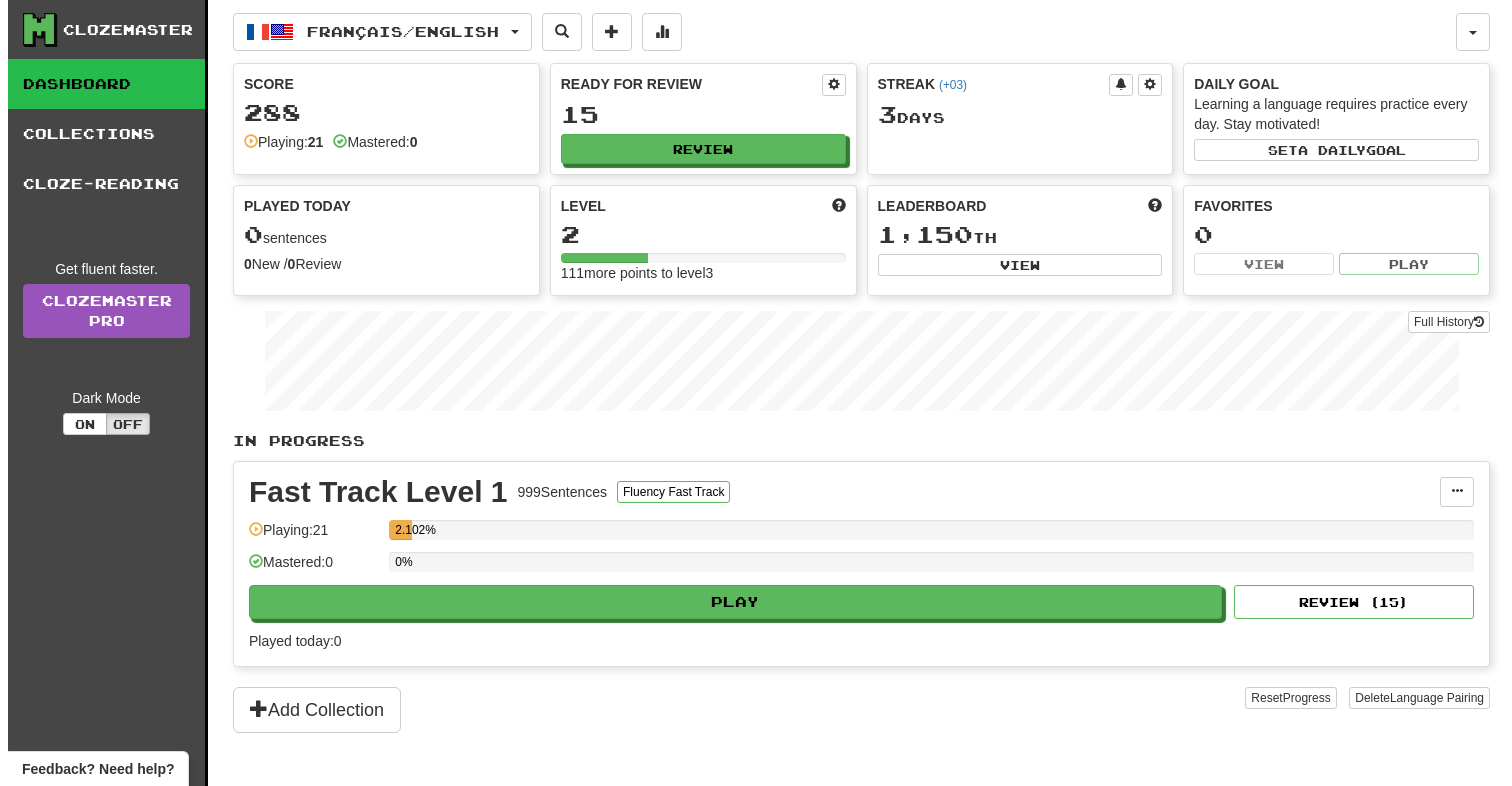 scroll, scrollTop: 0, scrollLeft: 0, axis: both 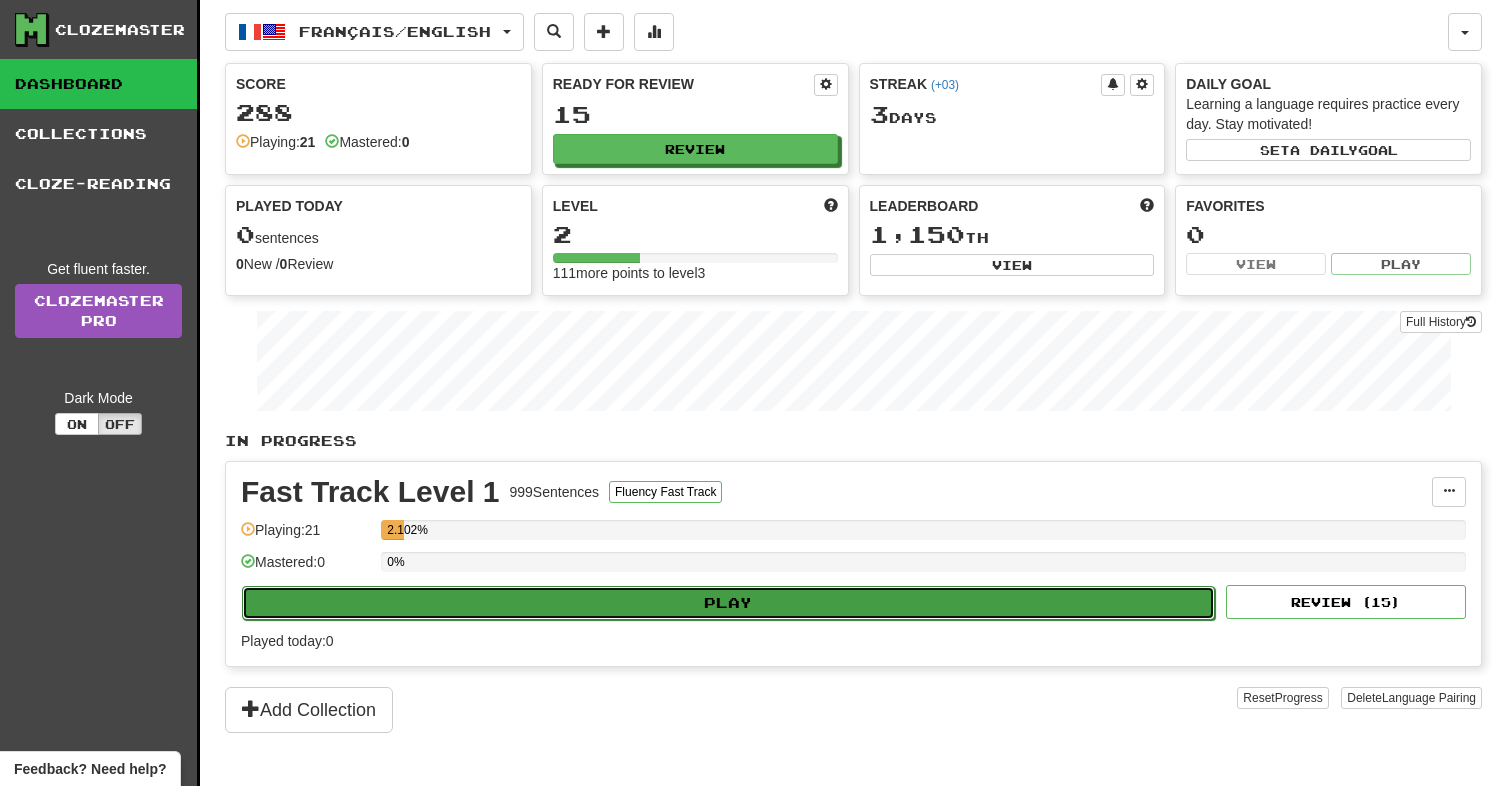 click on "Play" at bounding box center (728, 603) 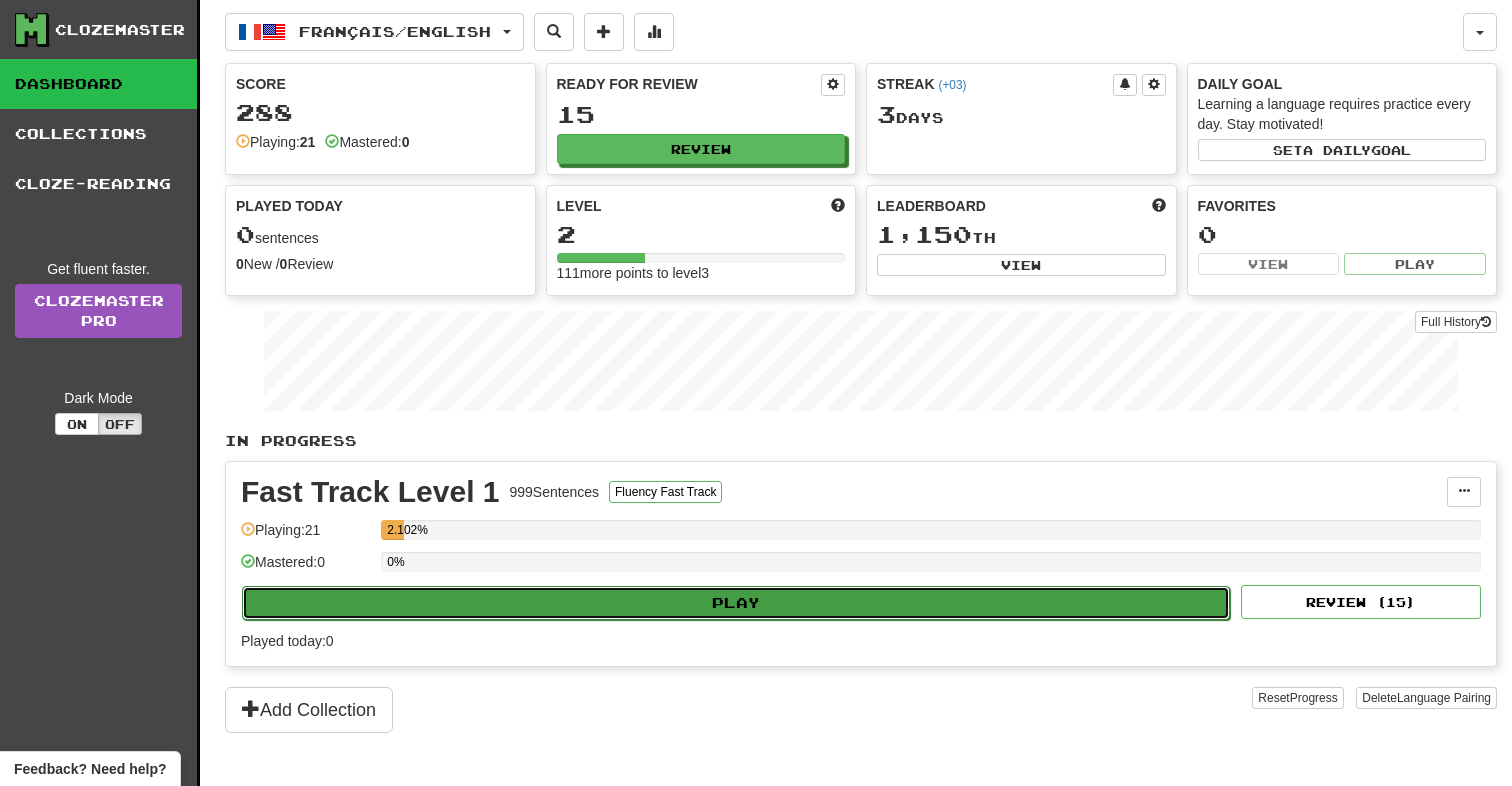 select on "**" 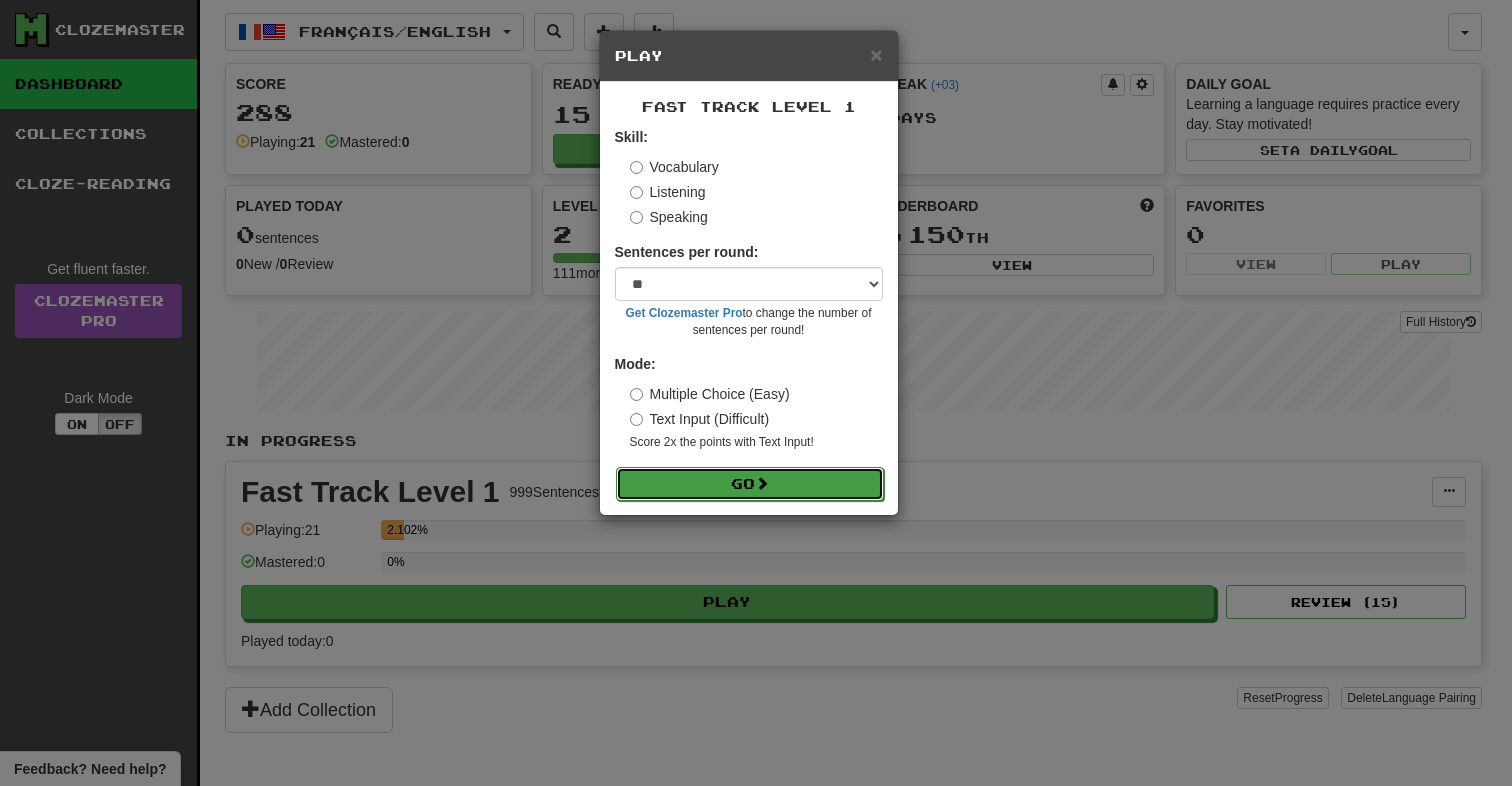 click on "Go" at bounding box center [750, 484] 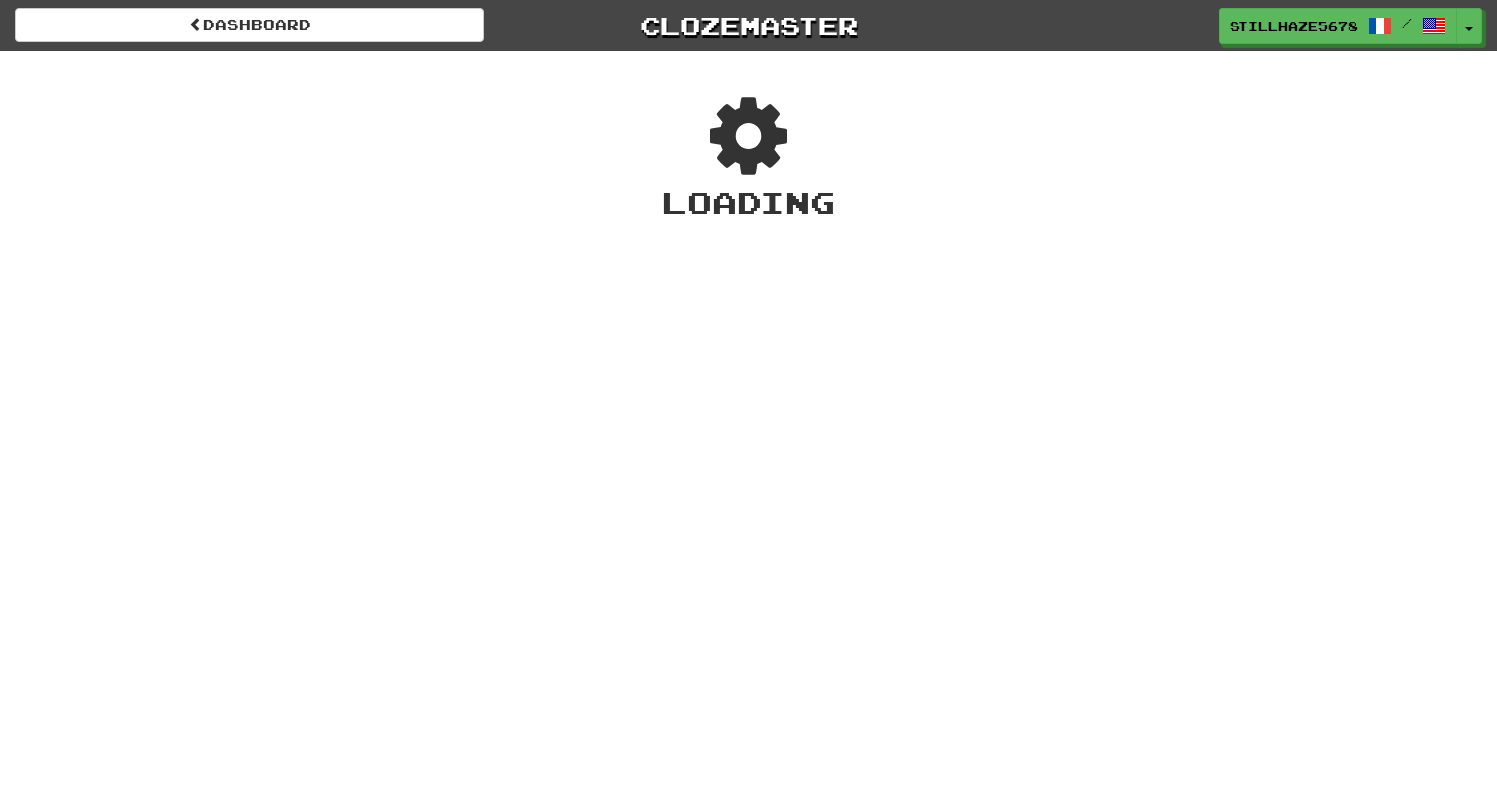 scroll, scrollTop: 0, scrollLeft: 0, axis: both 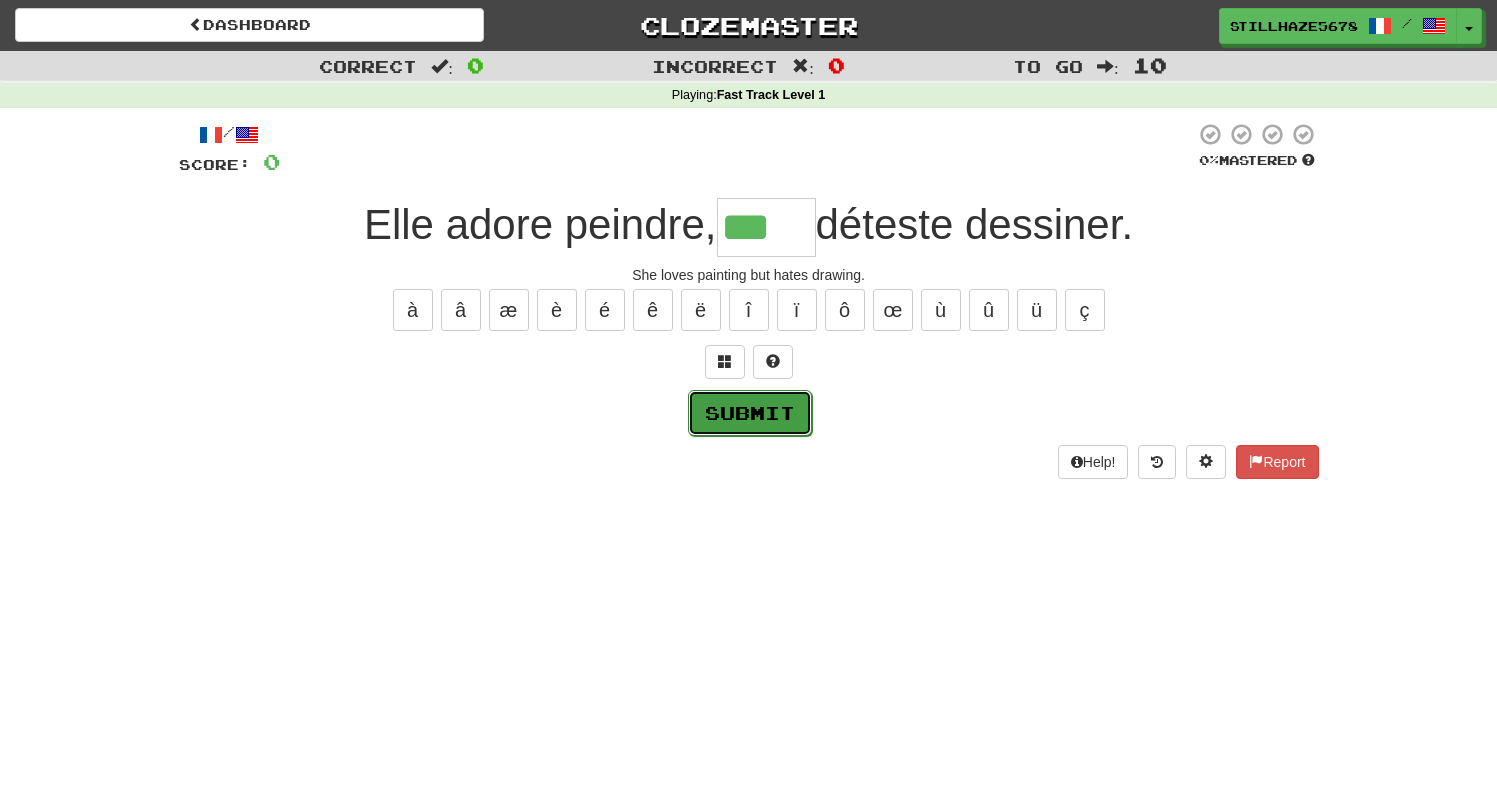click on "Submit" at bounding box center (750, 413) 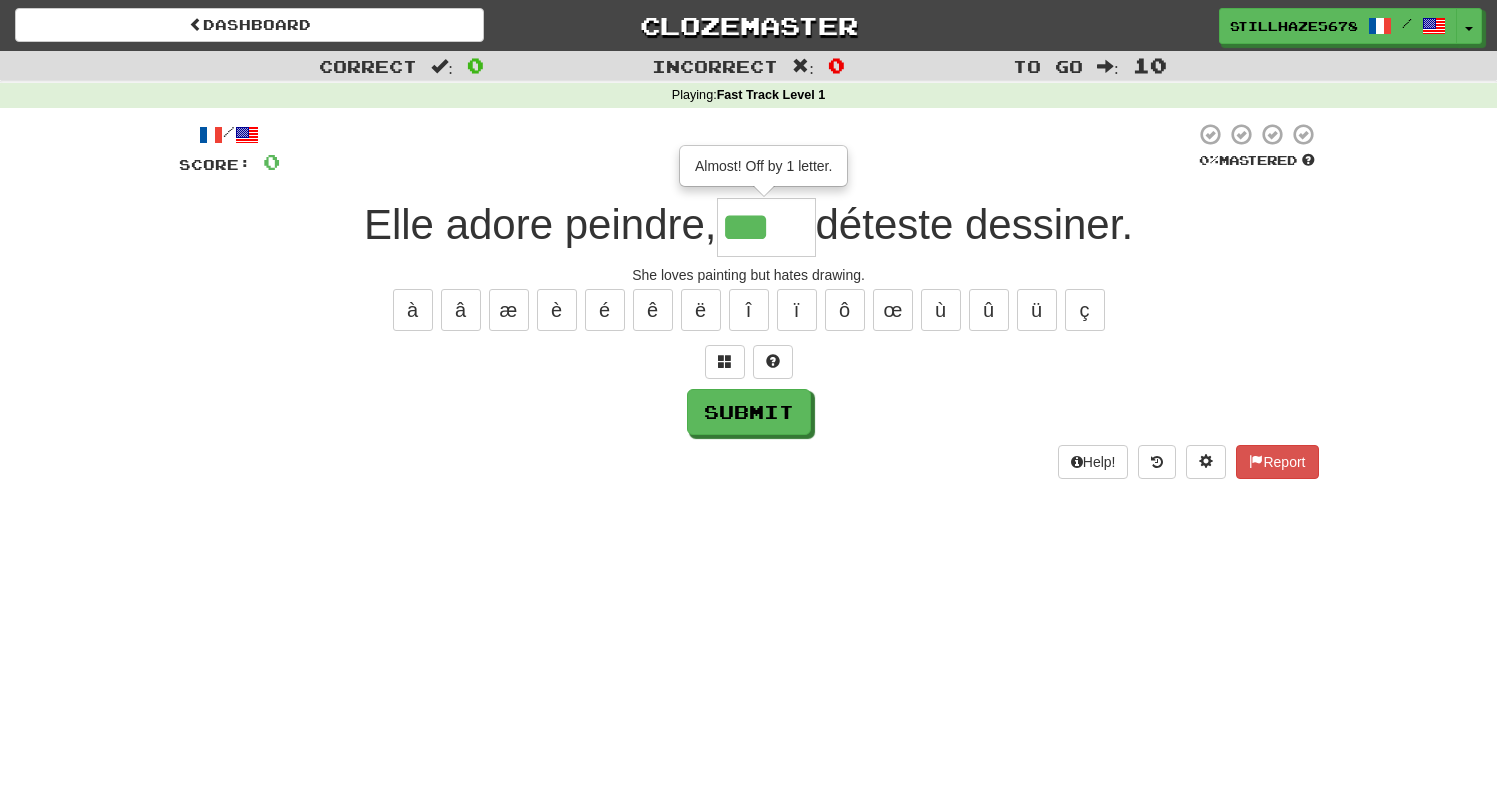 click on "***" at bounding box center [766, 227] 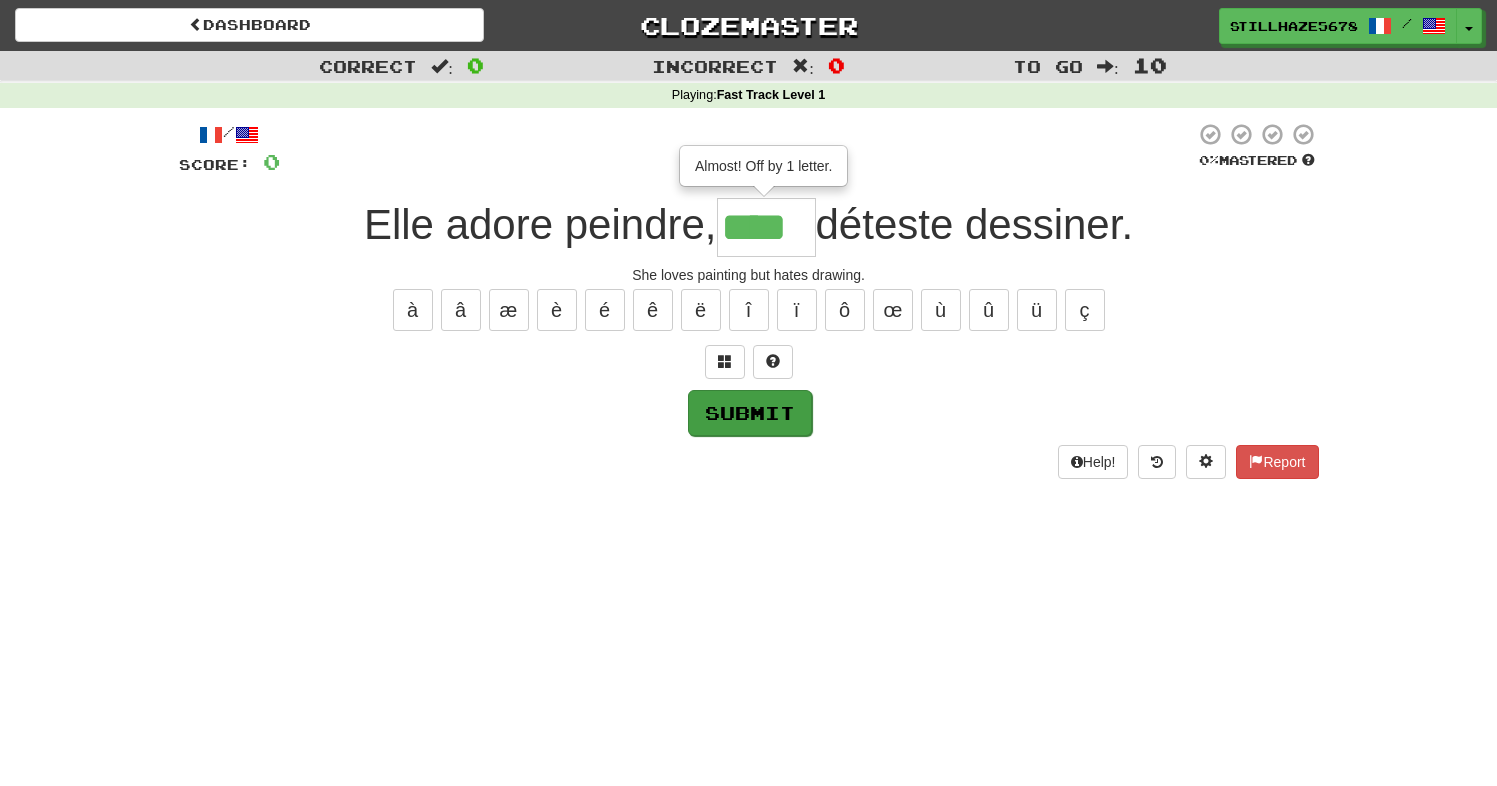 type on "****" 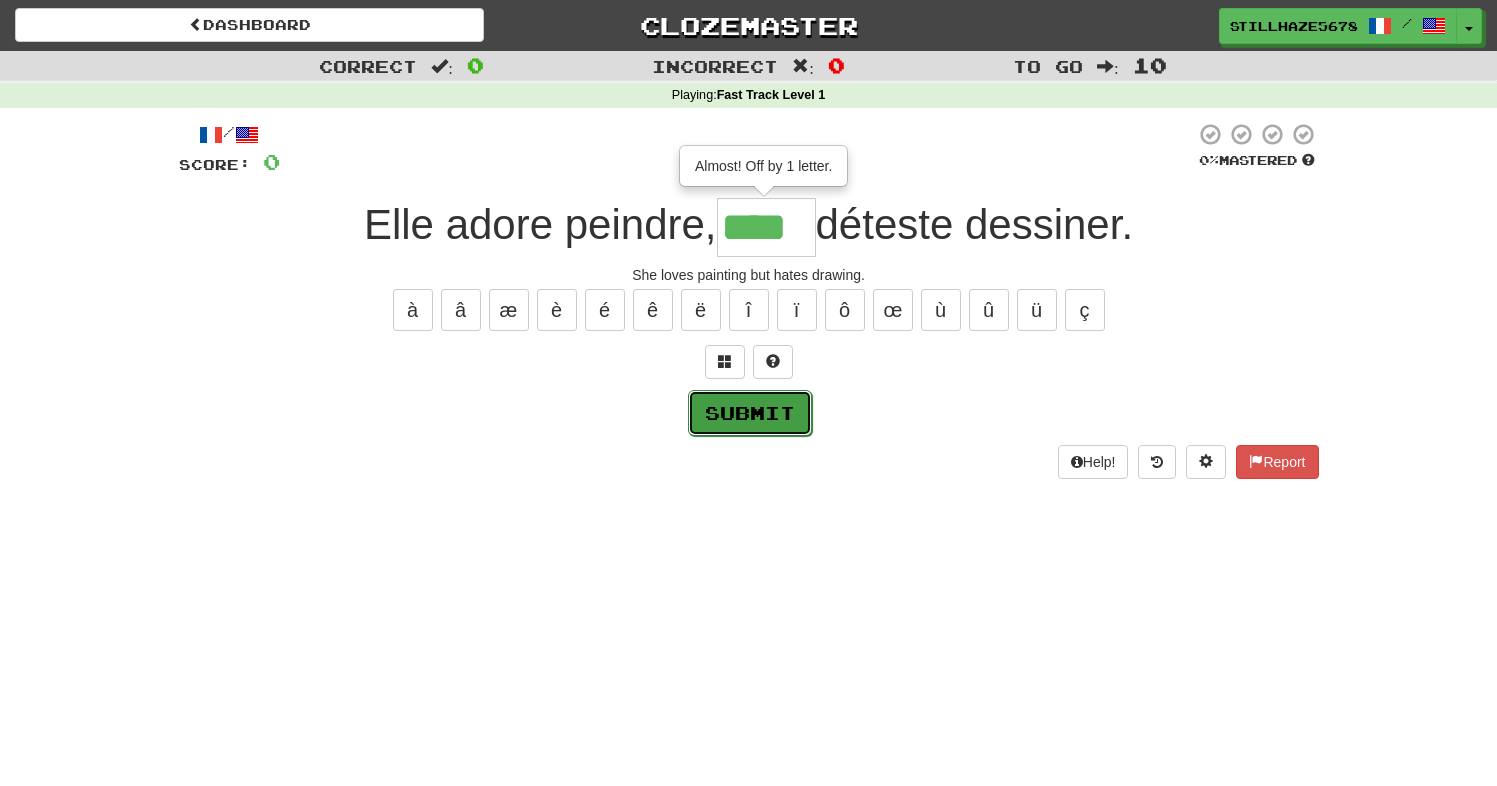 click on "Submit" at bounding box center (750, 413) 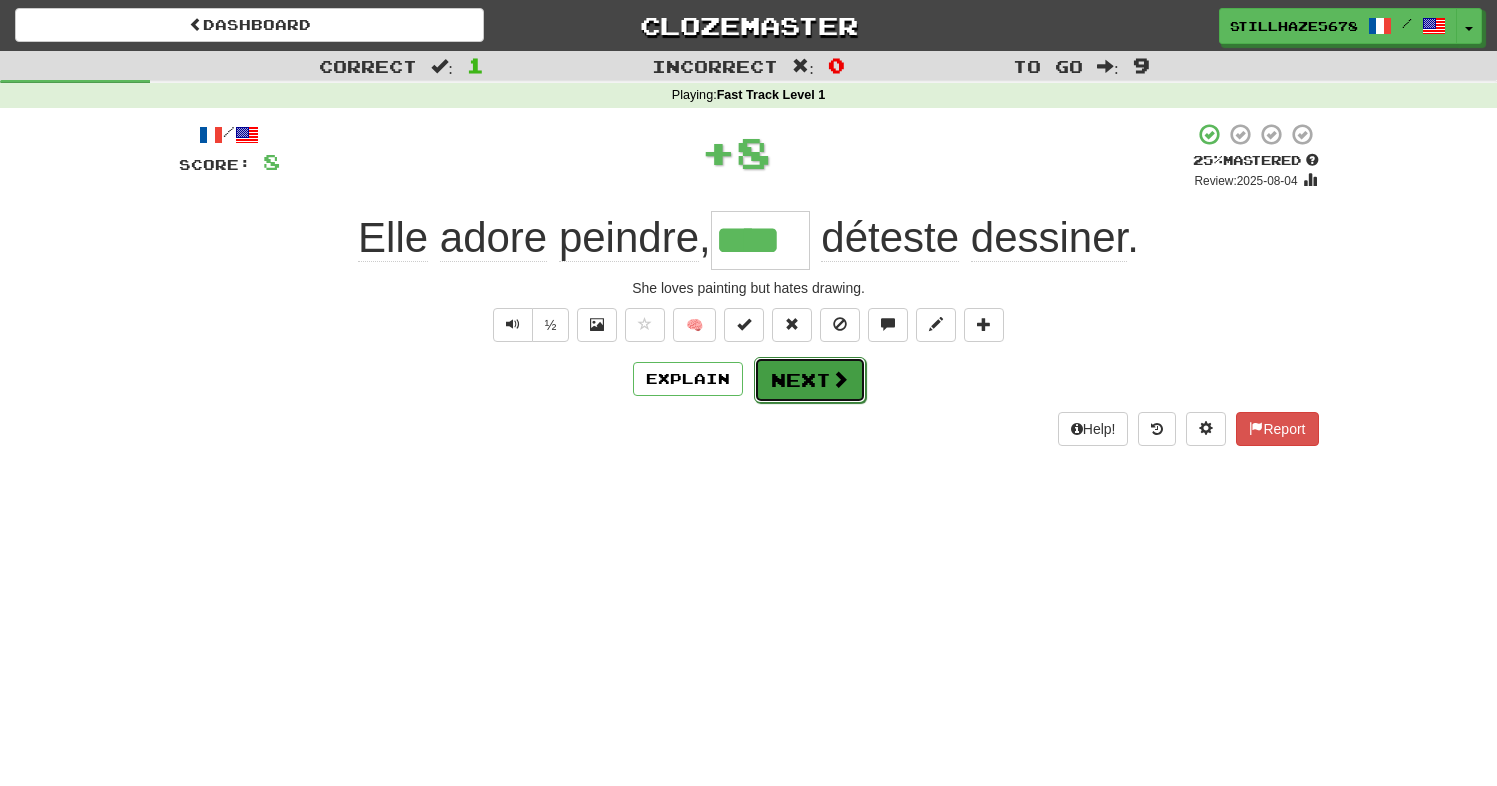 click on "Next" at bounding box center (810, 380) 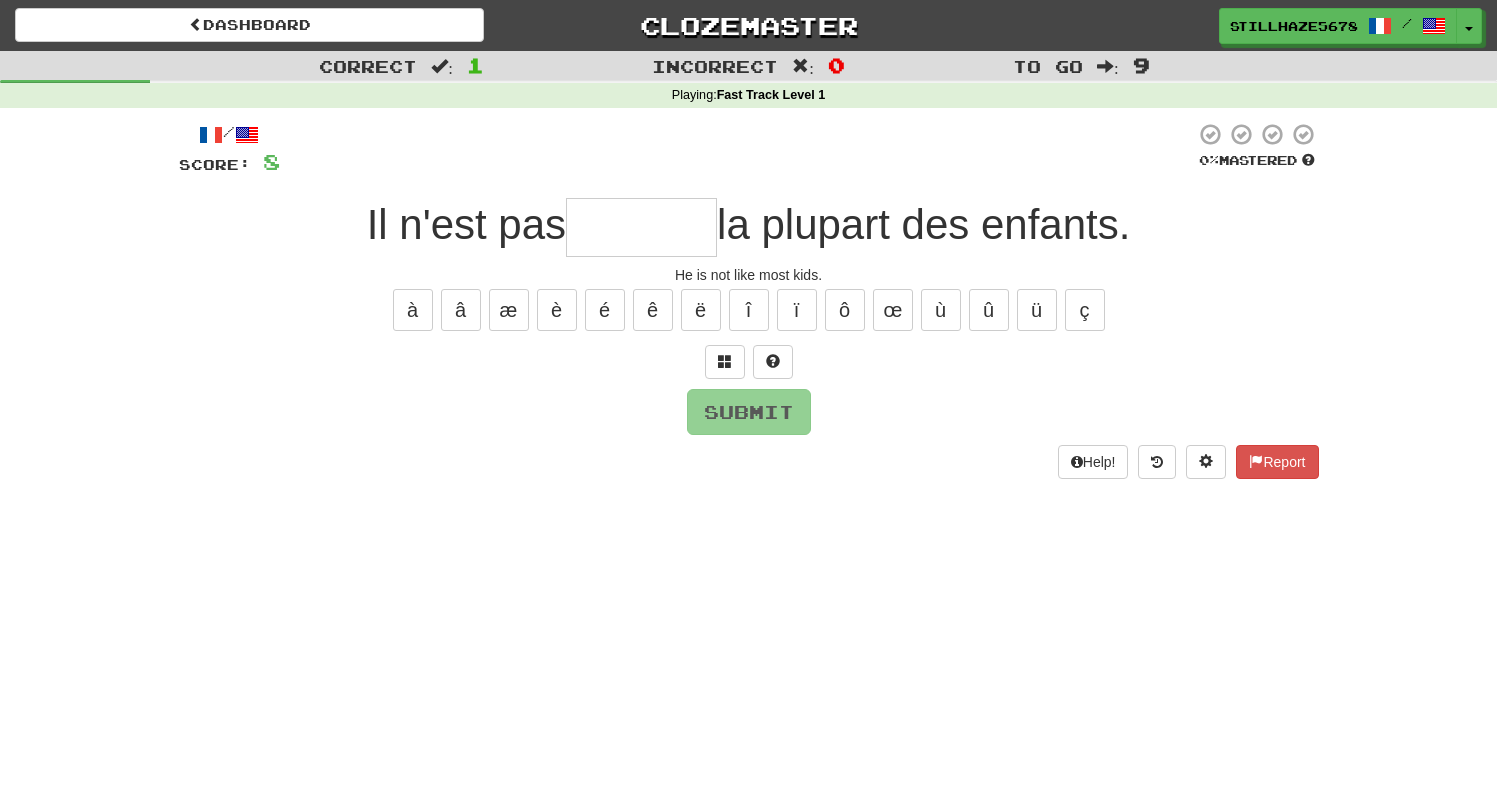 type on "*" 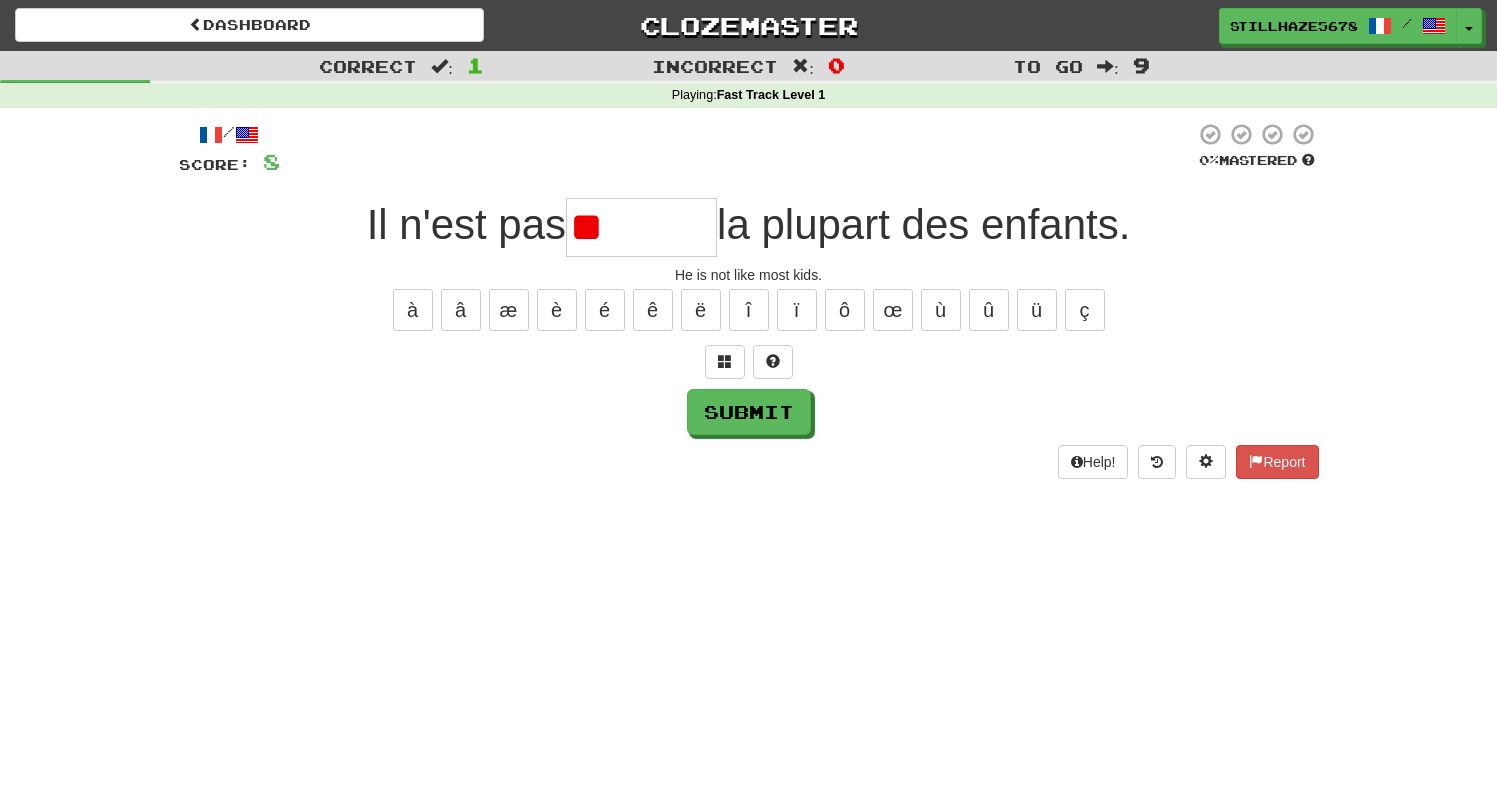 type on "*" 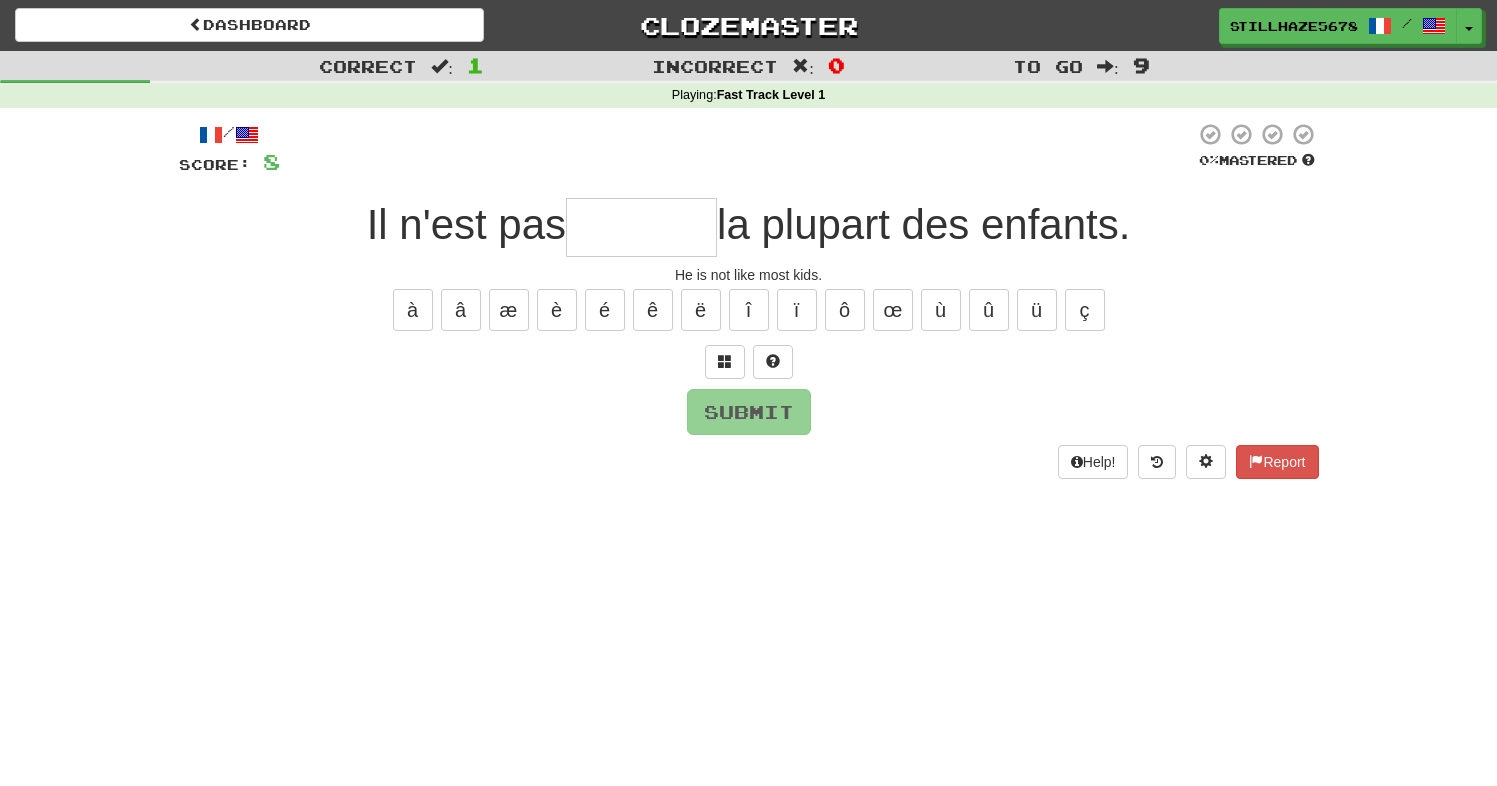 type on "*" 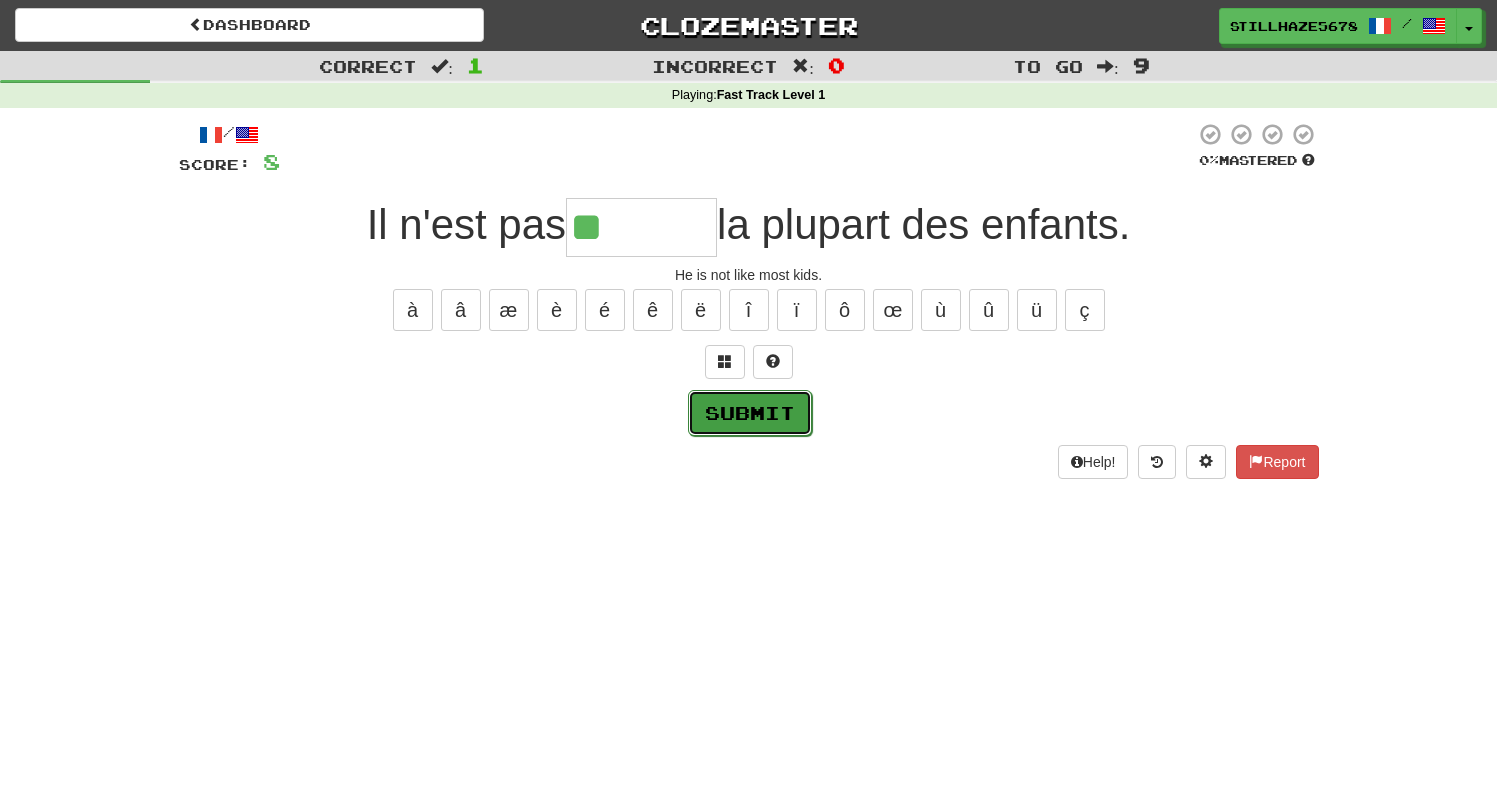 click on "Submit" at bounding box center (750, 413) 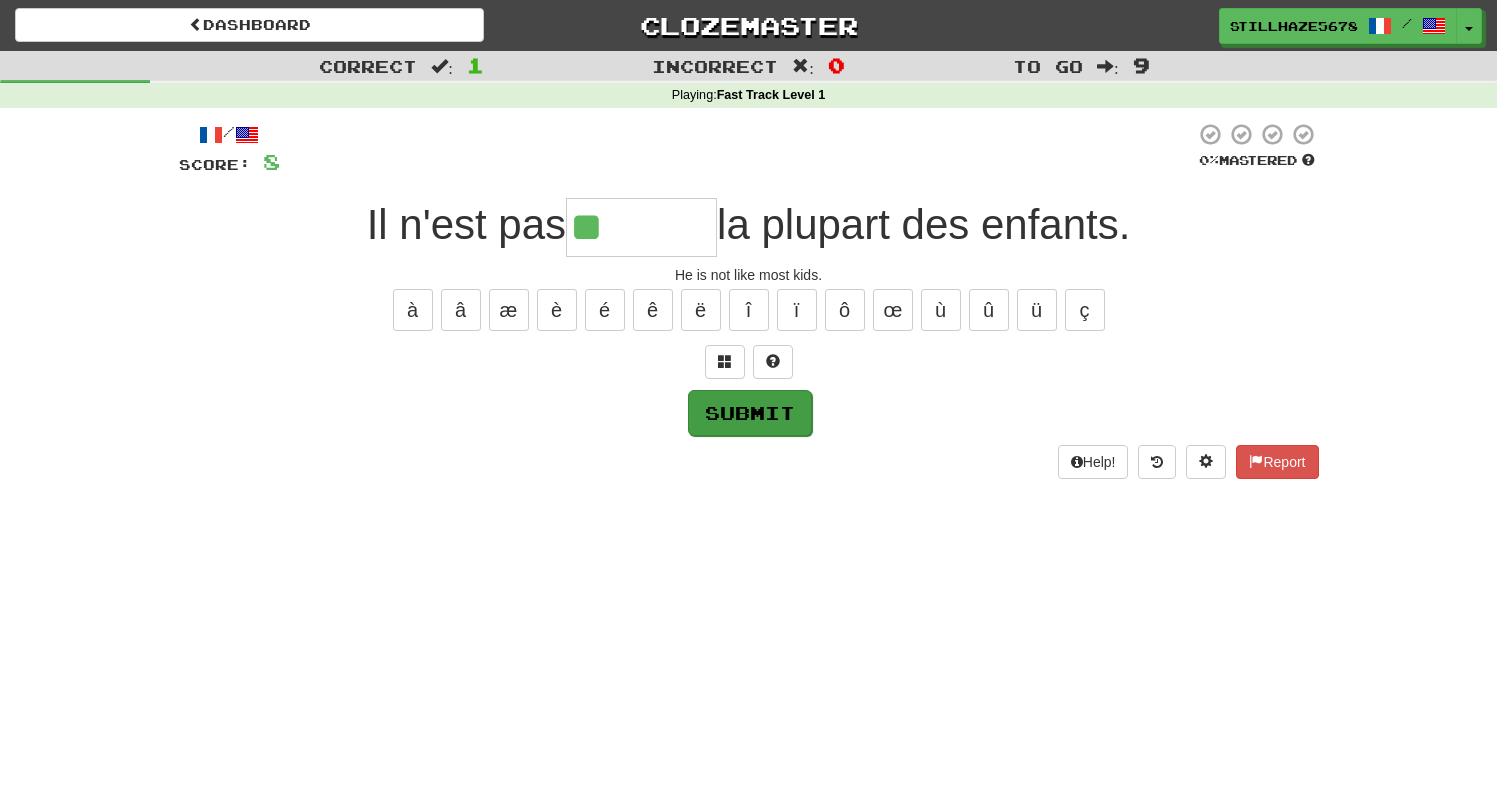 type on "*****" 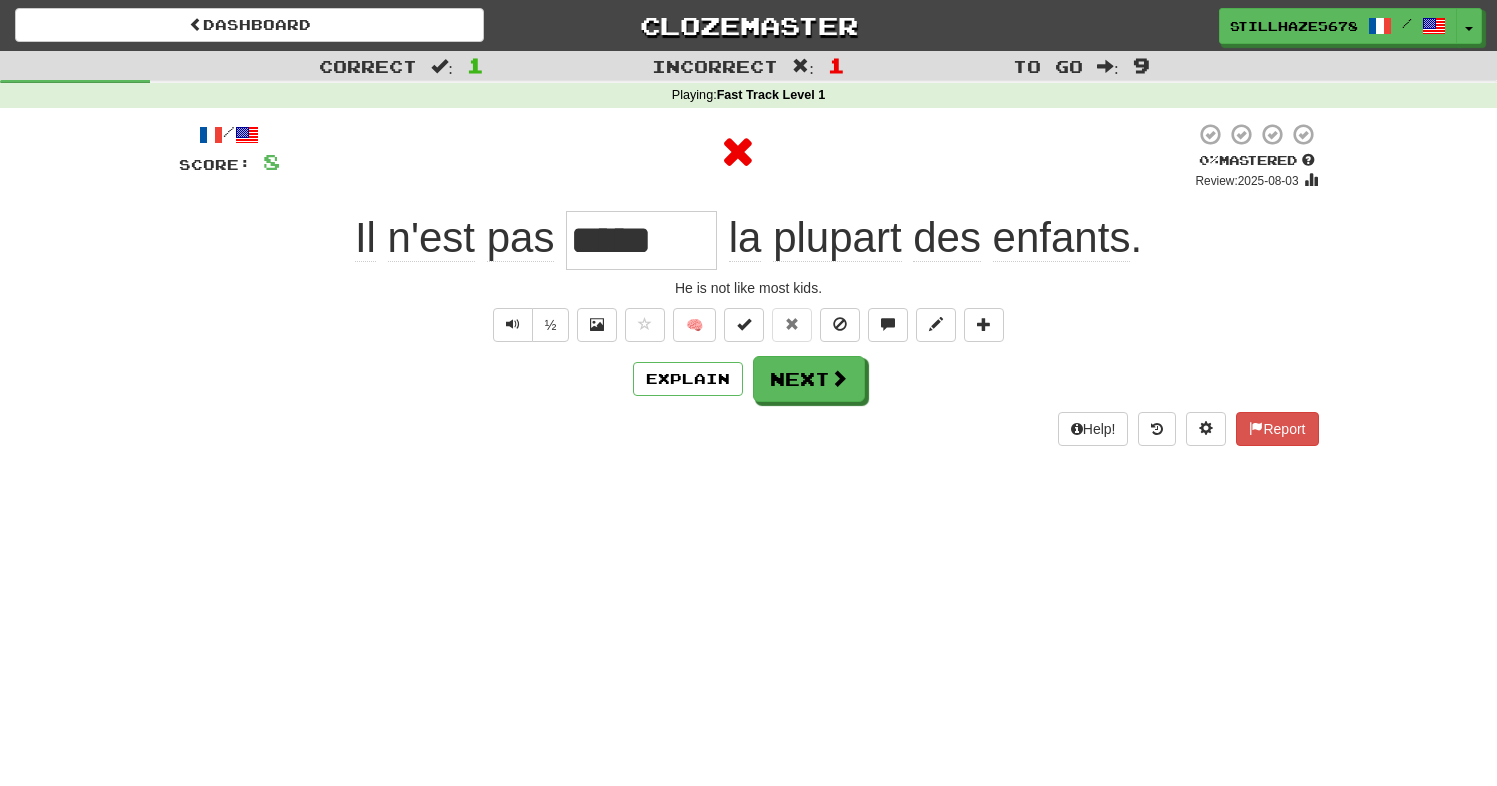 click on "*****" at bounding box center (641, 240) 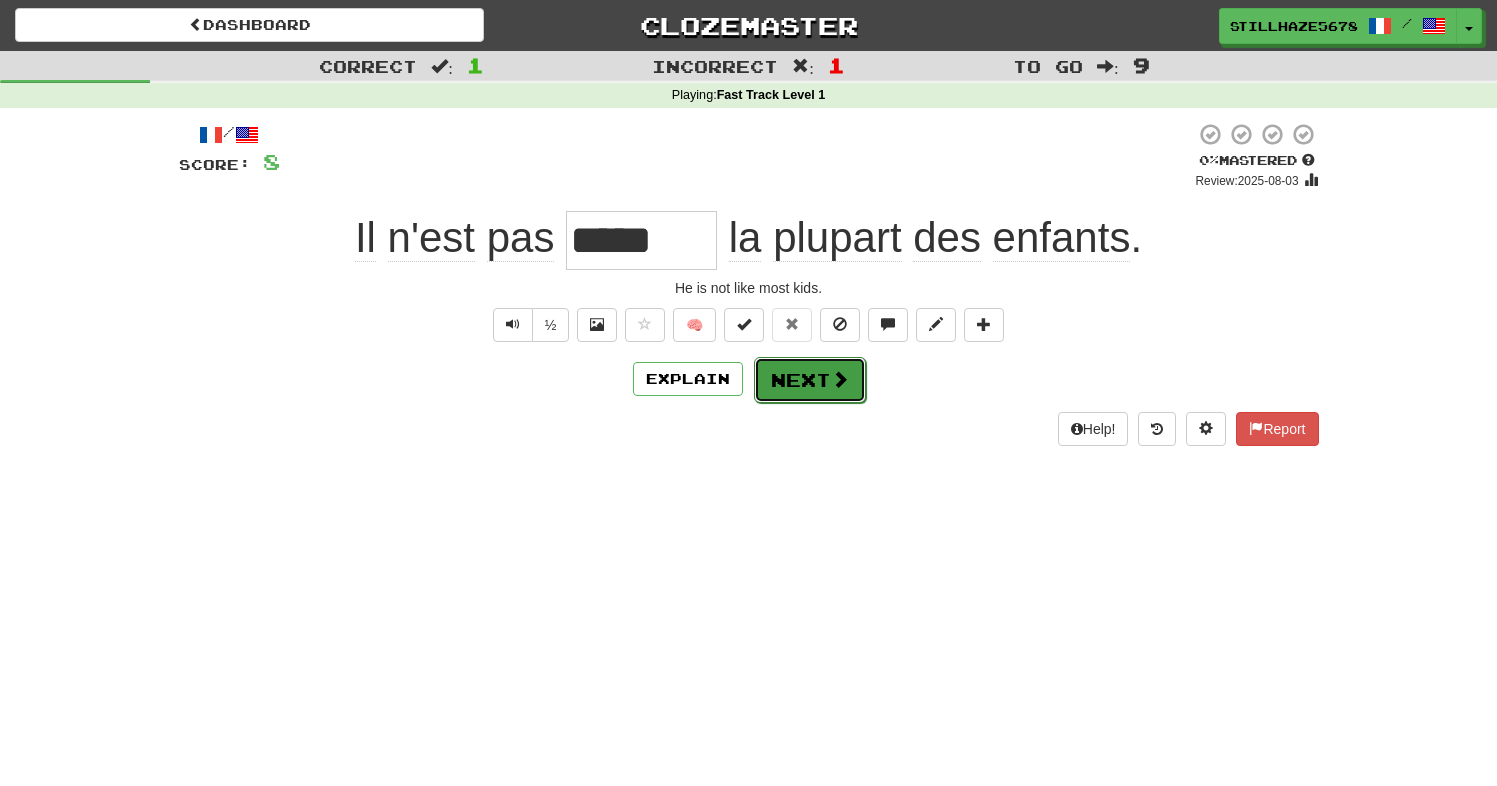 click on "Next" at bounding box center (810, 380) 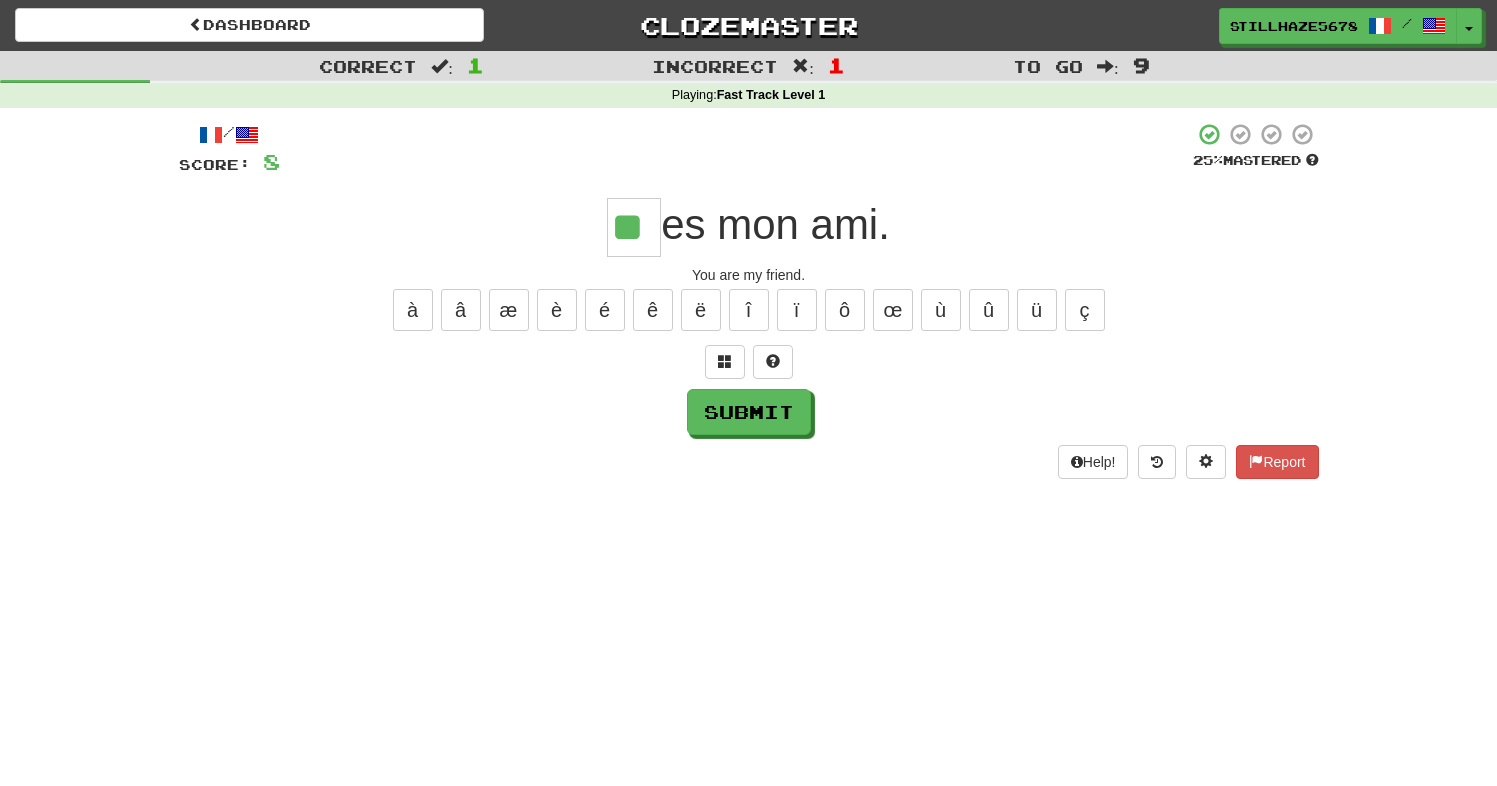 type on "**" 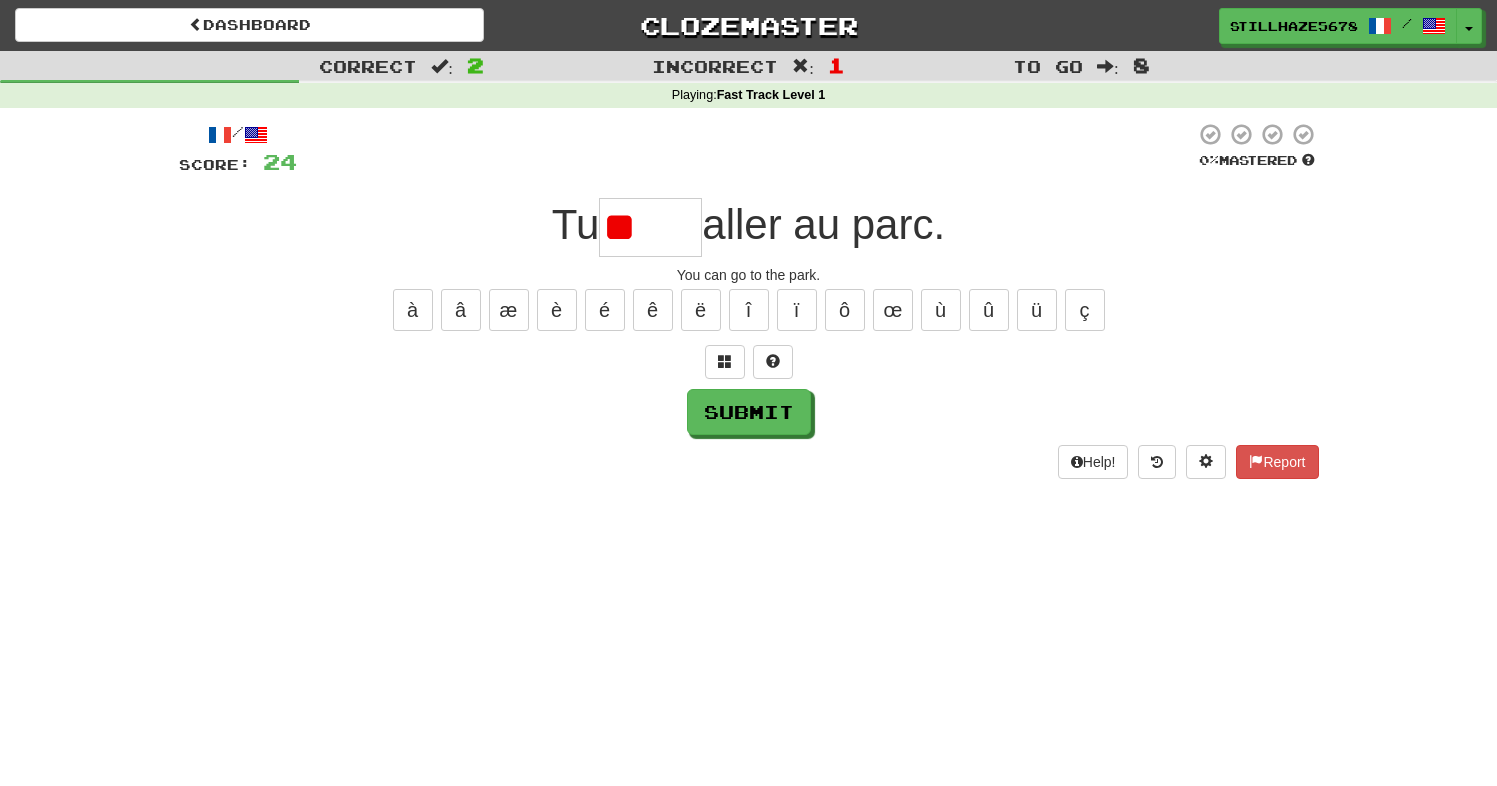 type on "*" 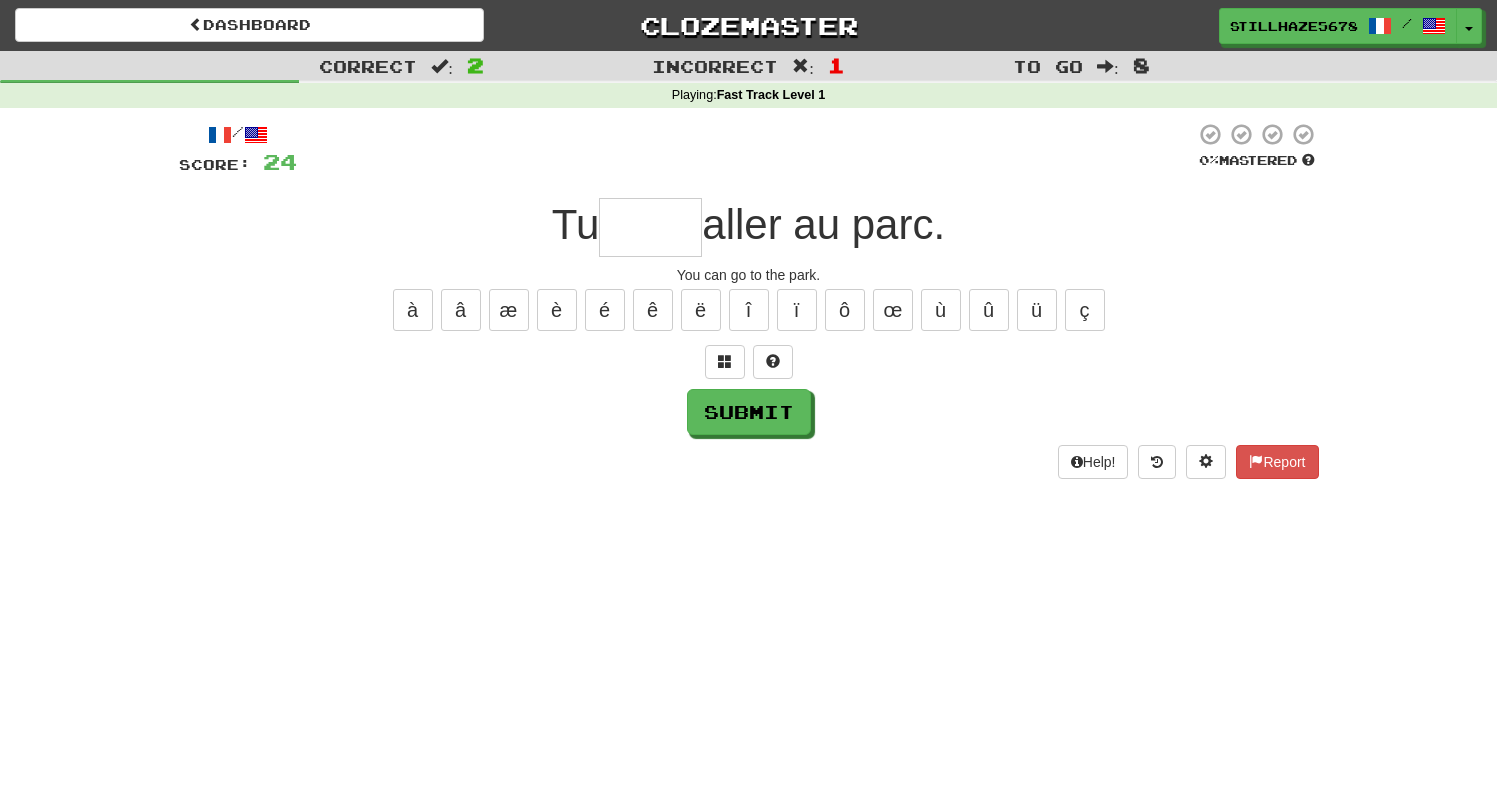 type on "*" 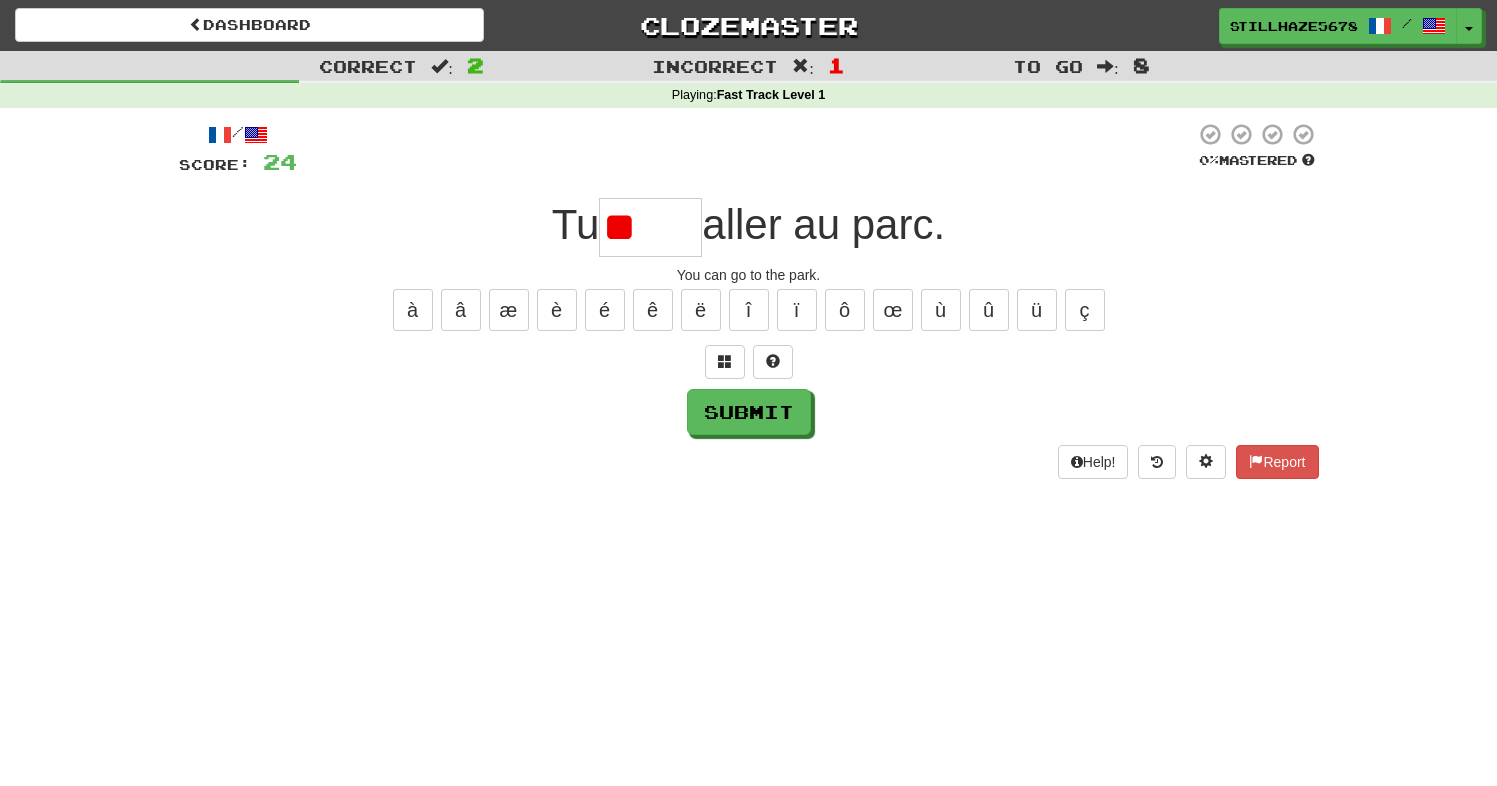 type on "*" 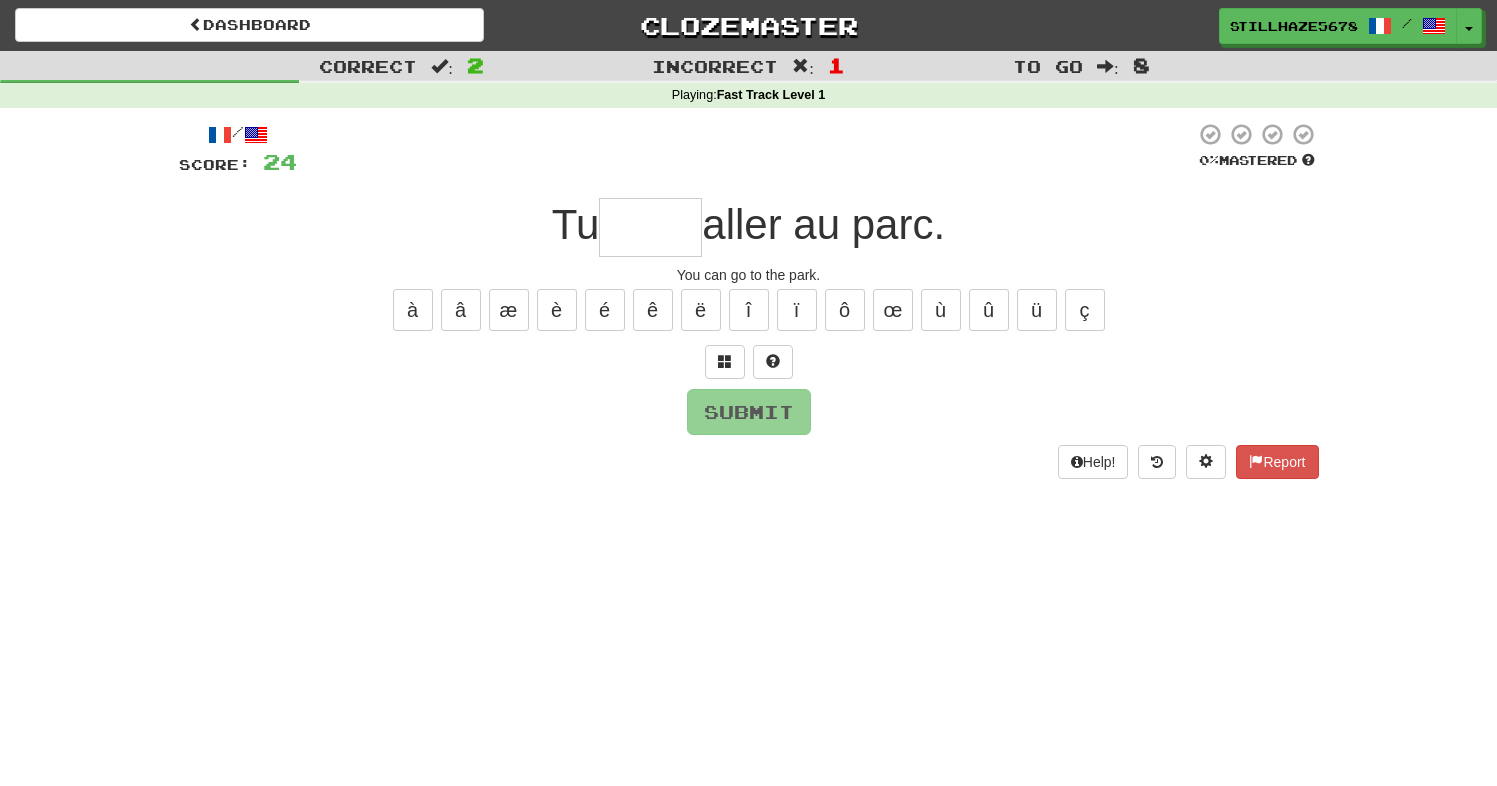 type on "*" 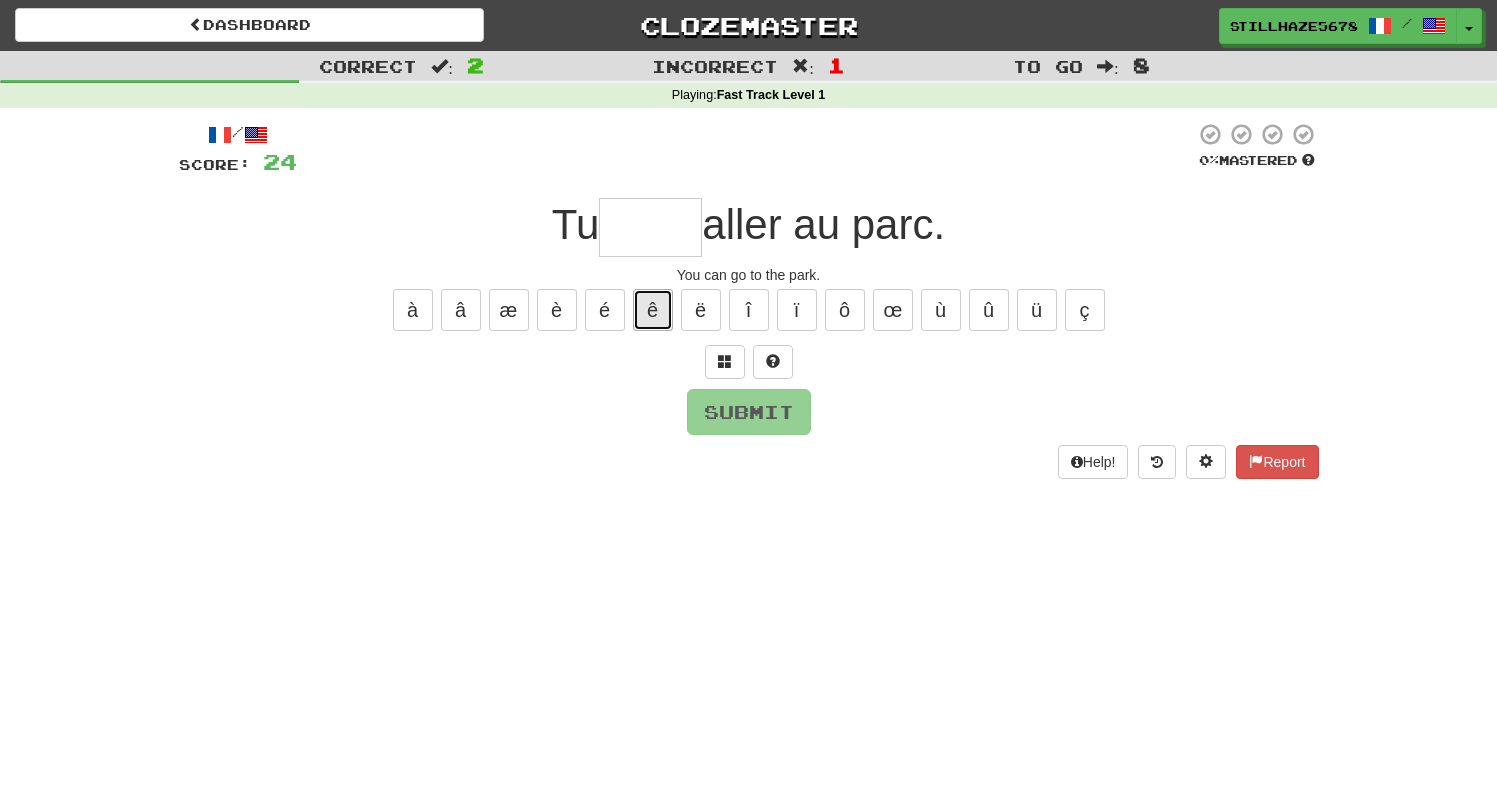 click on "ê" at bounding box center (653, 310) 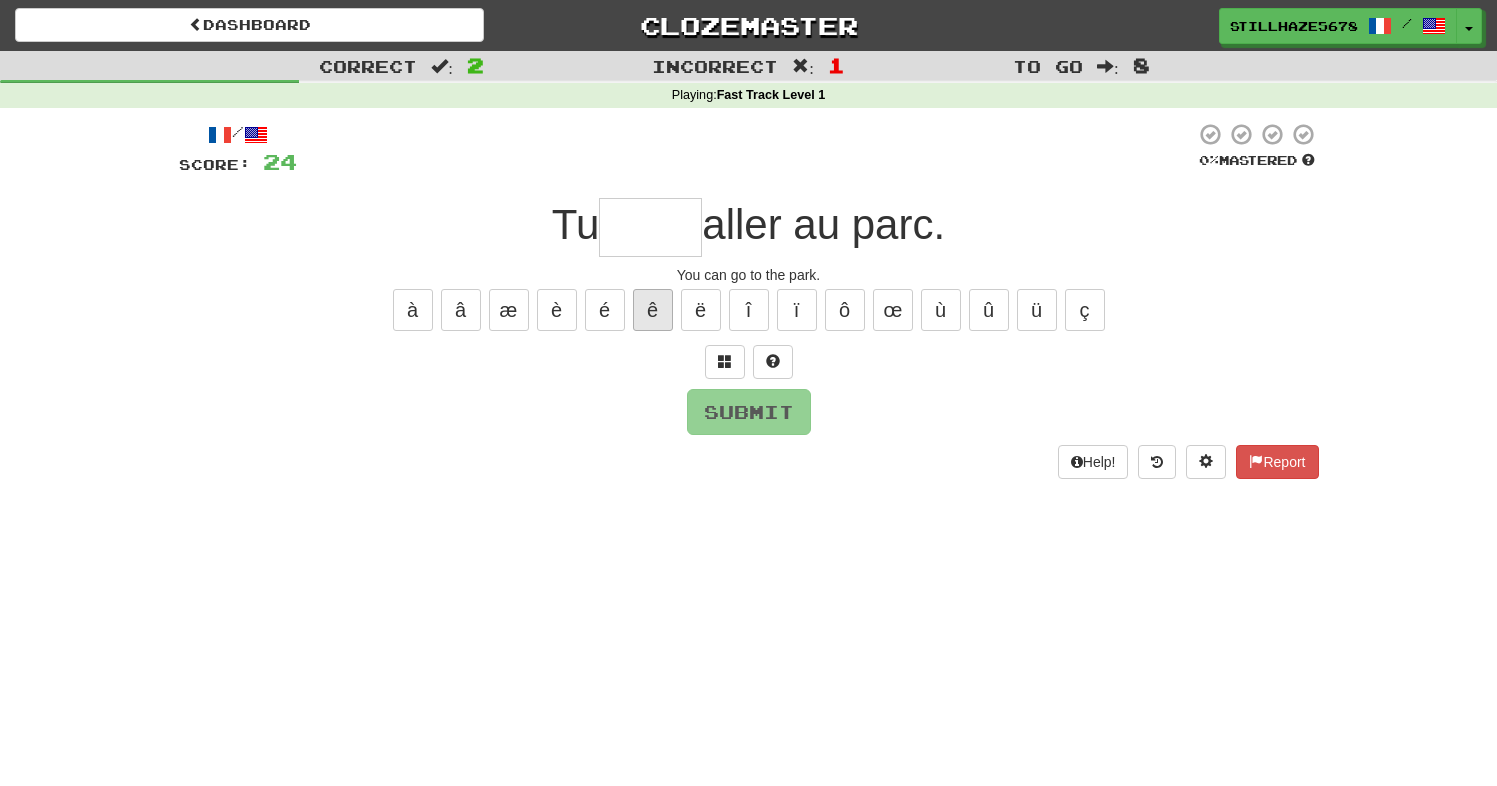 type on "*" 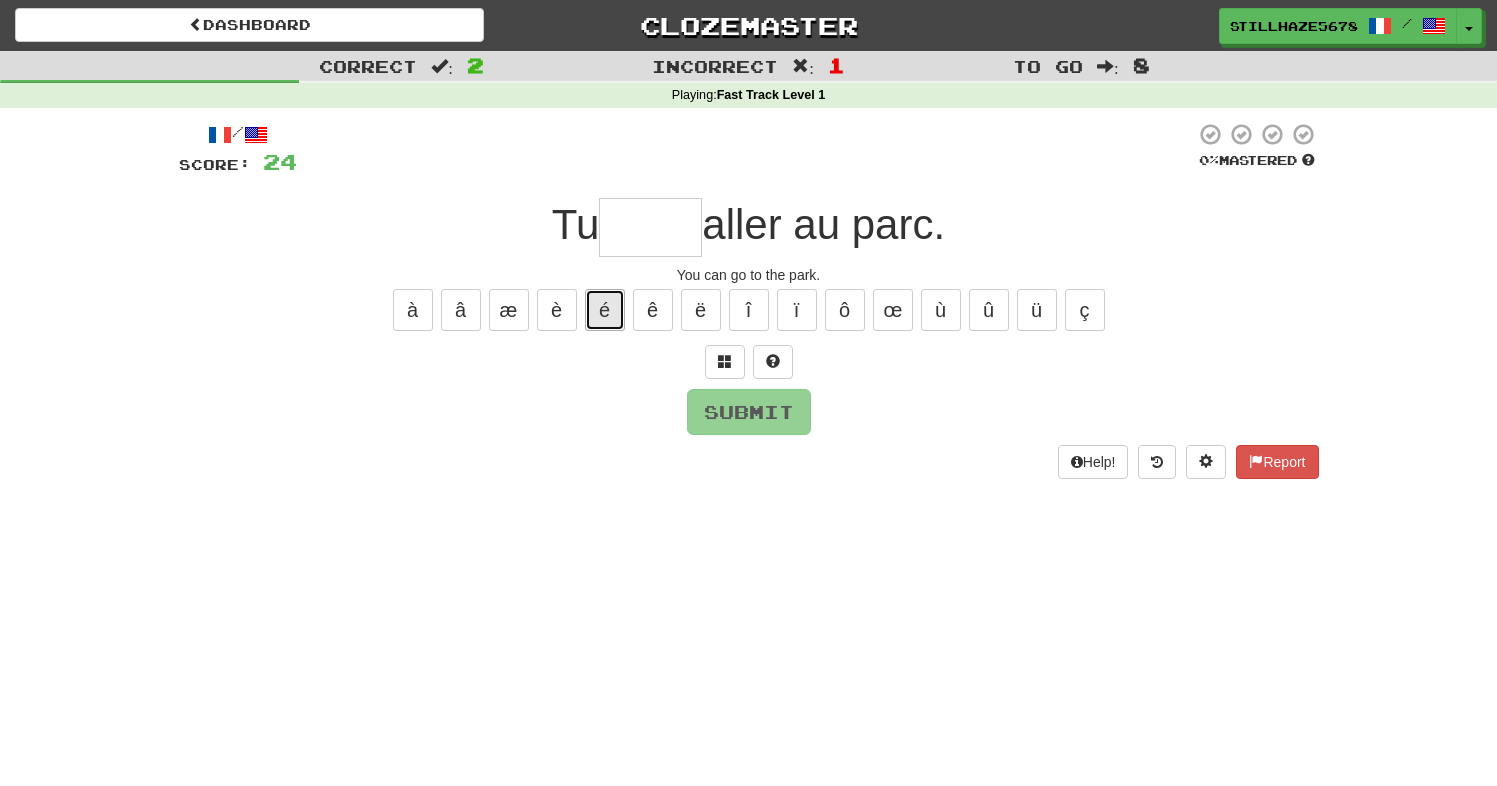 click on "é" at bounding box center (605, 310) 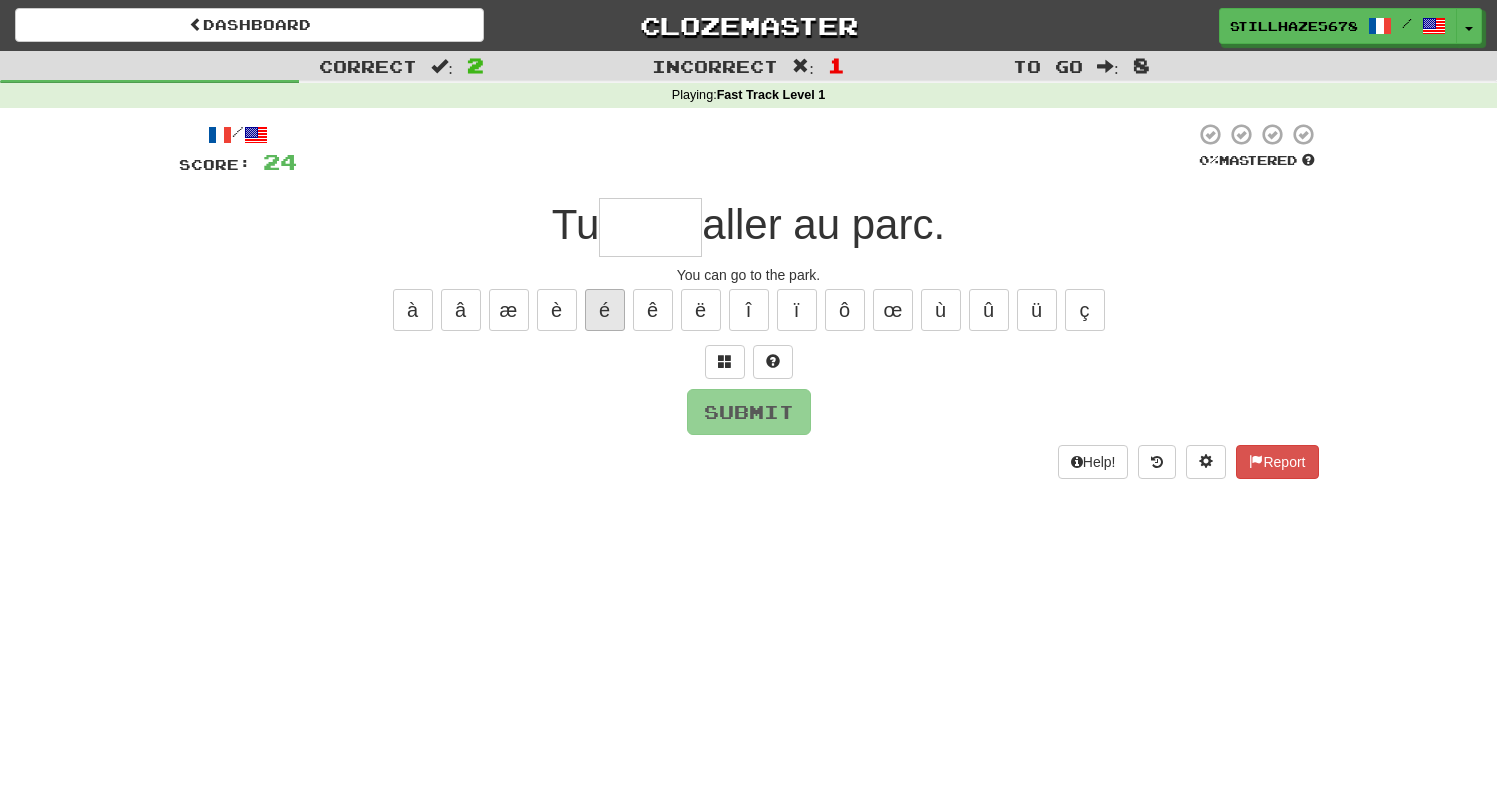 type on "*" 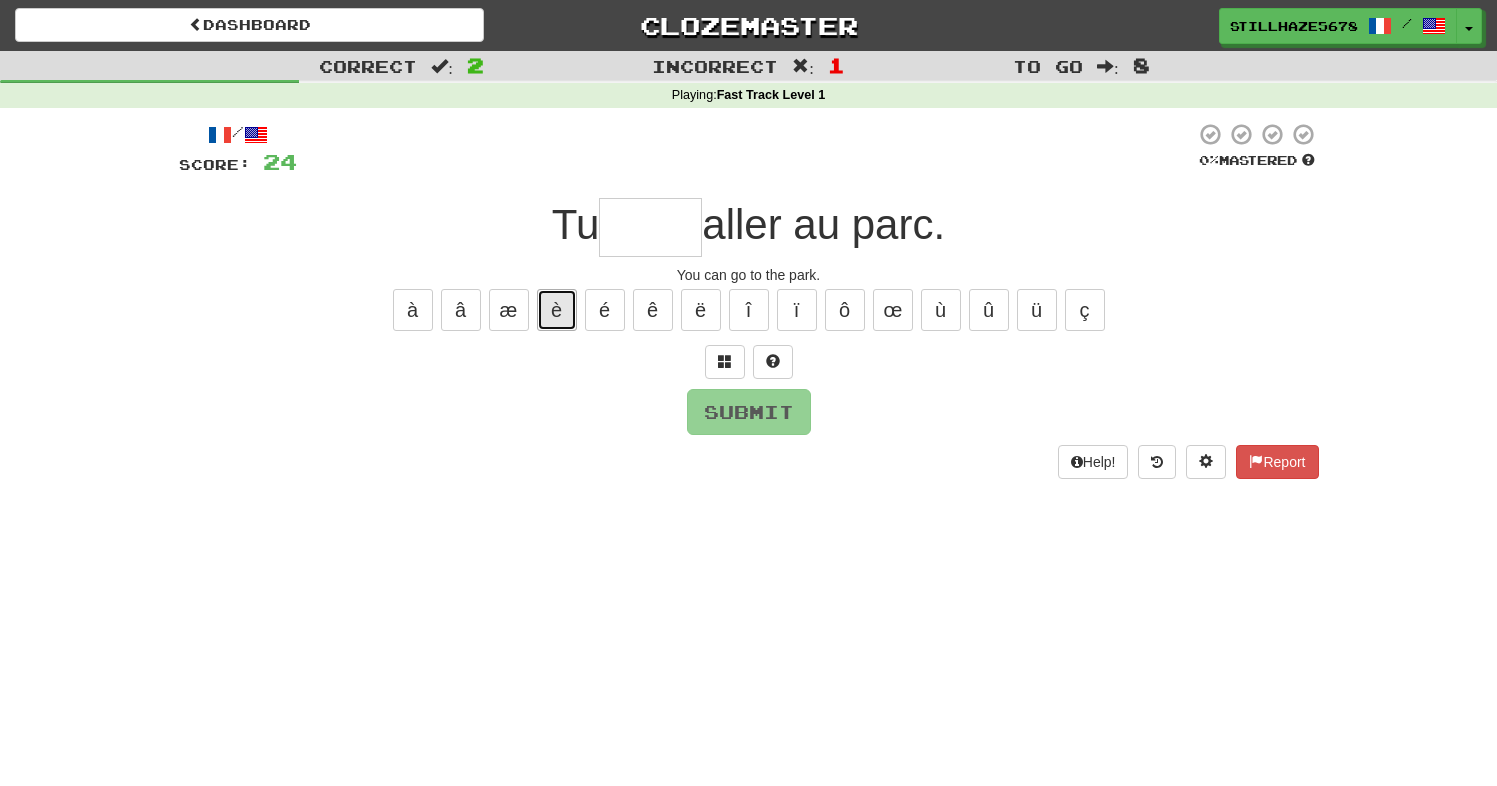 click on "è" at bounding box center [557, 310] 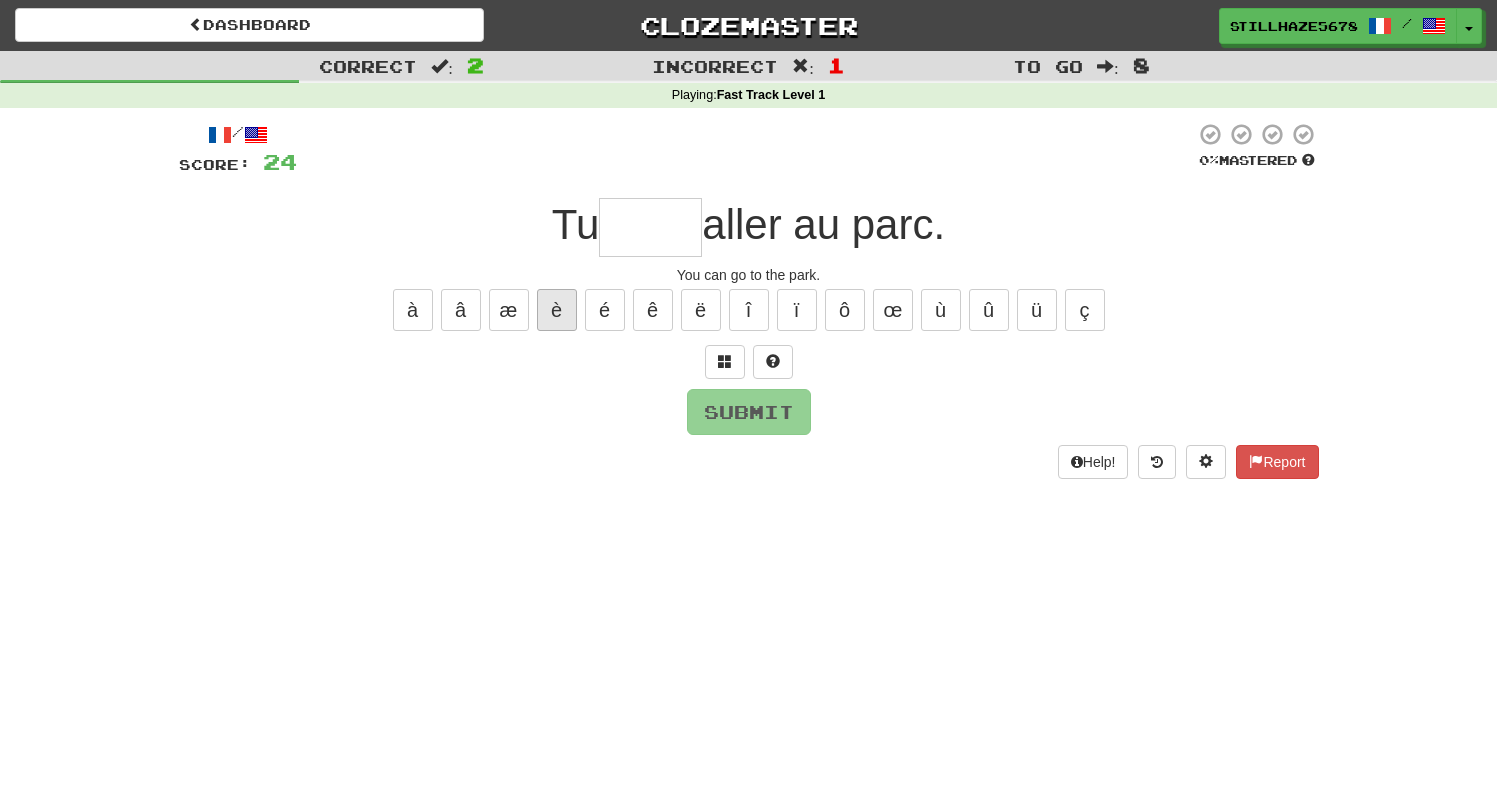 type on "*" 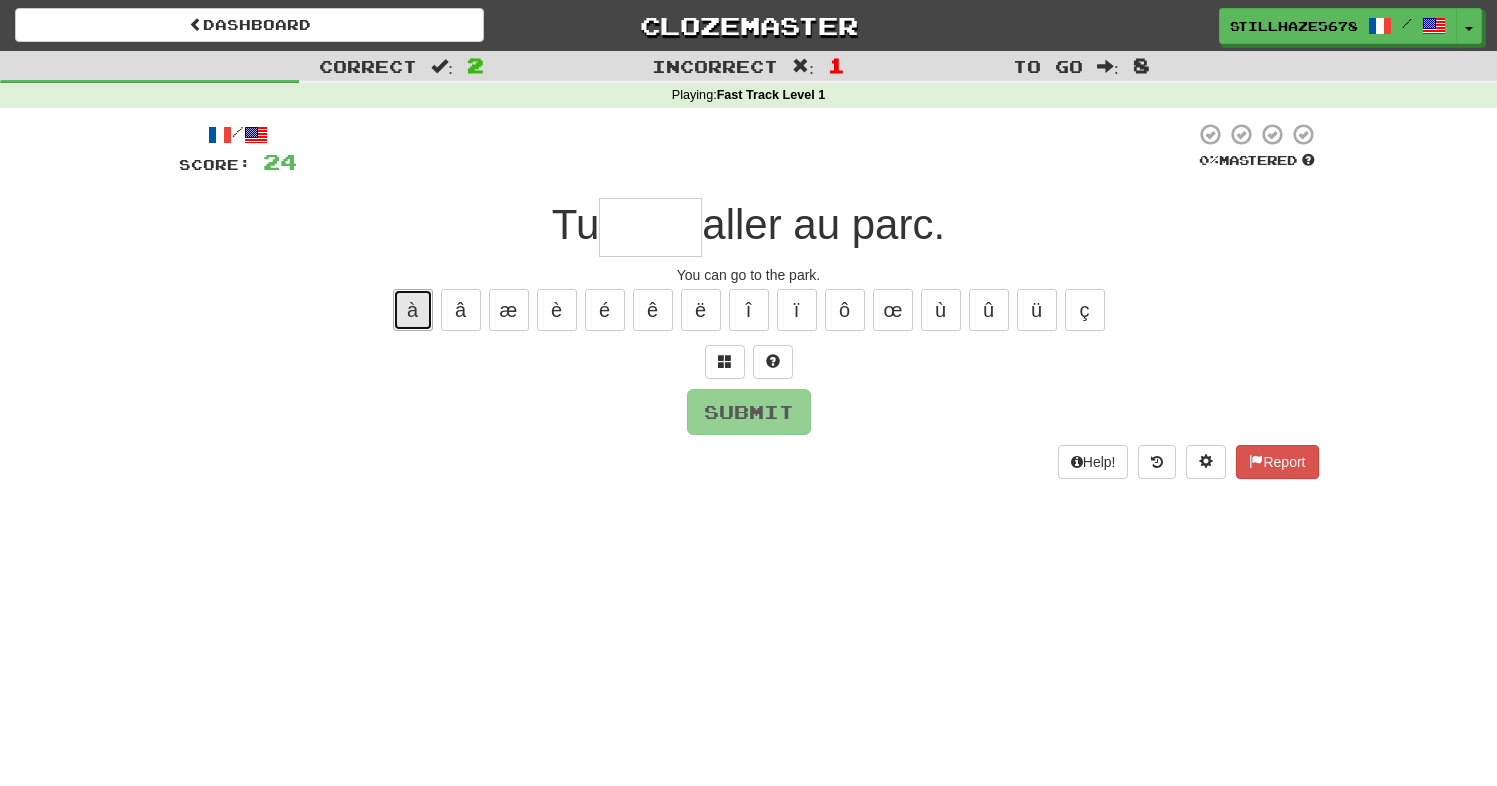 click on "à" at bounding box center (413, 310) 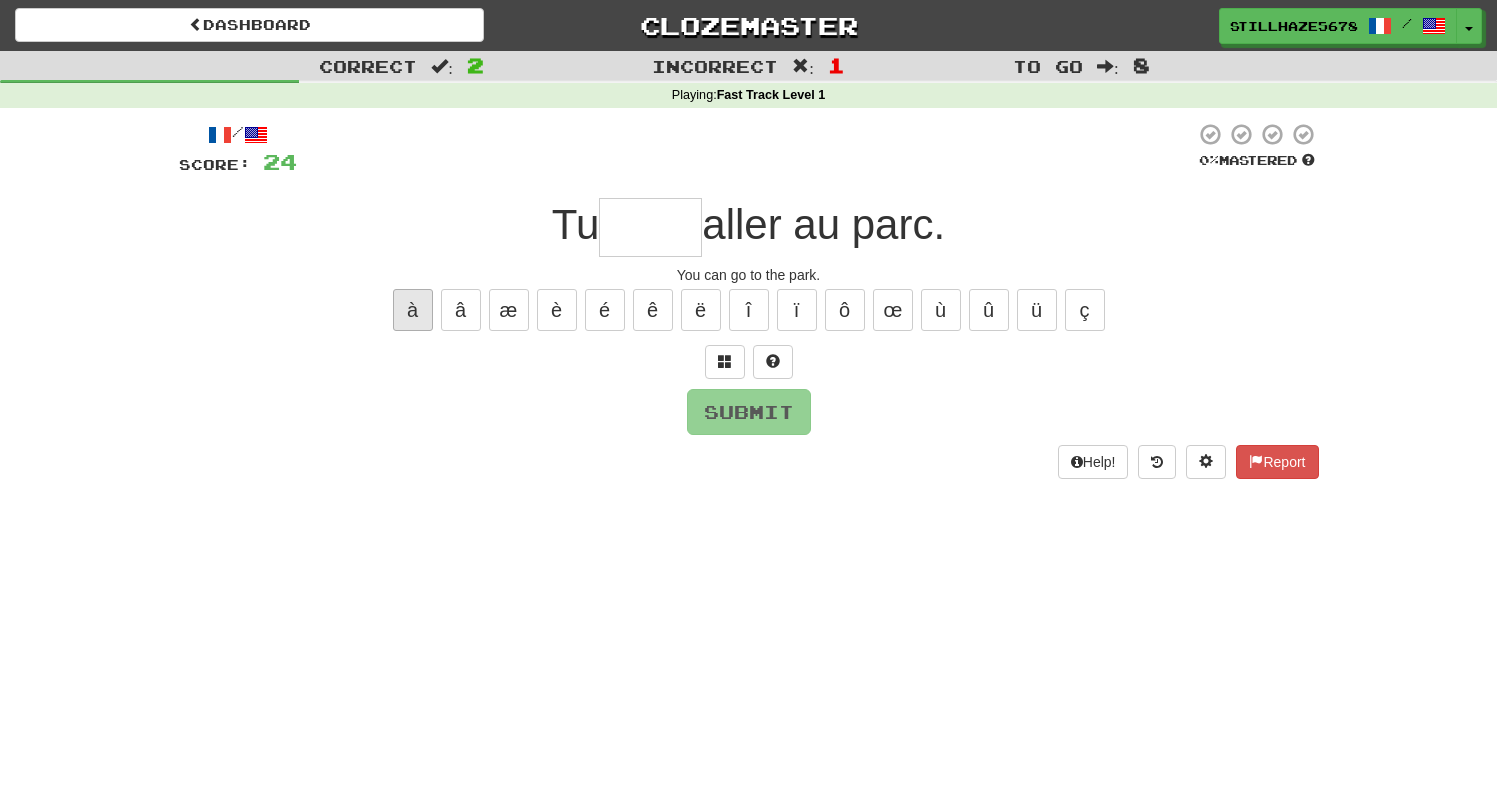 type on "*" 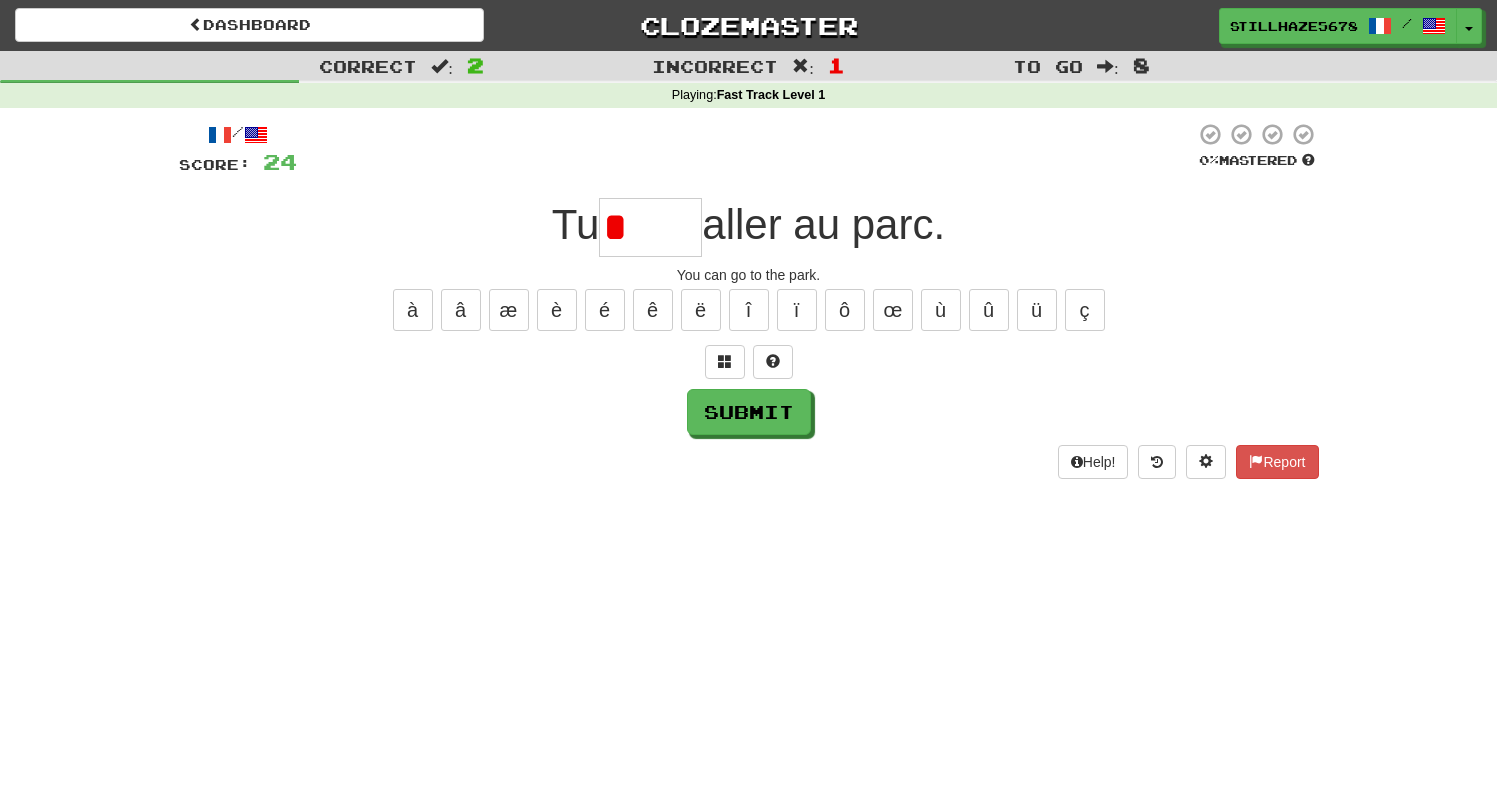 click on "/  Score:   24 0 %  Mastered Tu  *  aller au parc. You can go to the park. à â æ è é ê ë î ï ô œ ù û ü ç Submit  Help!  Report" at bounding box center [749, 300] 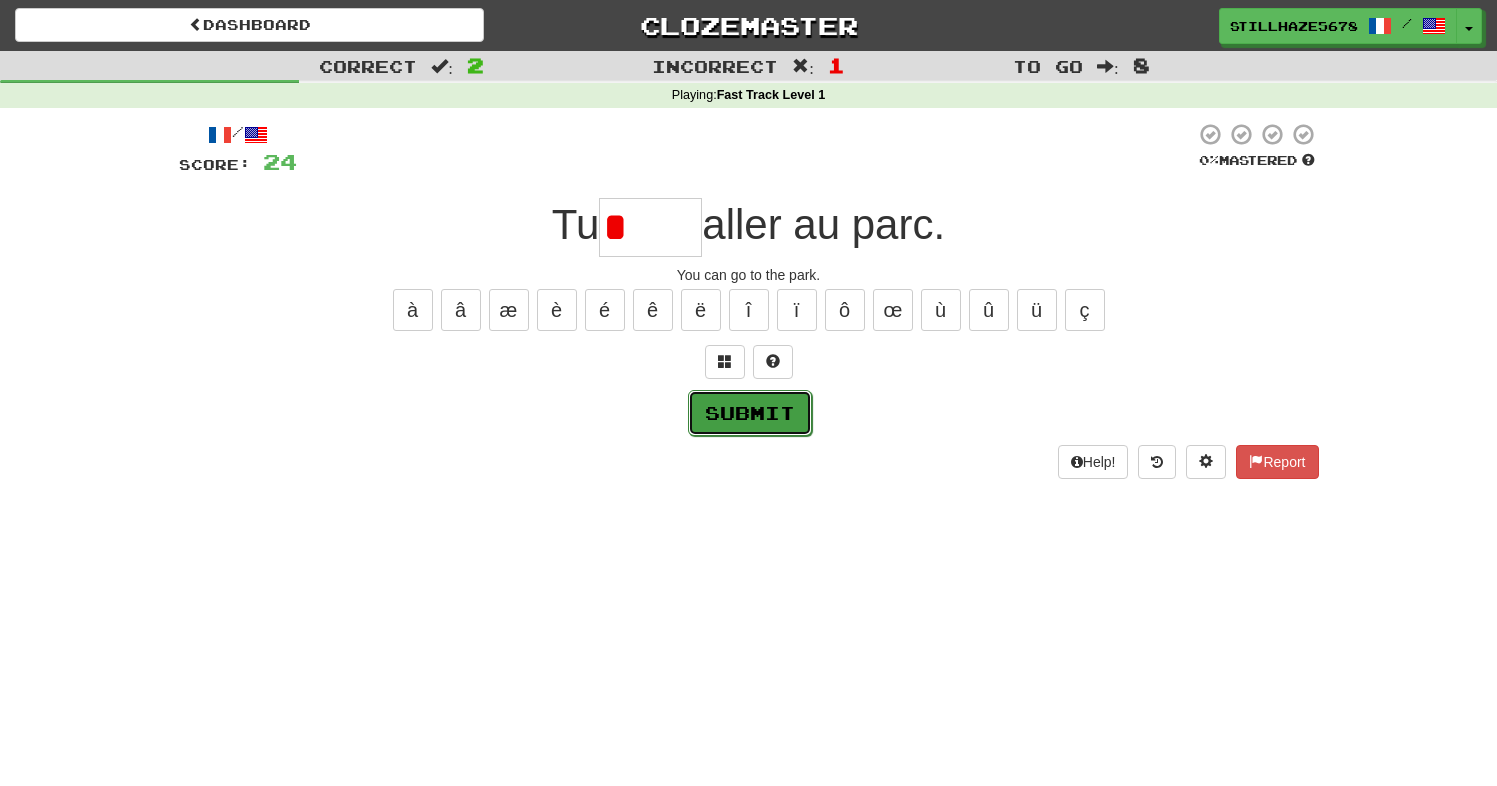 click on "Submit" at bounding box center [750, 413] 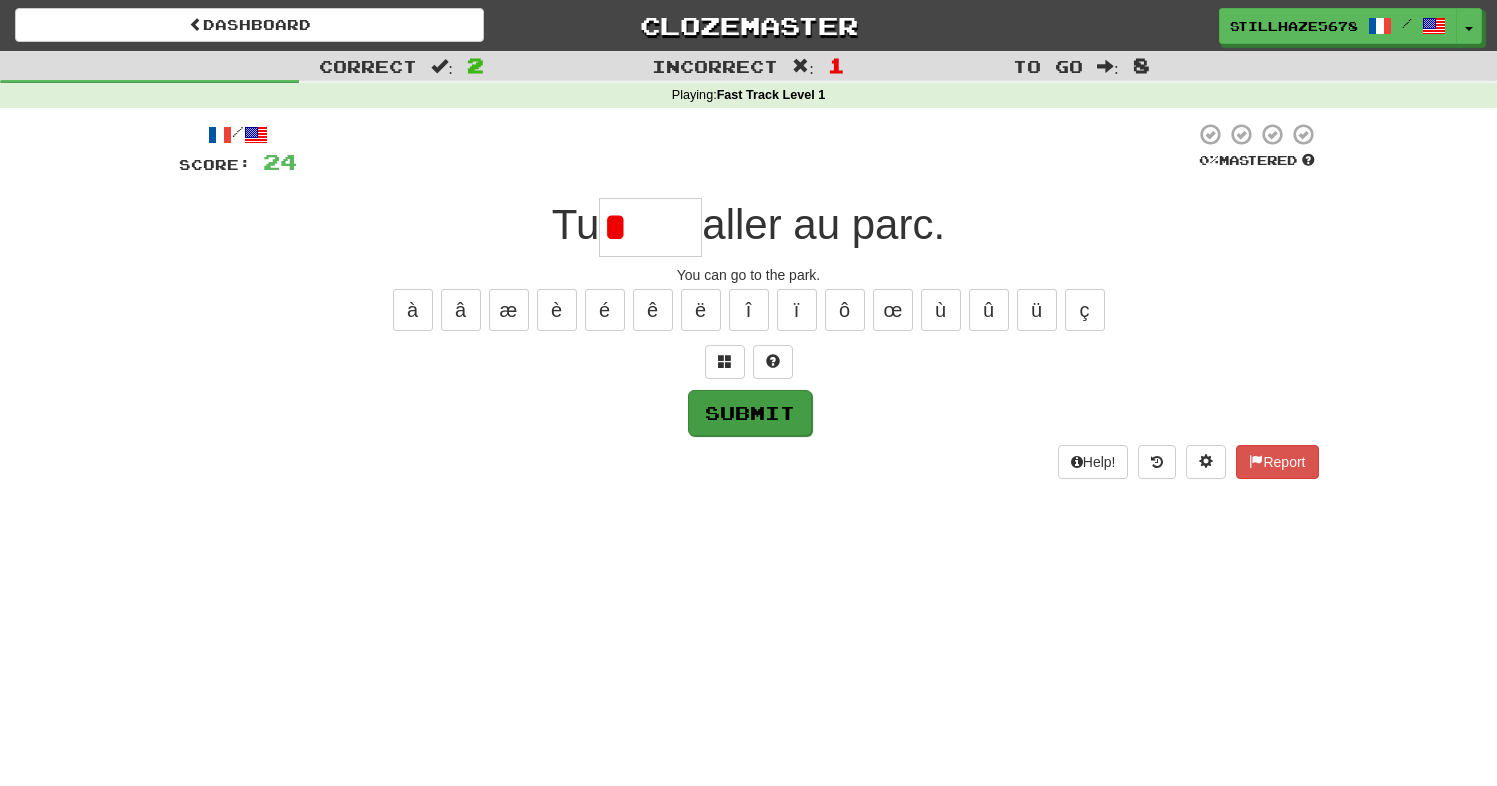 type on "****" 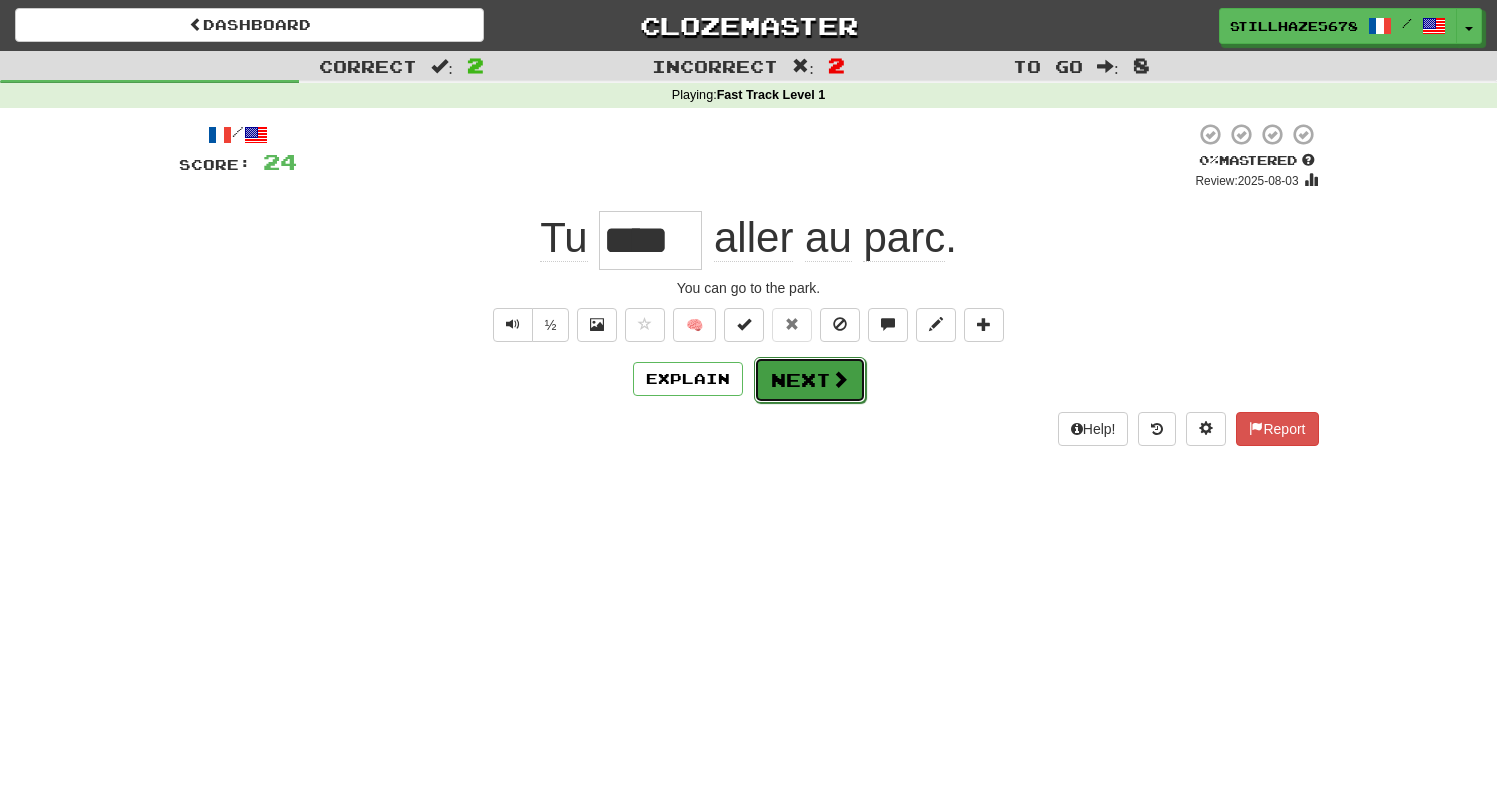 click on "Next" at bounding box center (810, 380) 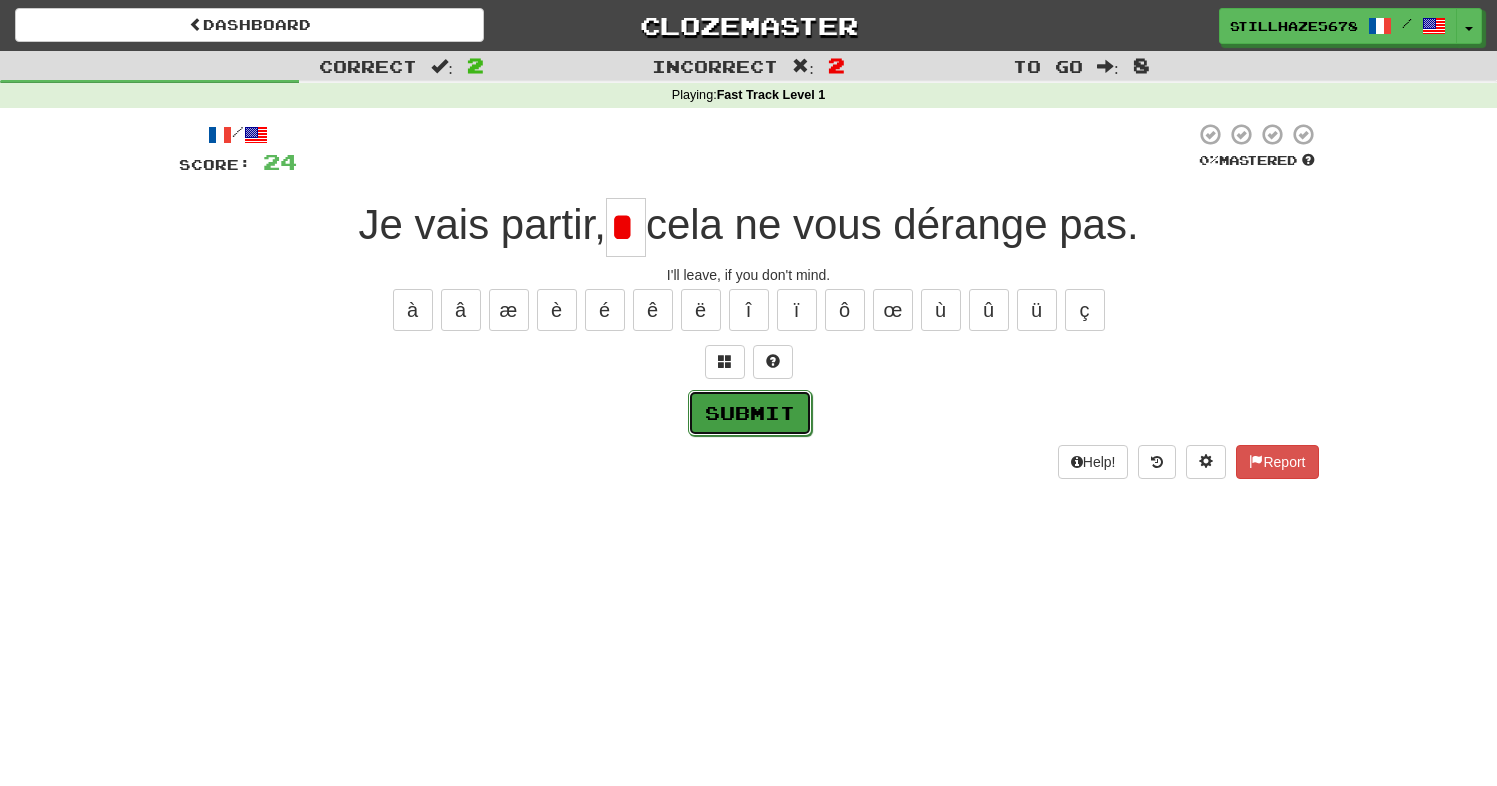 click on "Submit" at bounding box center [750, 413] 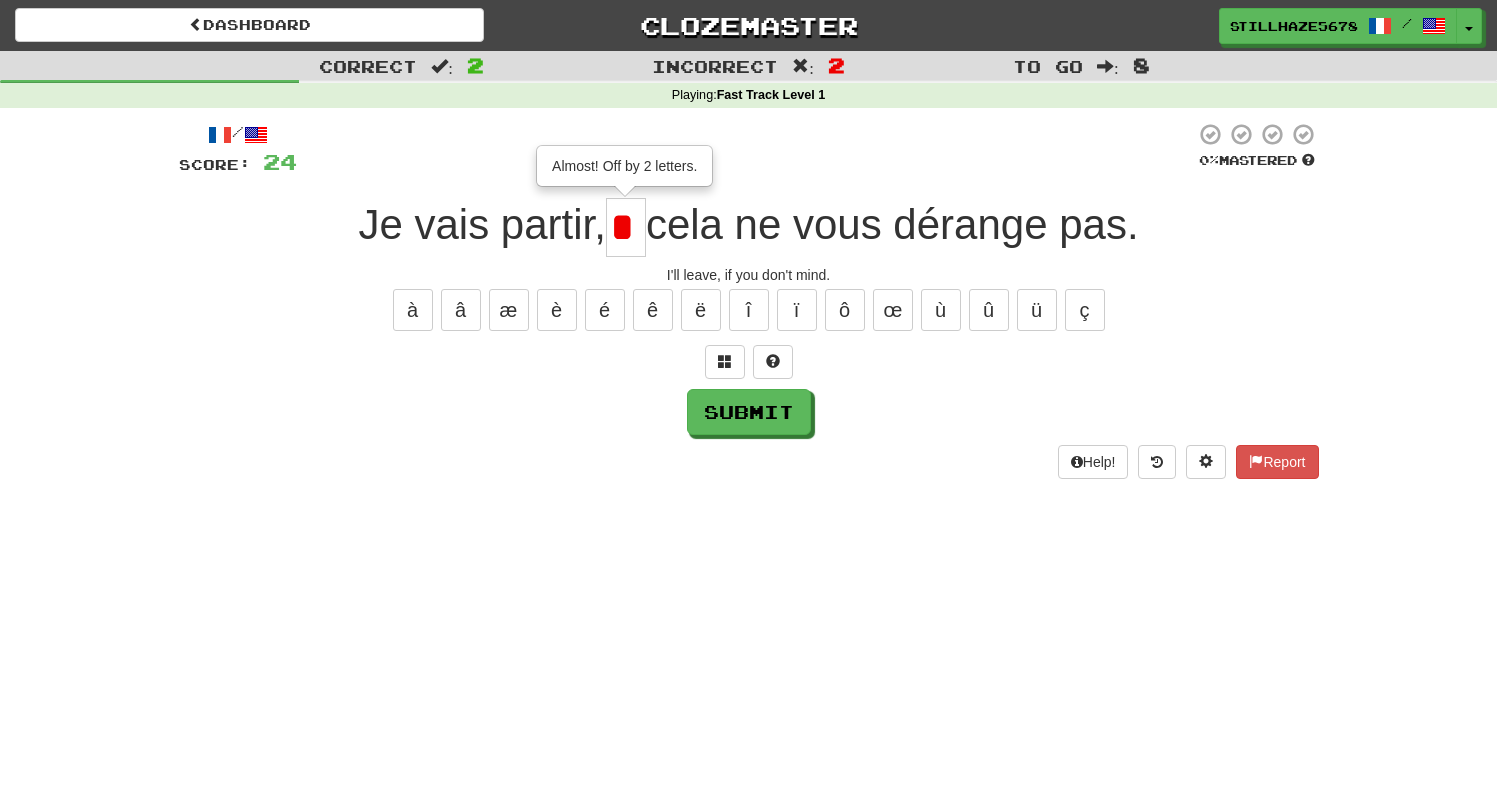 click on "*" at bounding box center [626, 227] 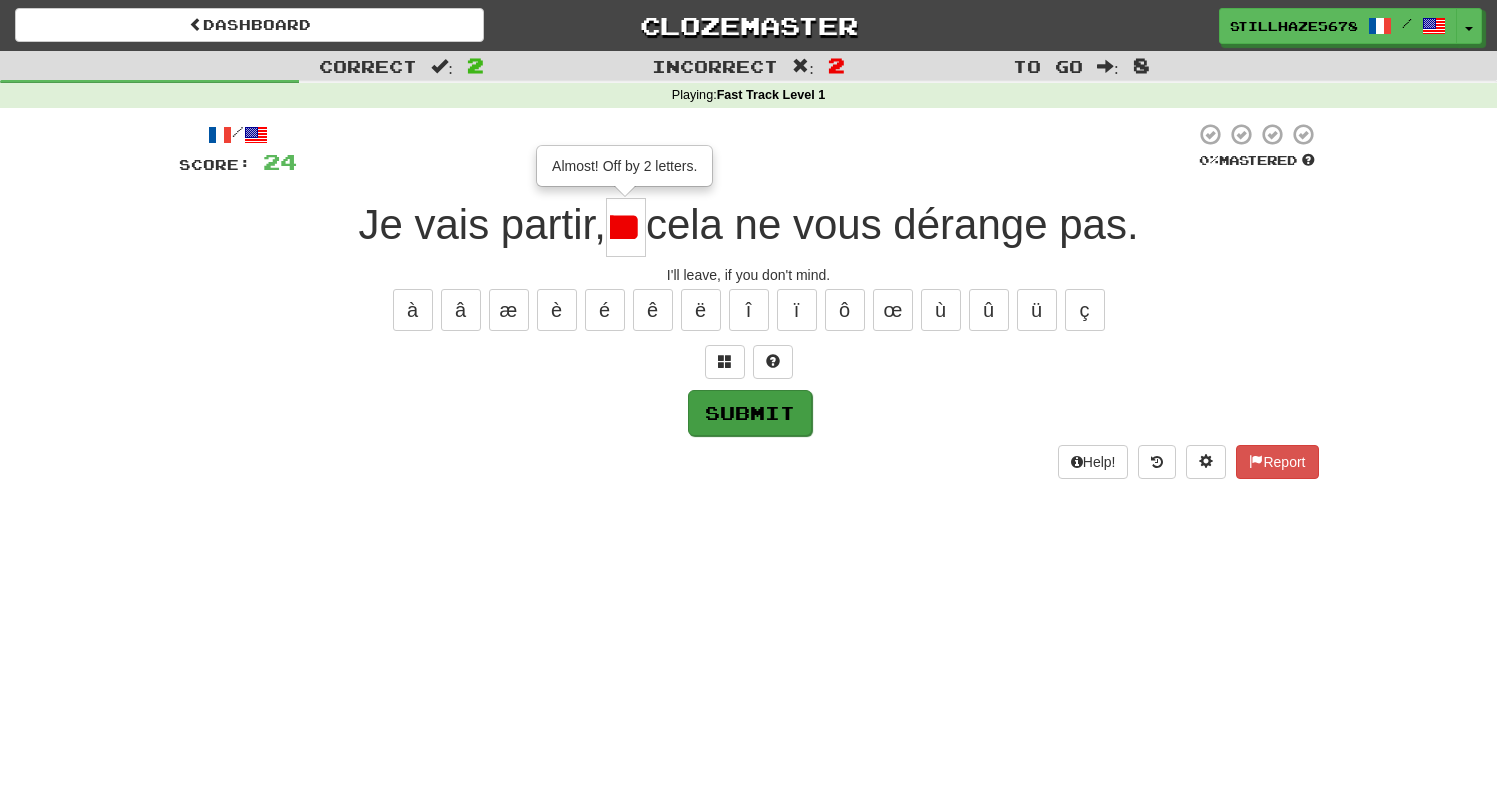 scroll, scrollTop: 0, scrollLeft: 118, axis: horizontal 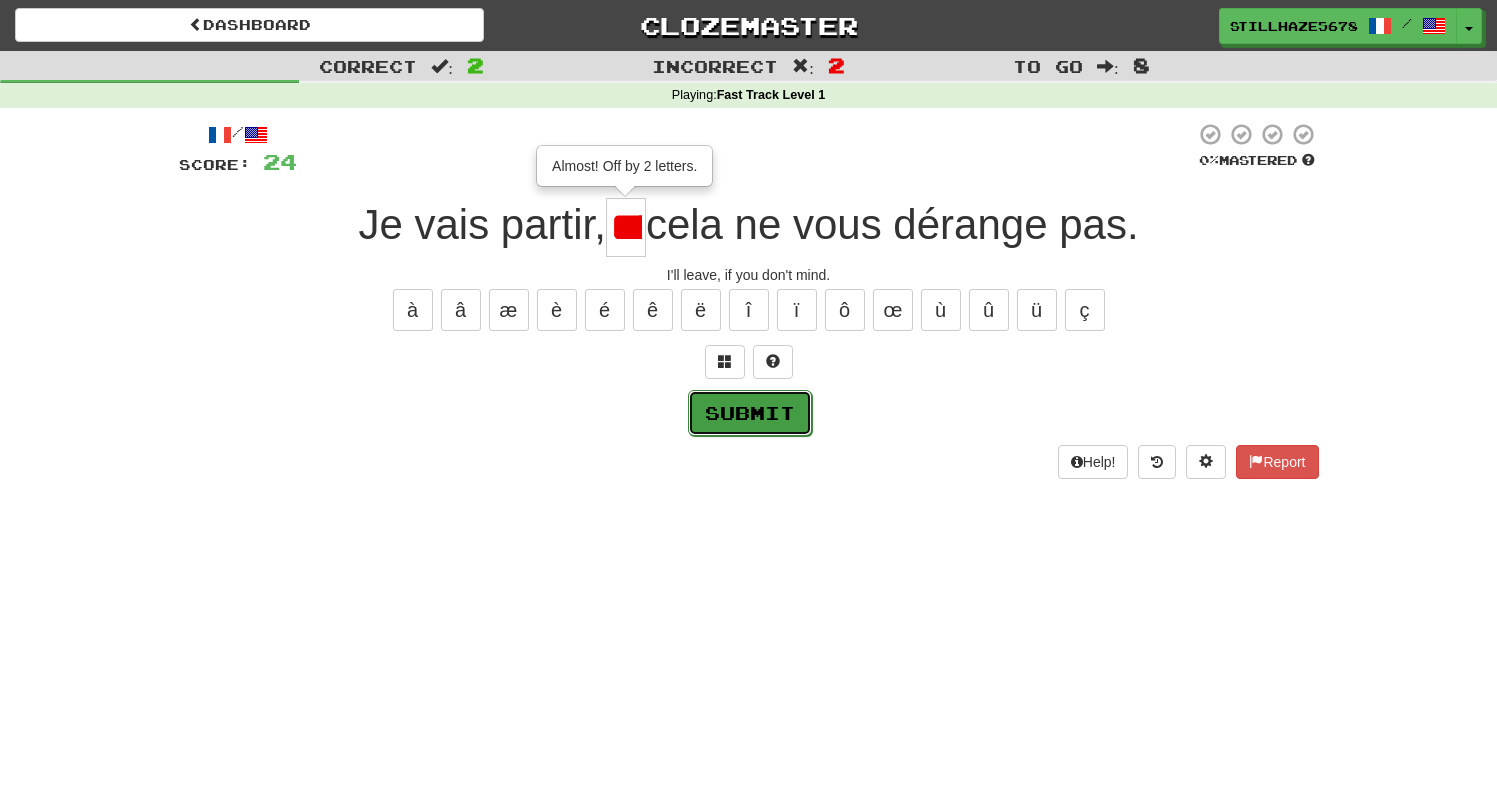 click on "Submit" at bounding box center (750, 413) 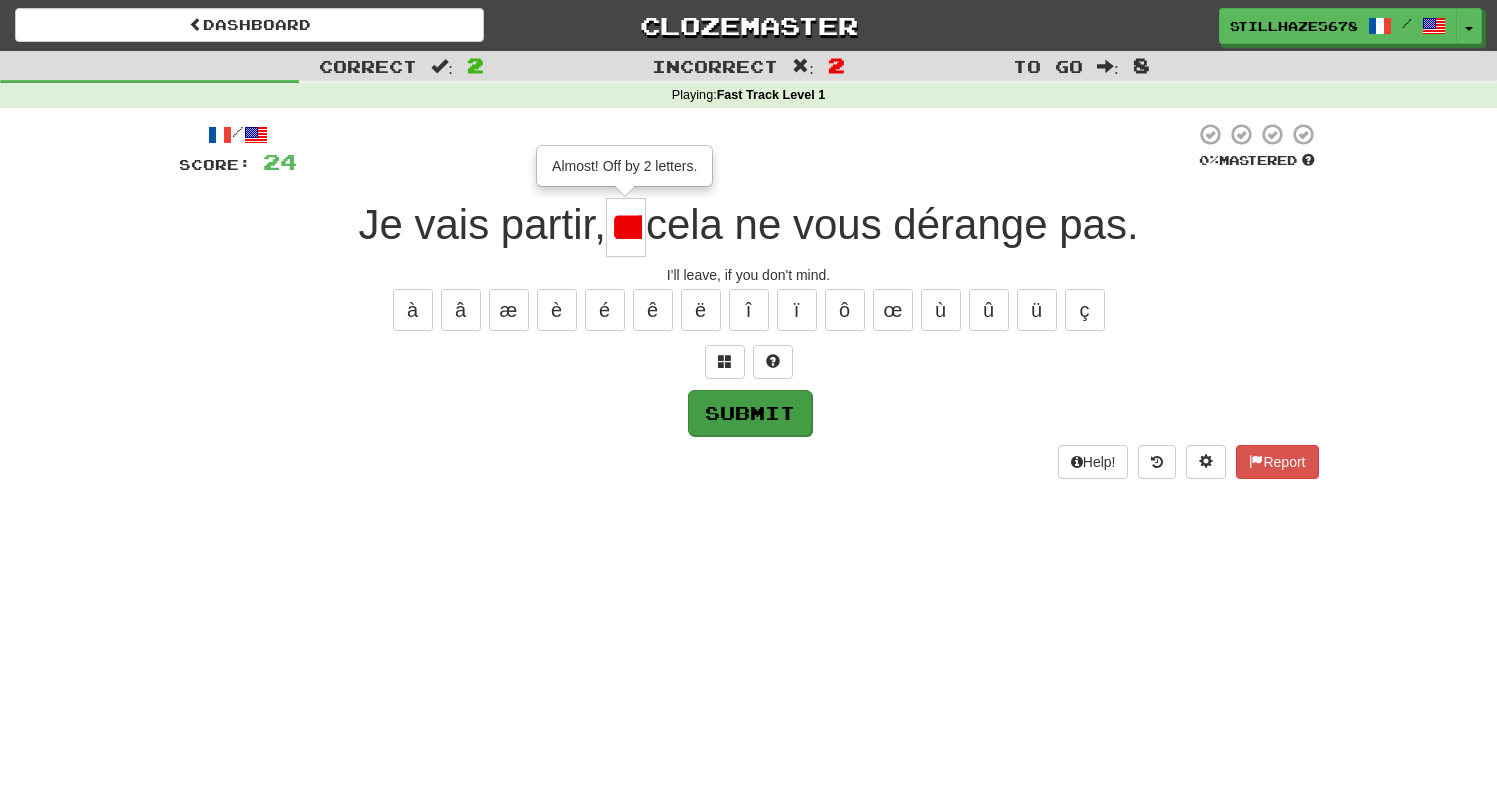 type on "**" 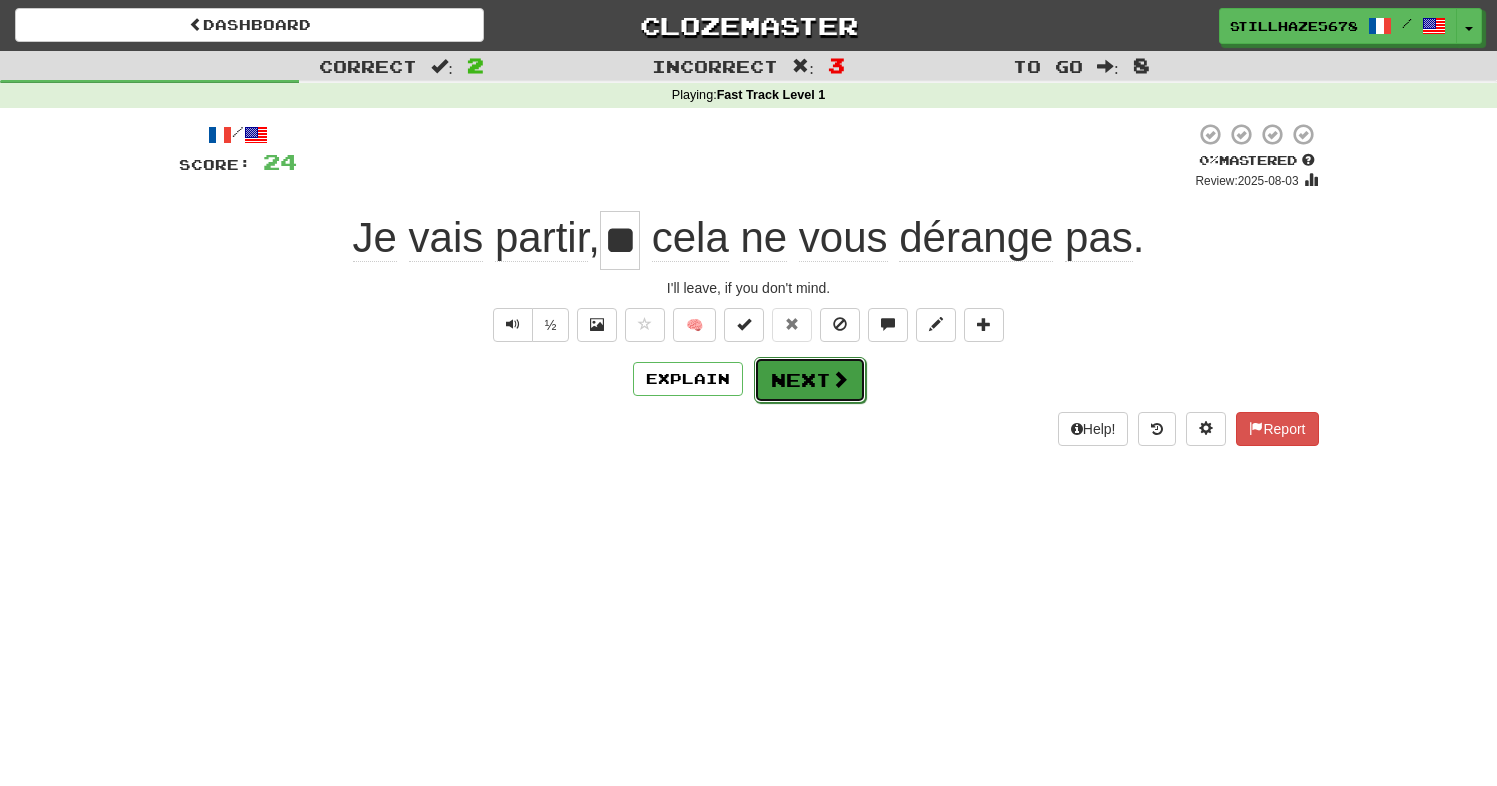 click at bounding box center [840, 379] 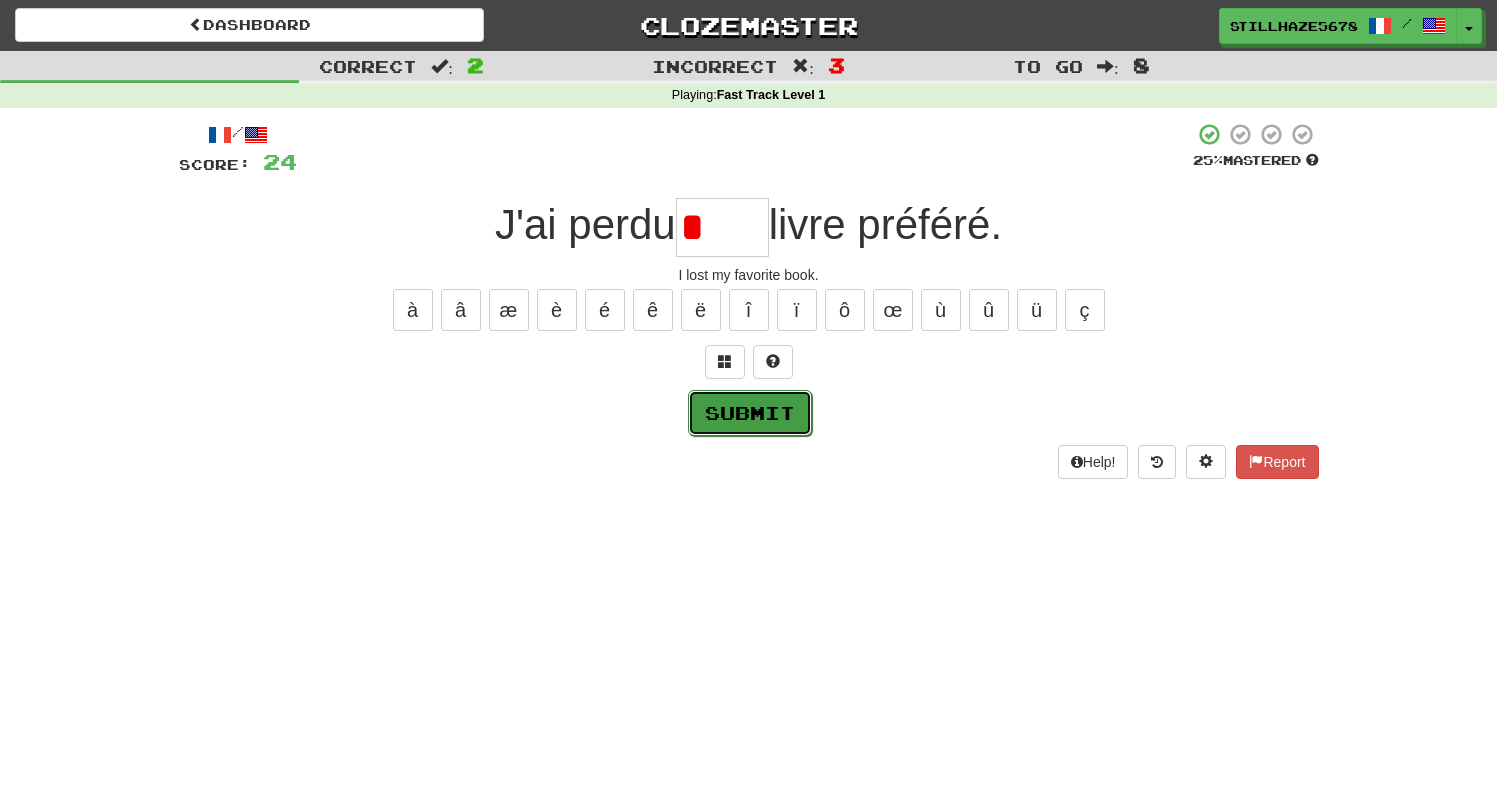 click on "Submit" at bounding box center (750, 413) 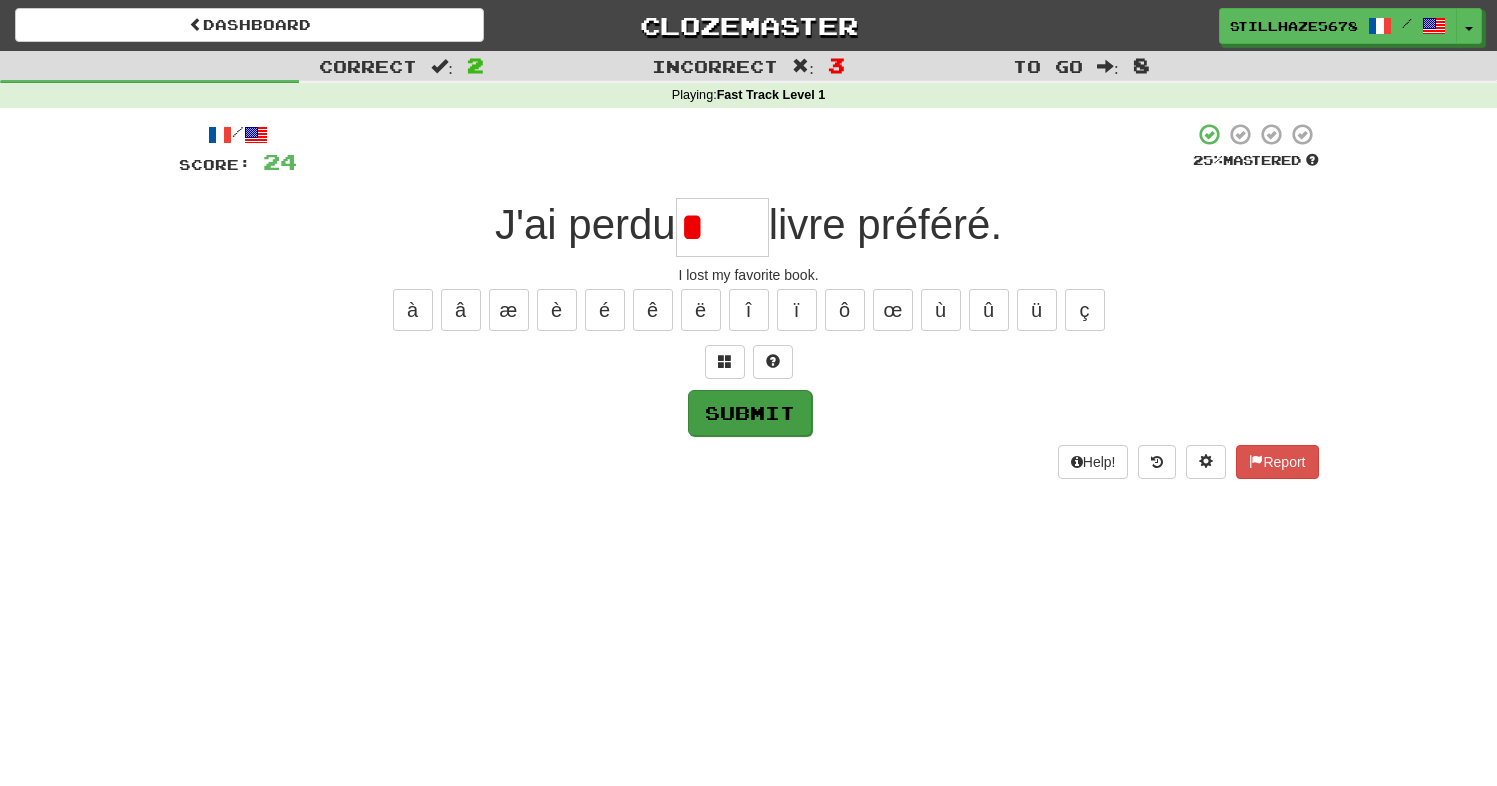 type on "***" 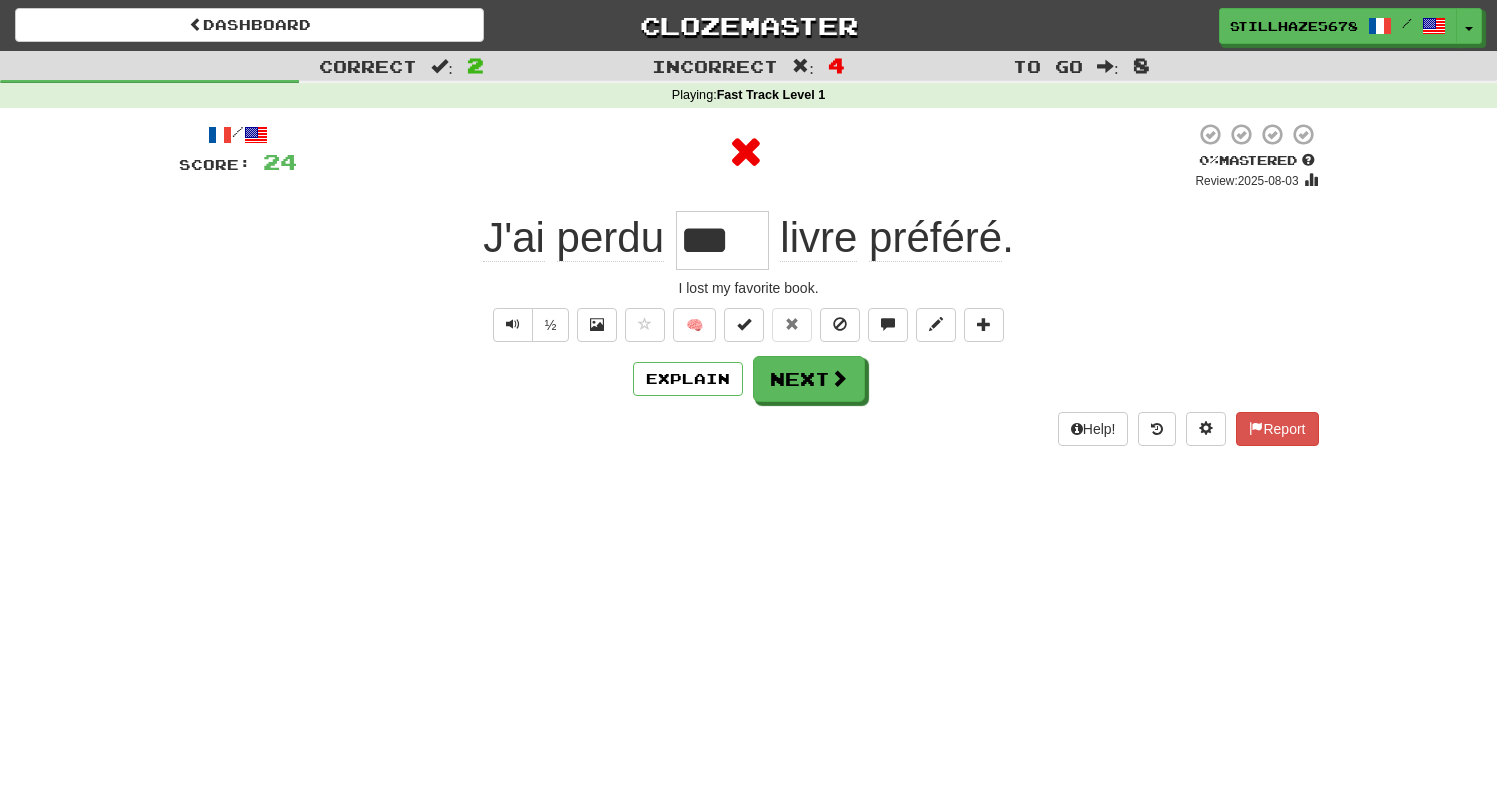 click on "***" at bounding box center (722, 240) 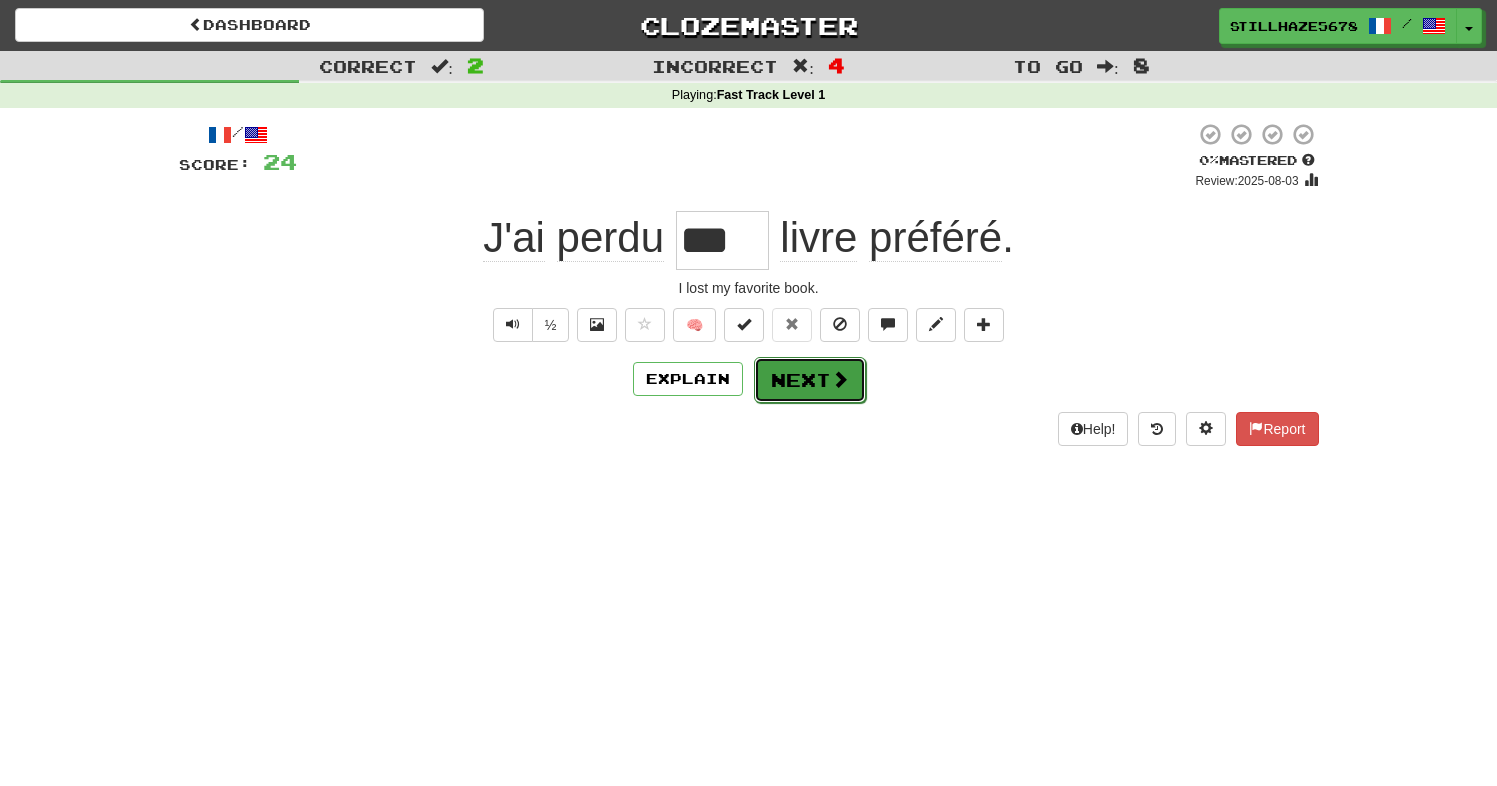 click on "Next" at bounding box center [810, 380] 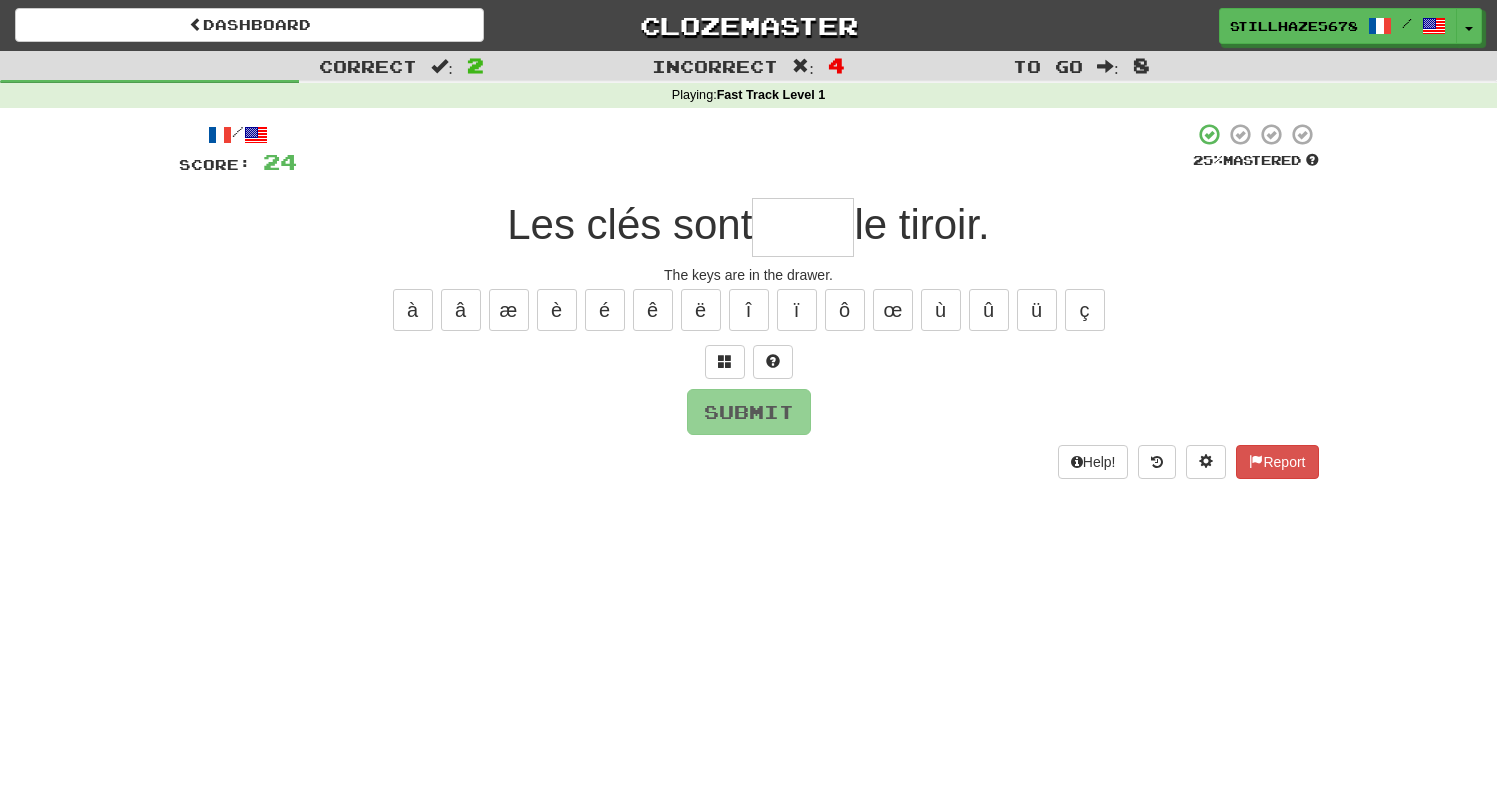 type on "*" 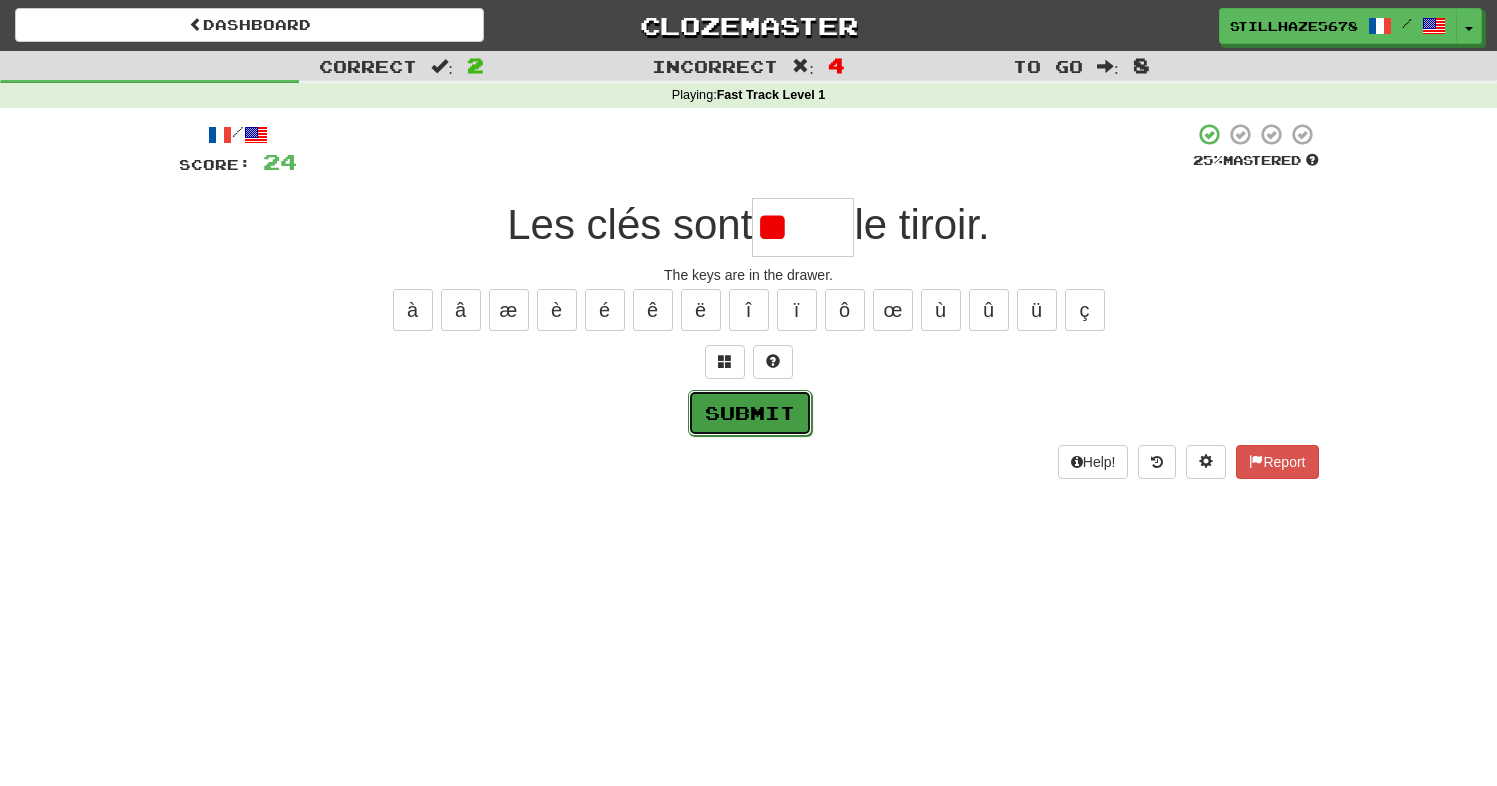 click on "Submit" at bounding box center (750, 413) 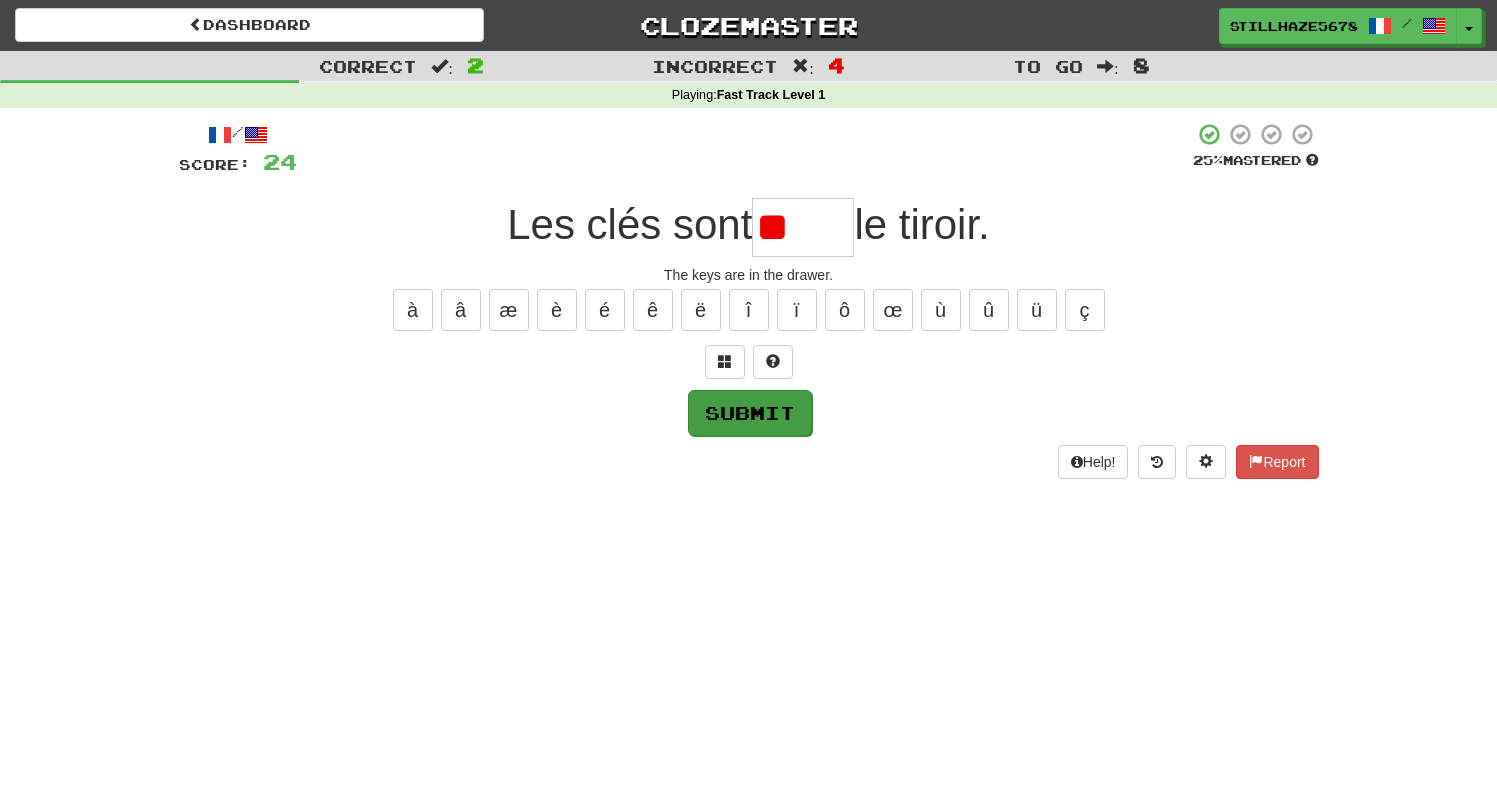 type on "****" 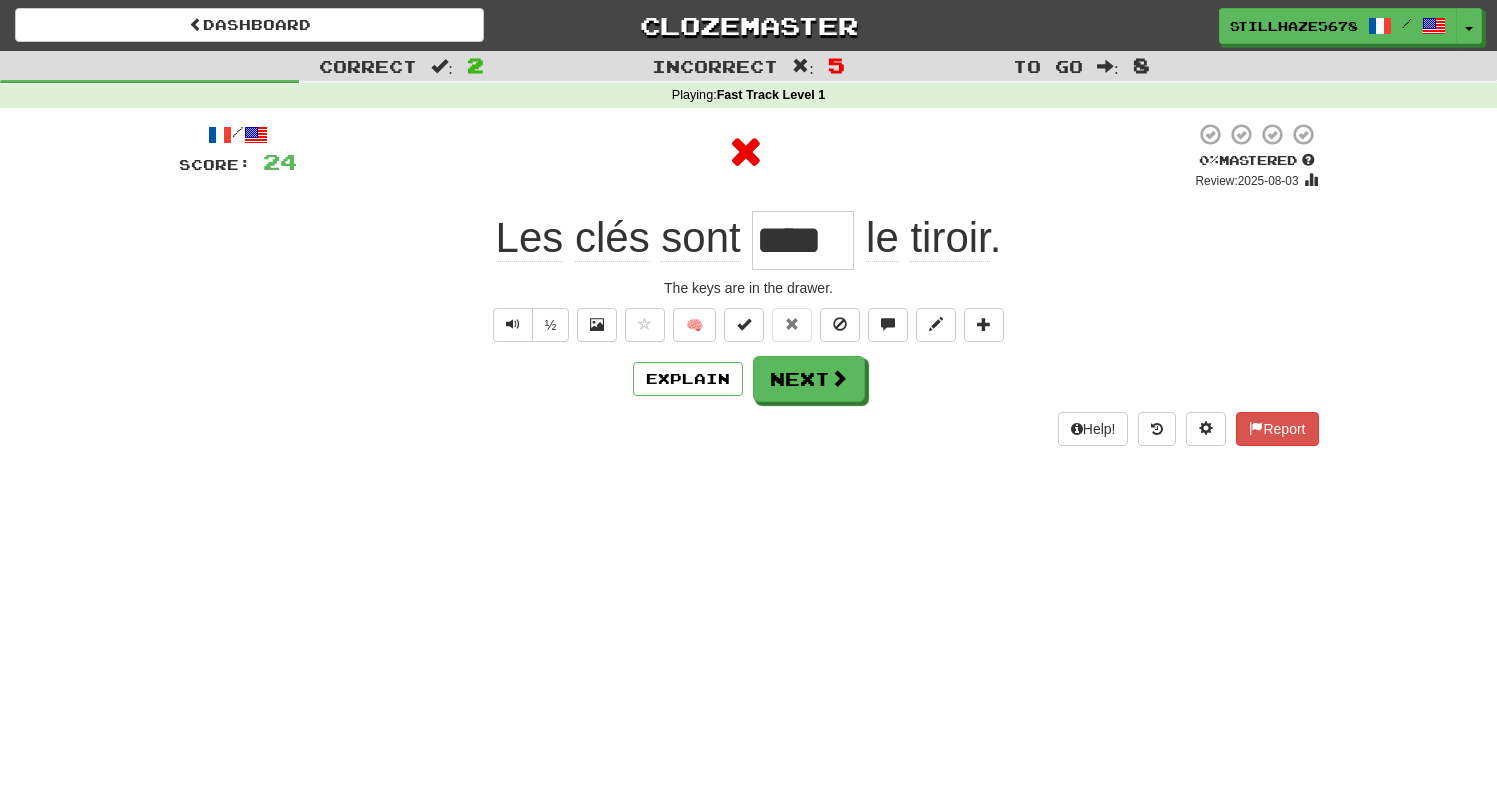 click on "****" at bounding box center (803, 240) 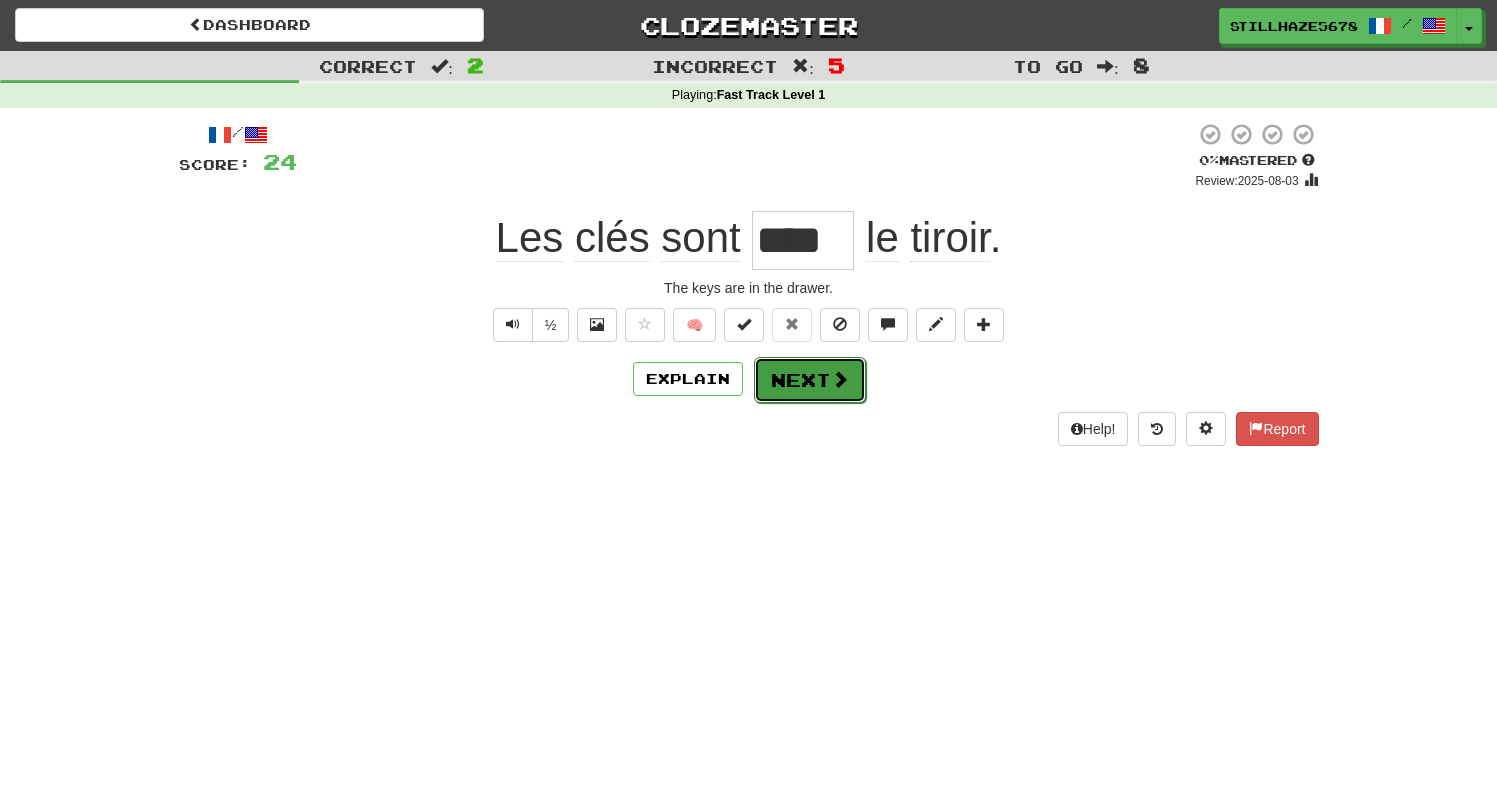 click on "Next" at bounding box center [810, 380] 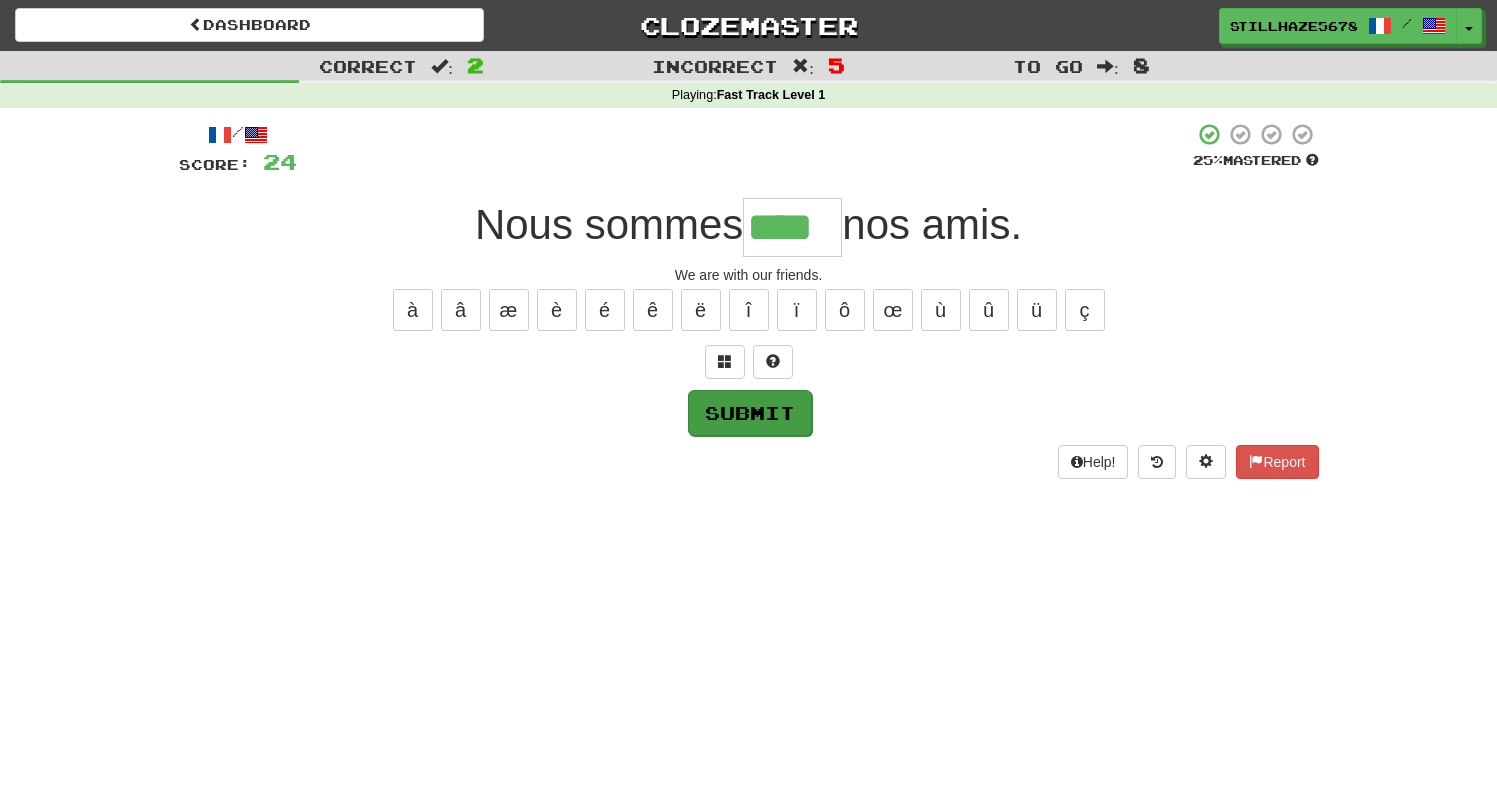 type on "****" 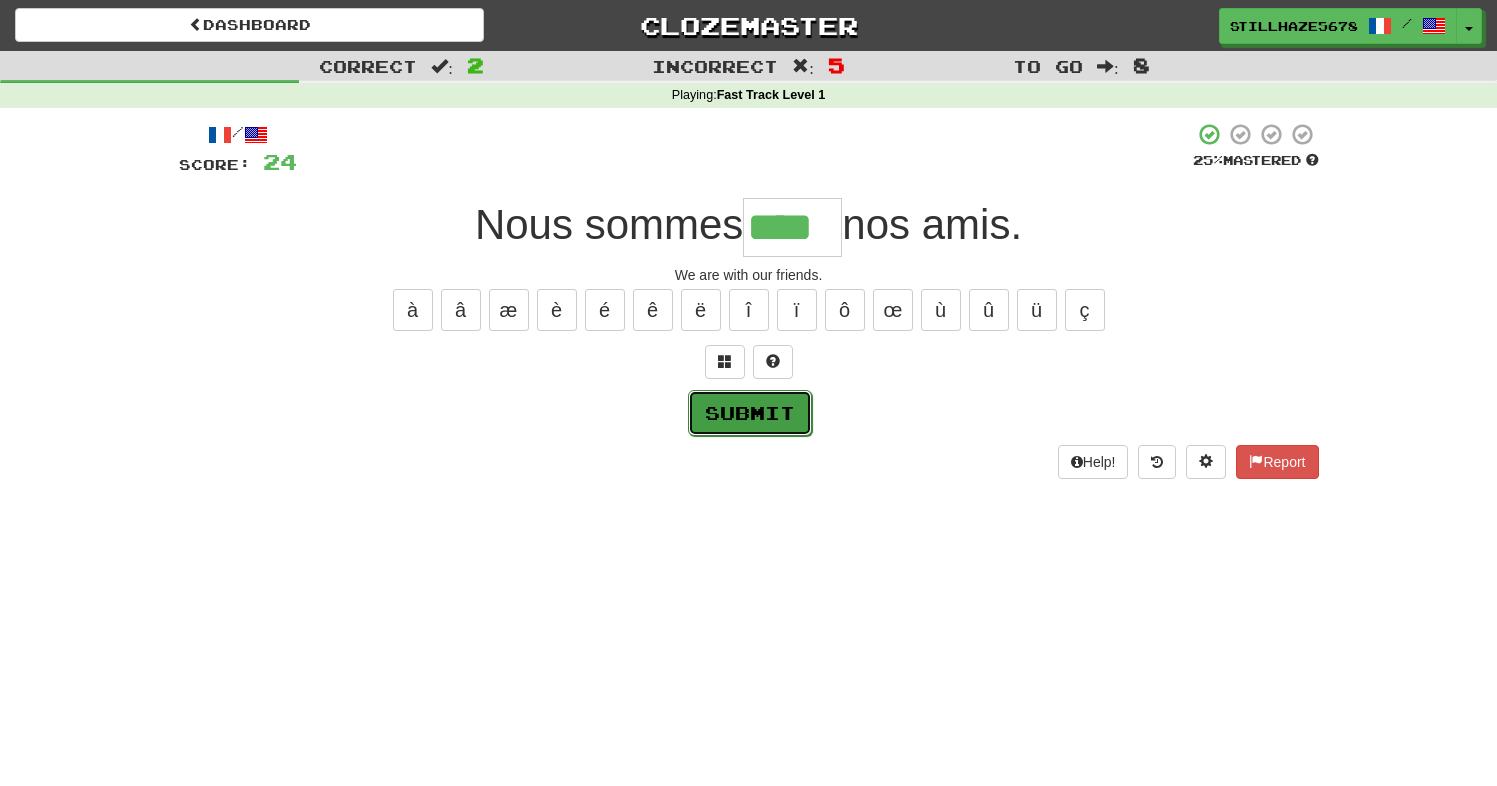 click on "Submit" at bounding box center (750, 413) 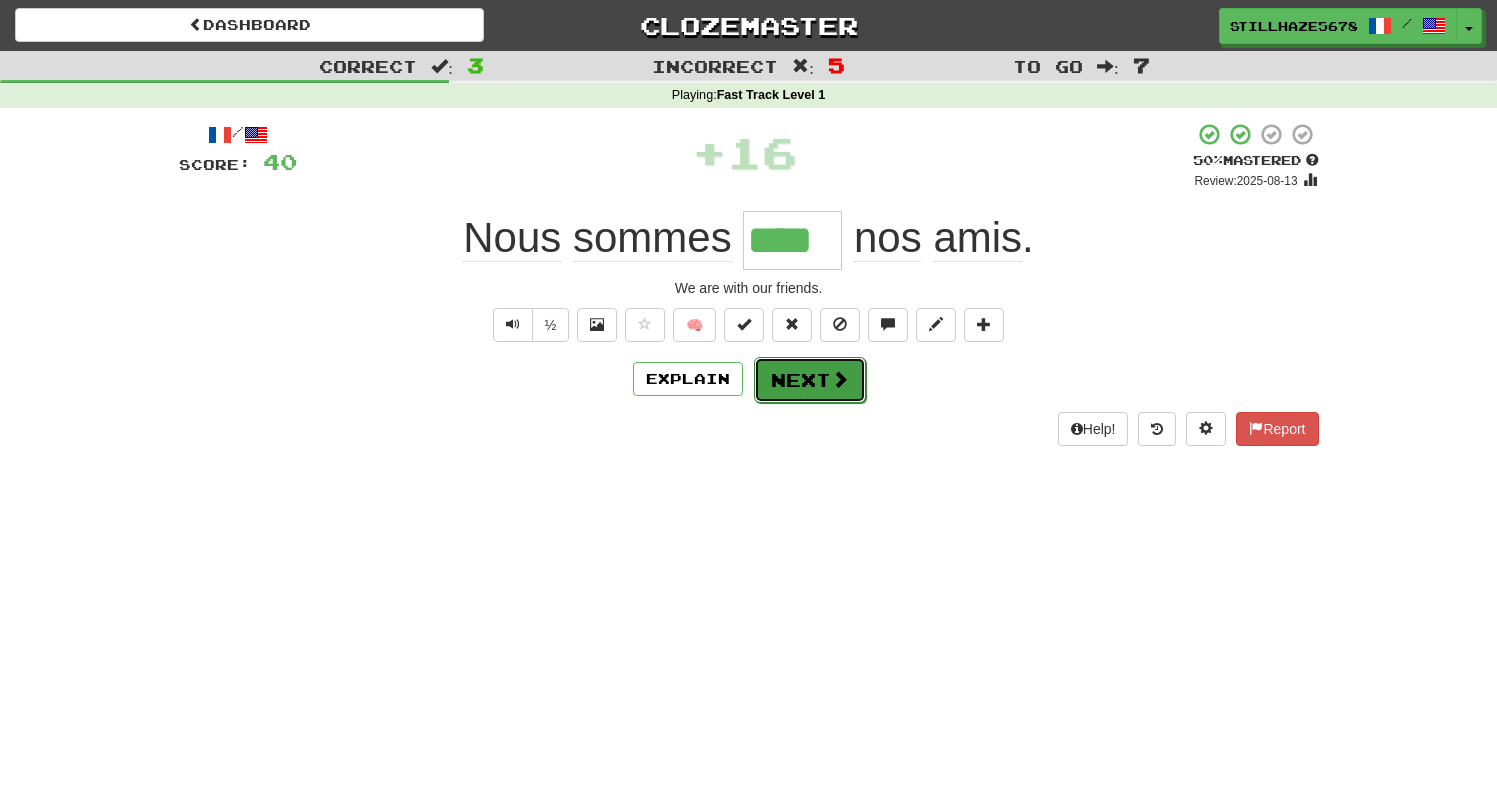 click on "Next" at bounding box center [810, 380] 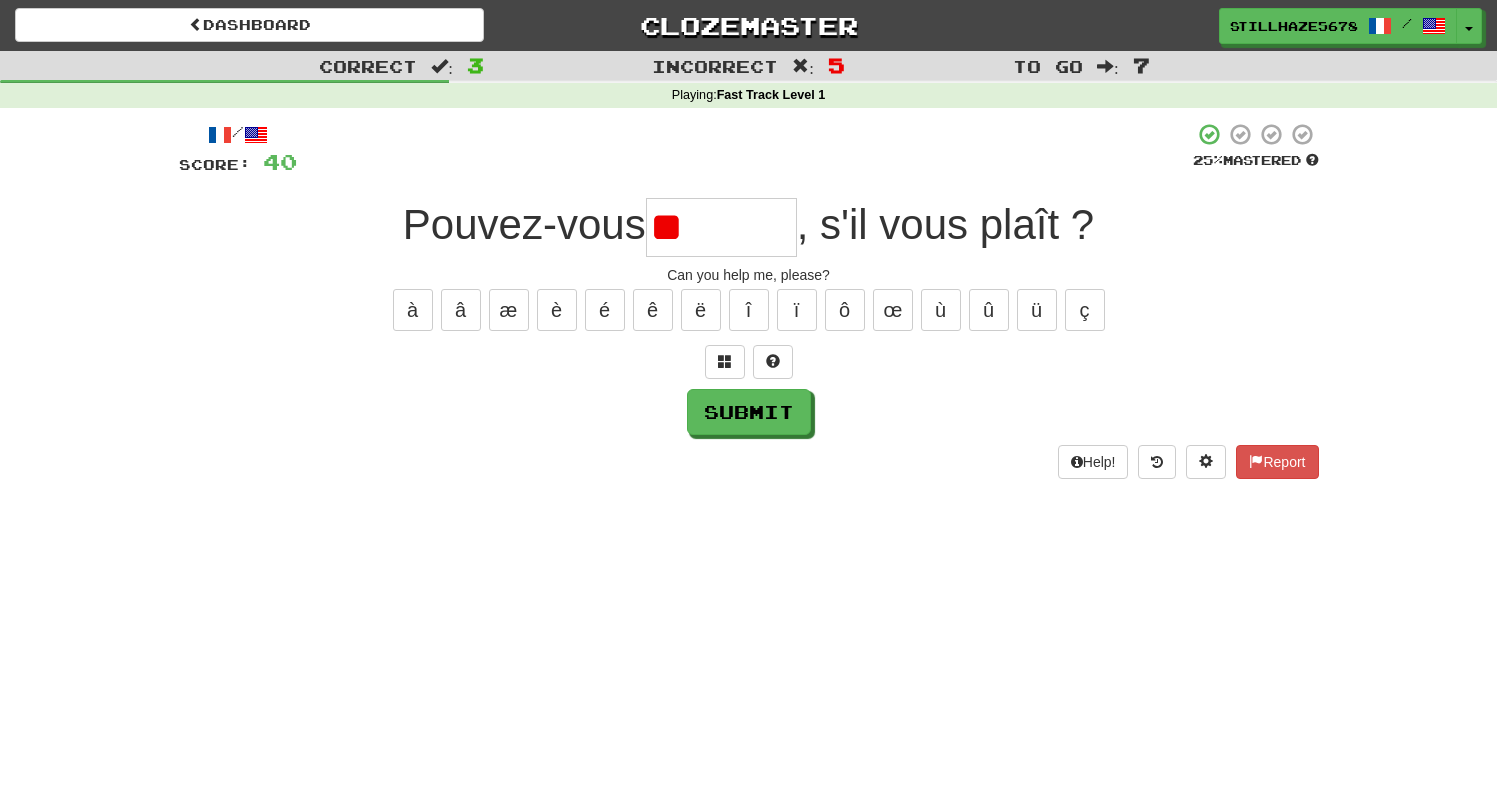 type on "*" 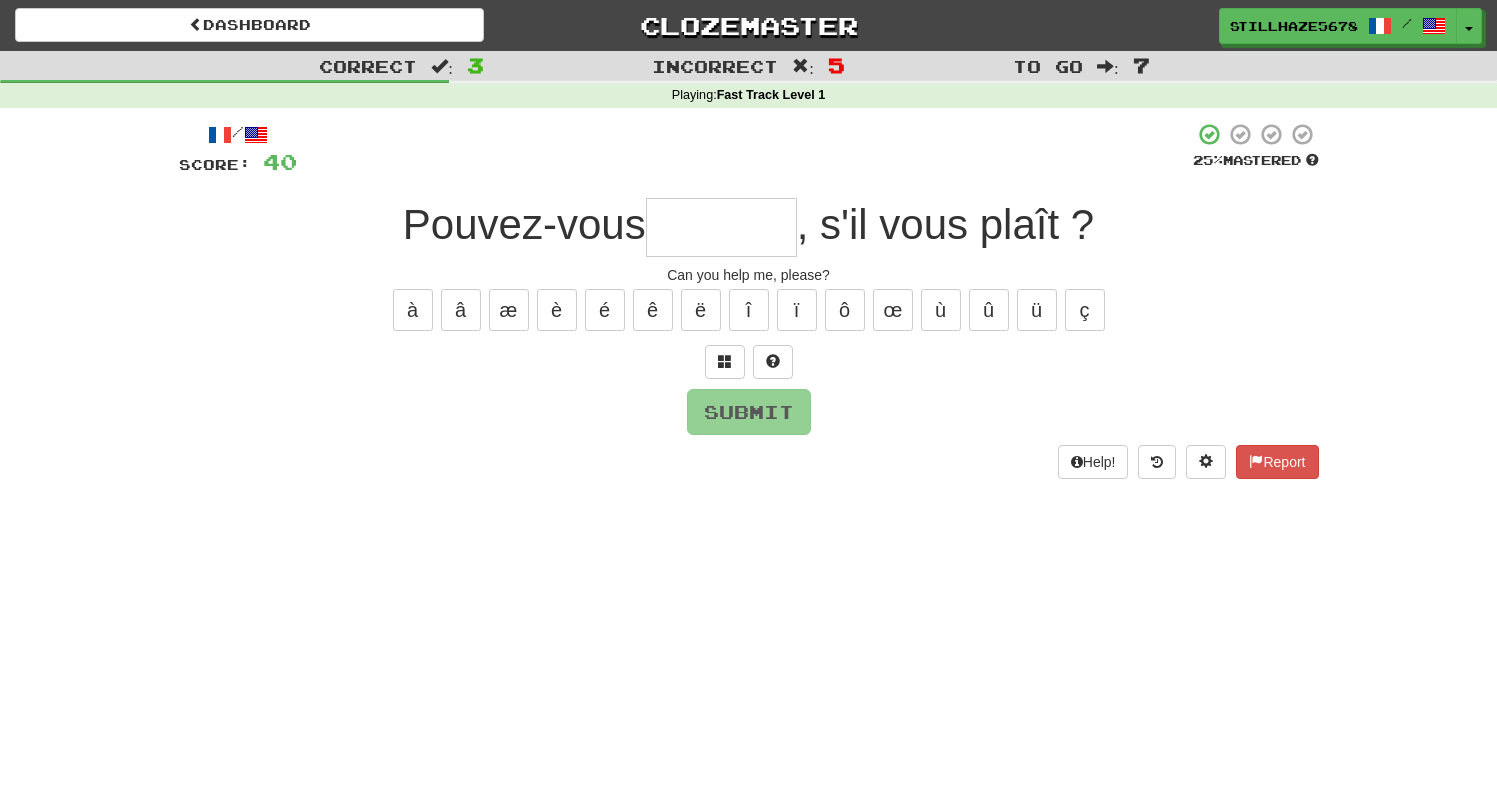 type on "*" 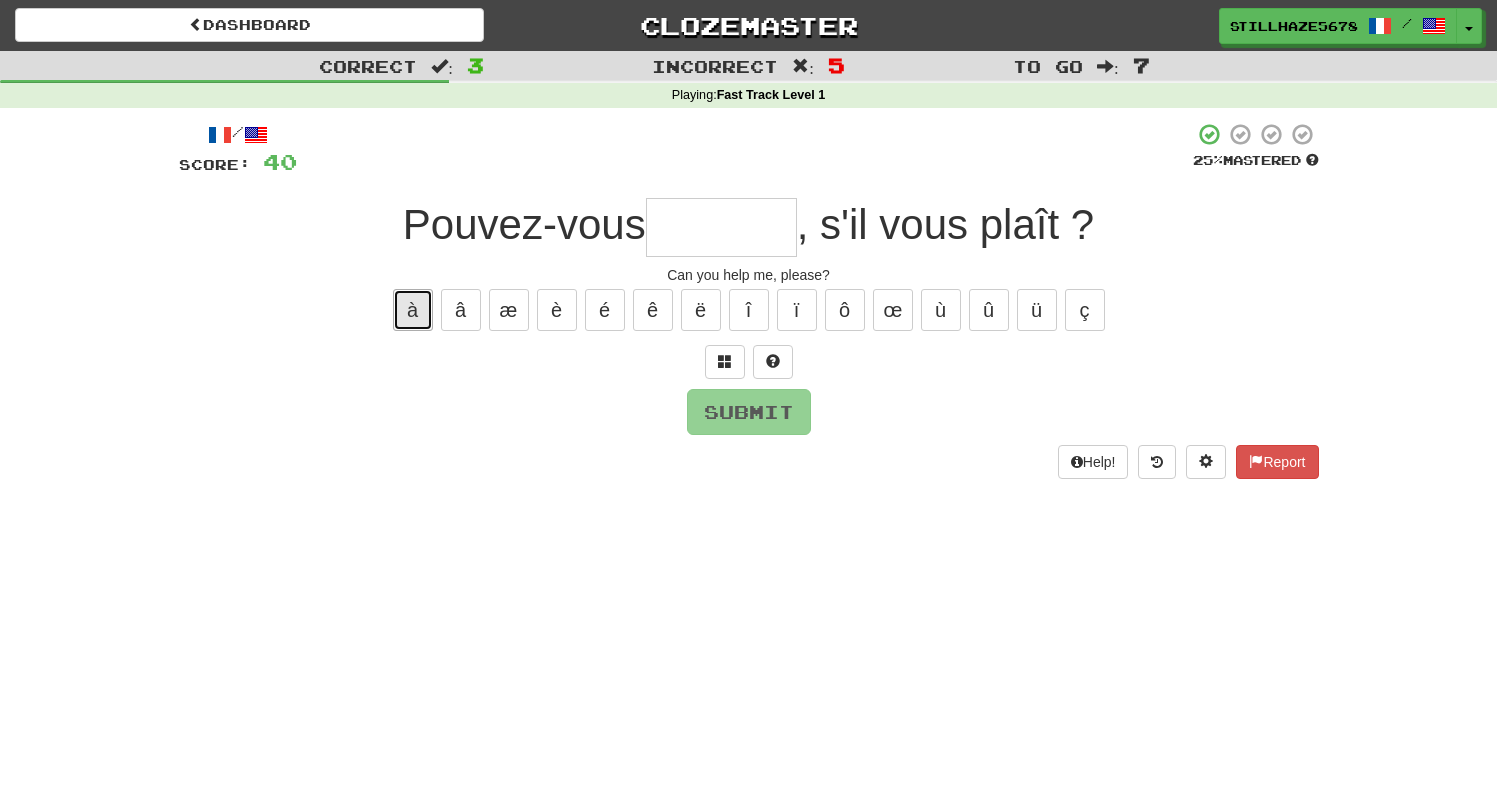 click on "à" at bounding box center [413, 310] 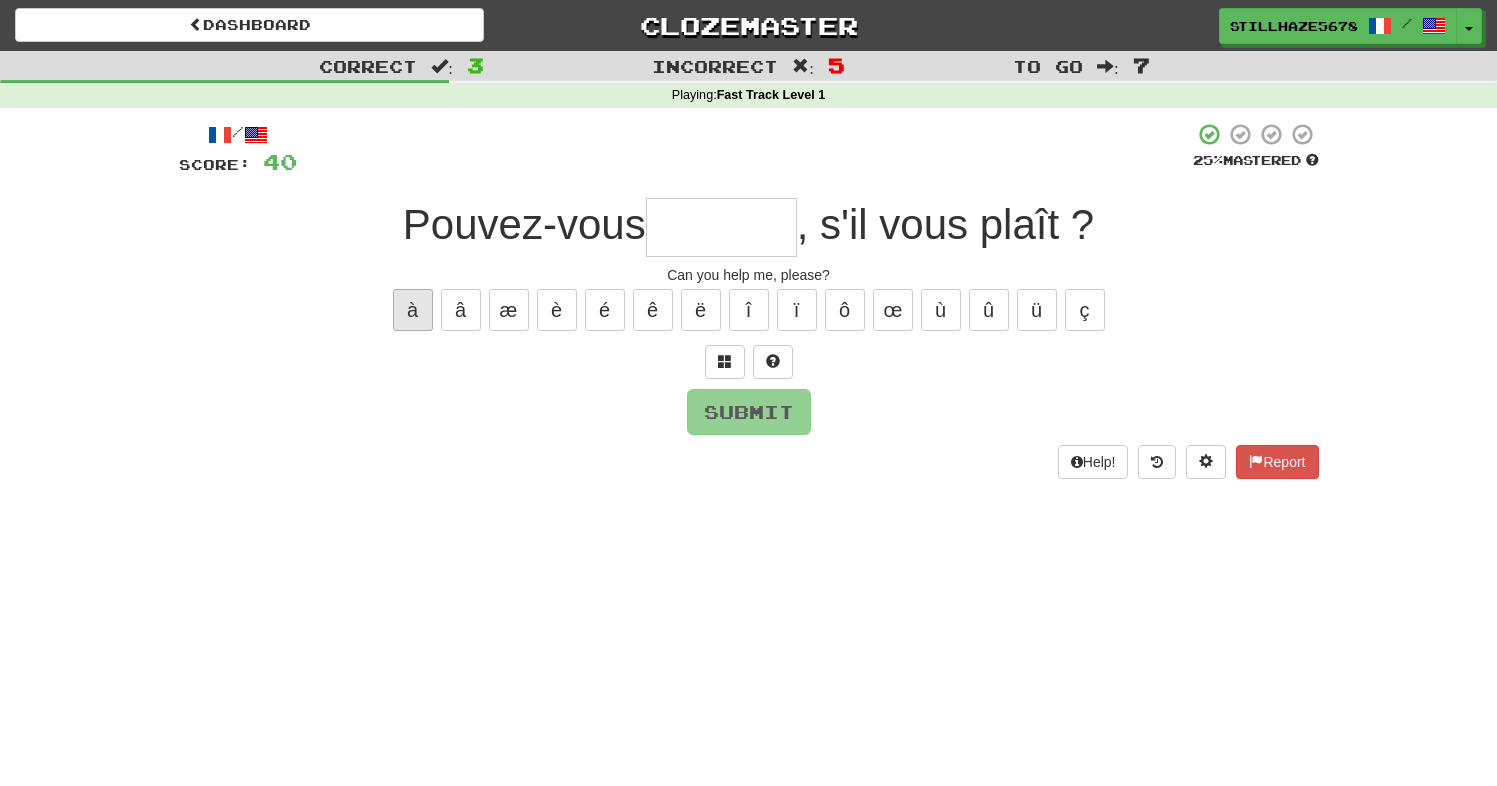 type on "*" 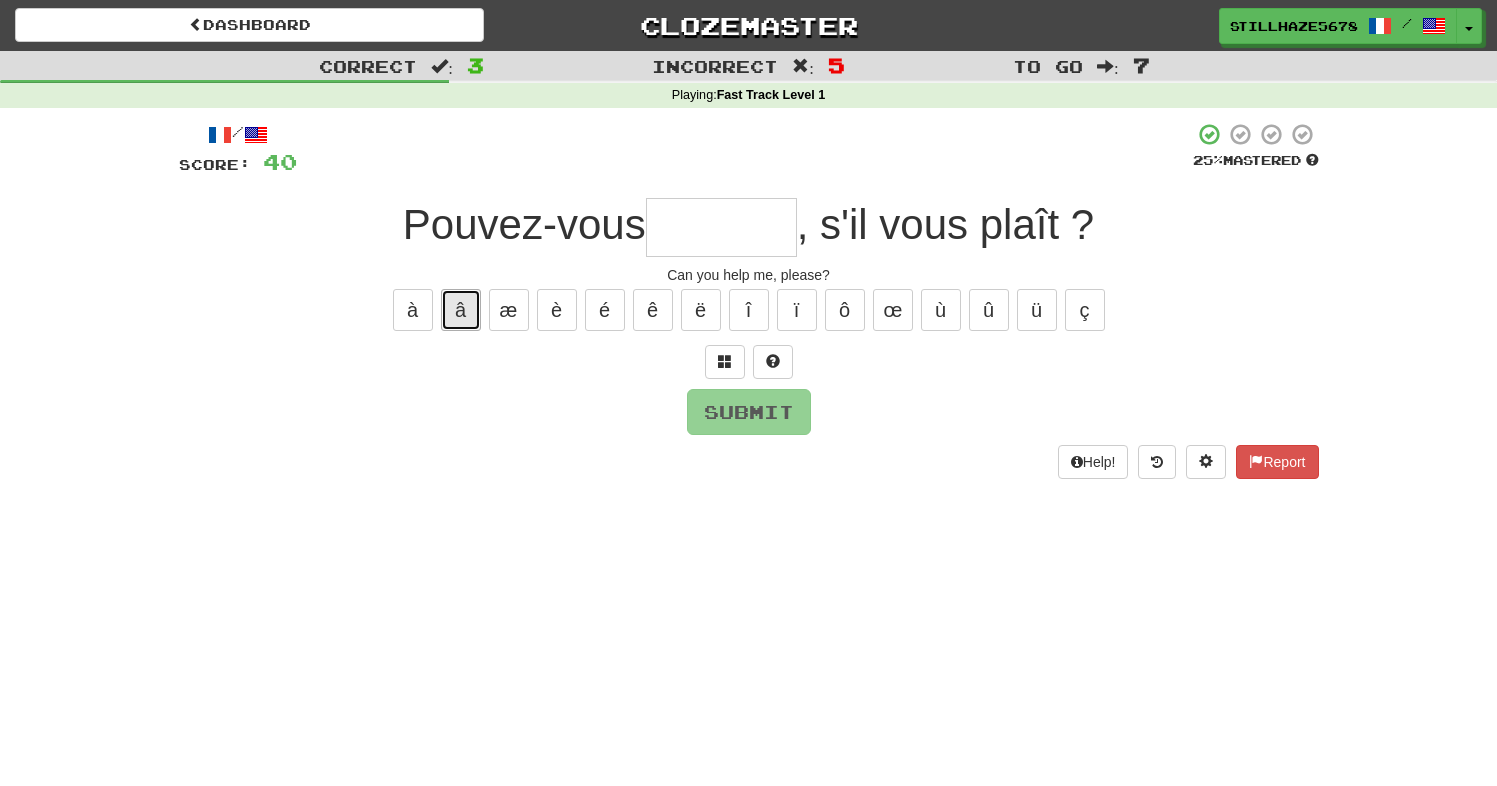click on "â" at bounding box center [461, 310] 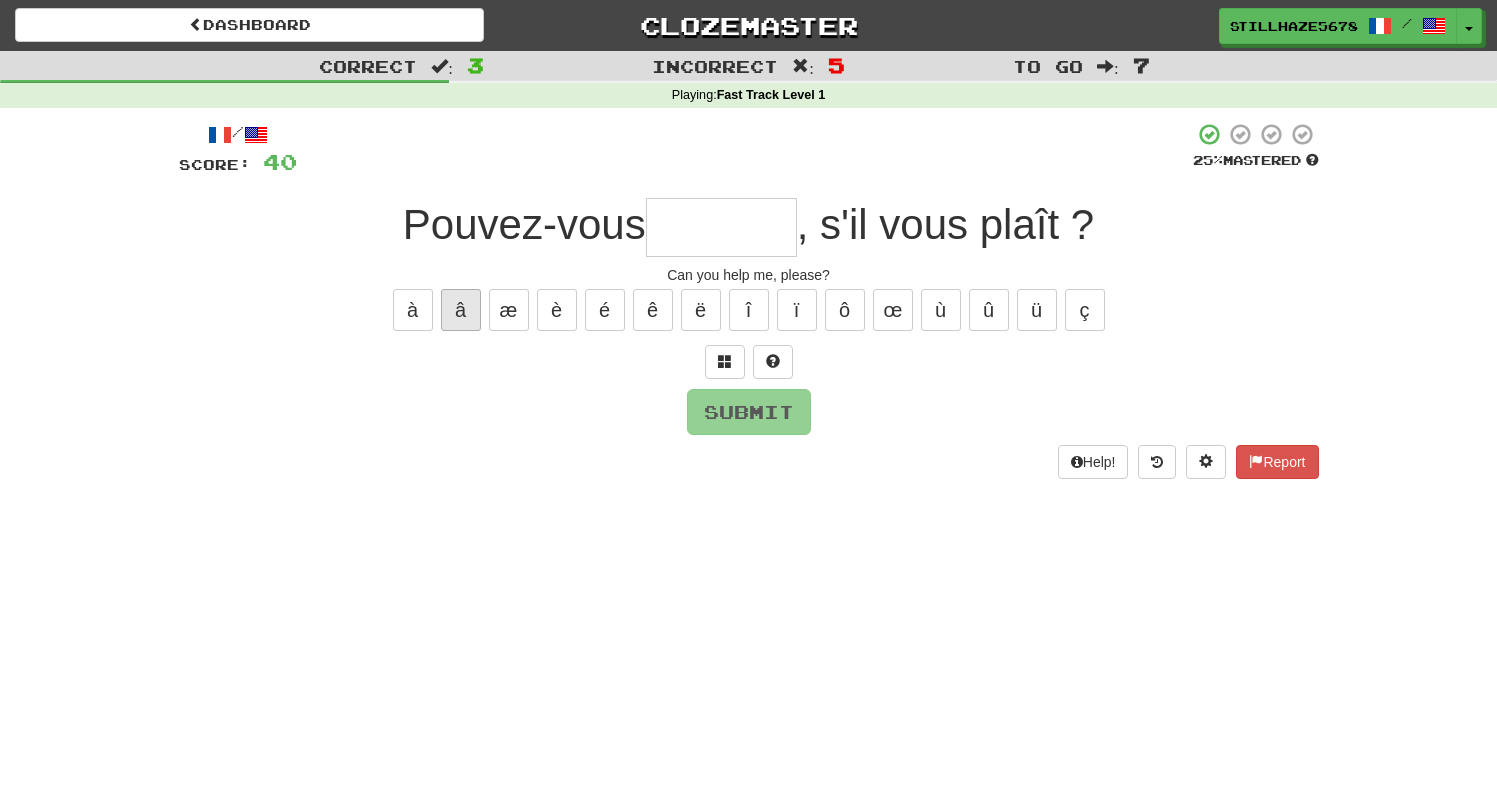 type on "*" 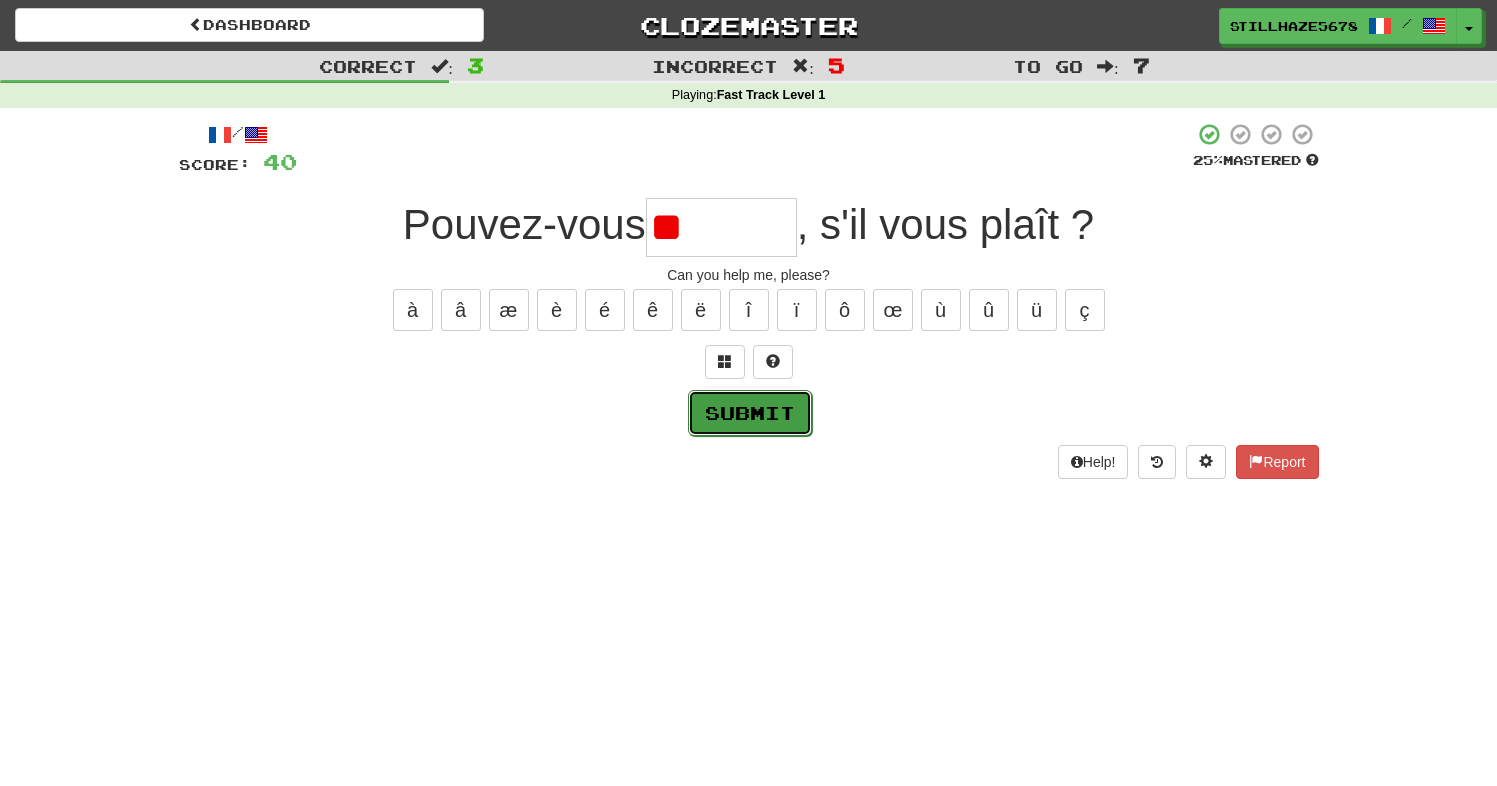 click on "Submit" at bounding box center [750, 413] 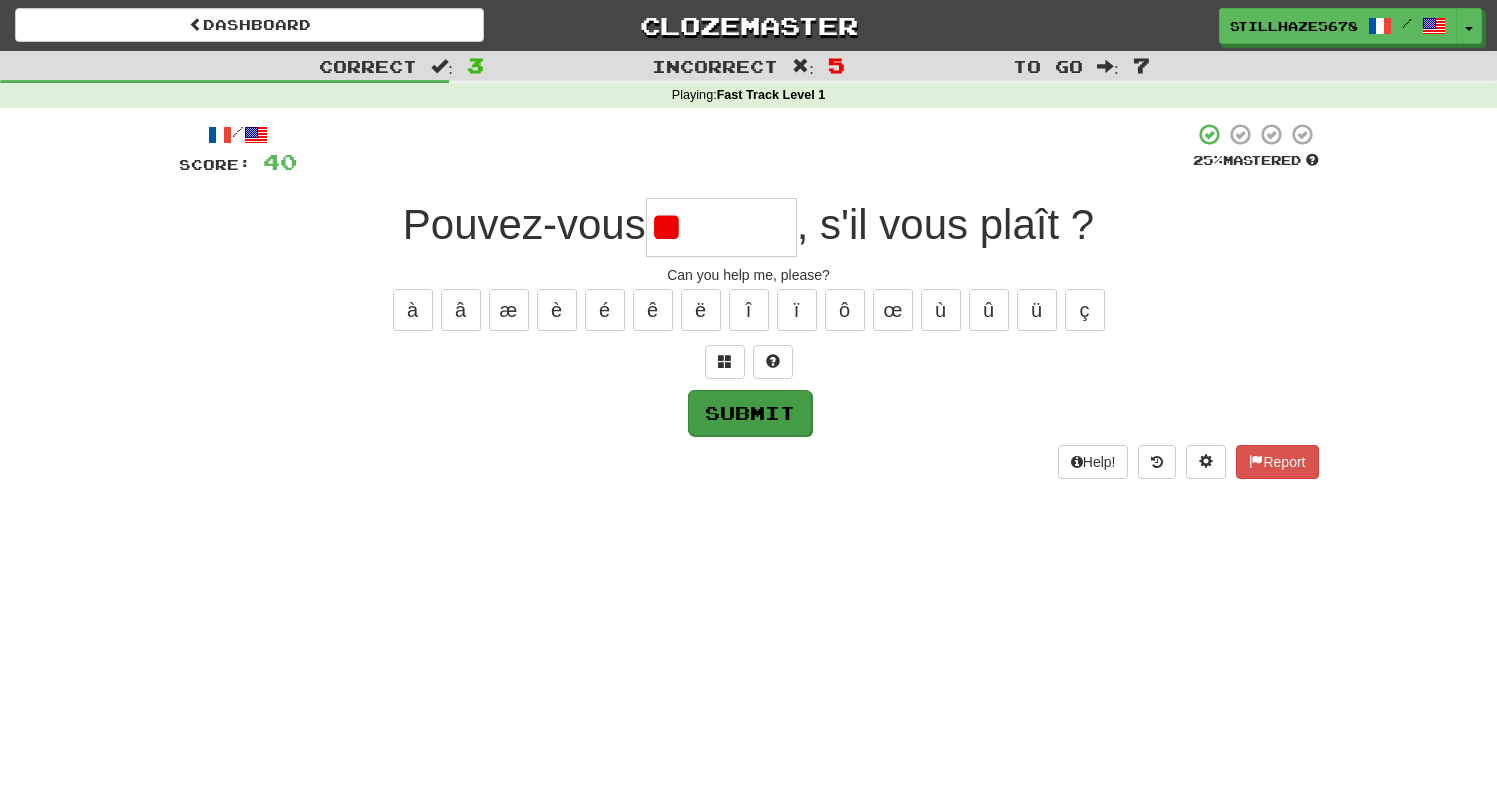 type on "*******" 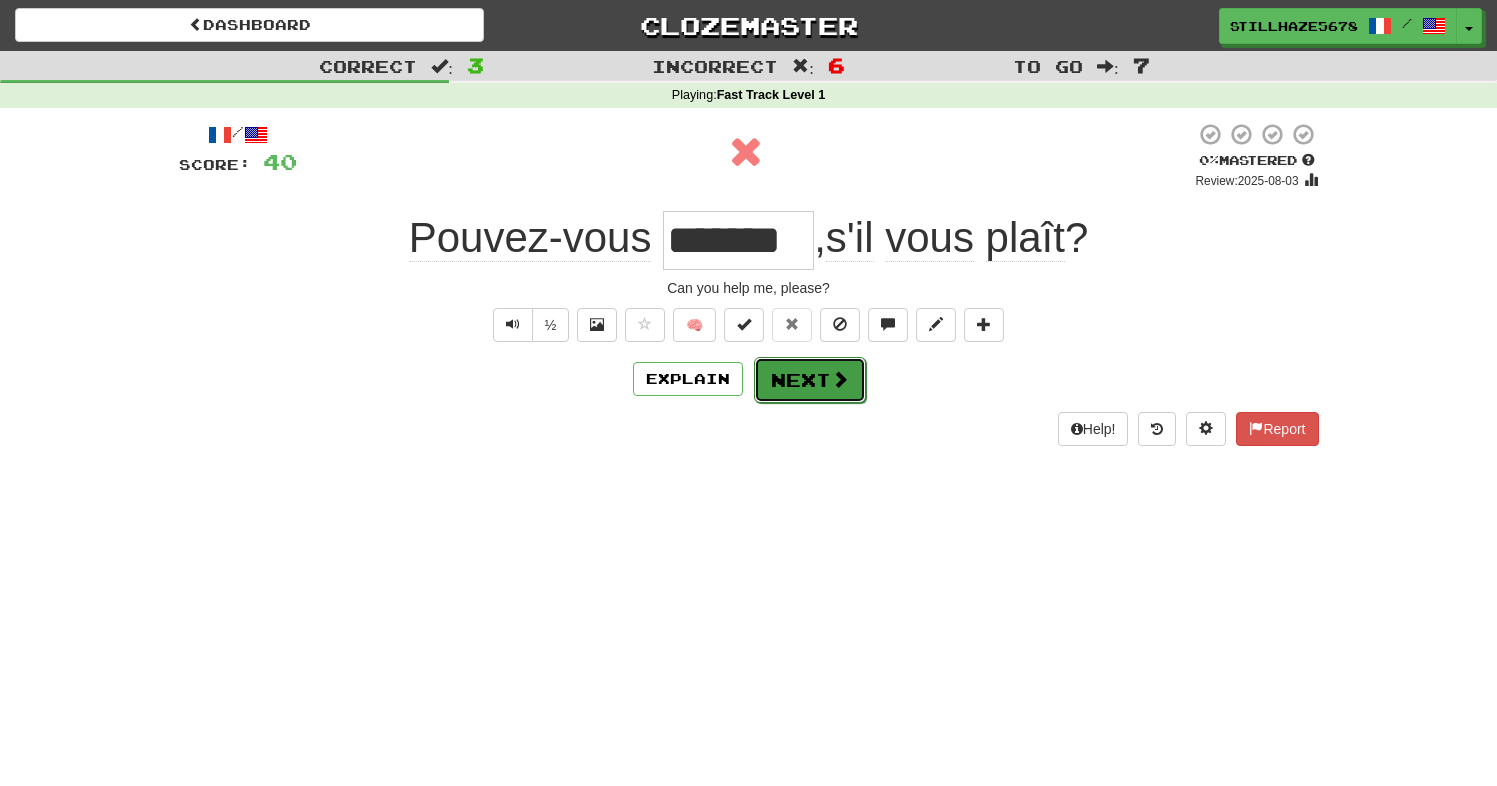 click on "Next" at bounding box center (810, 380) 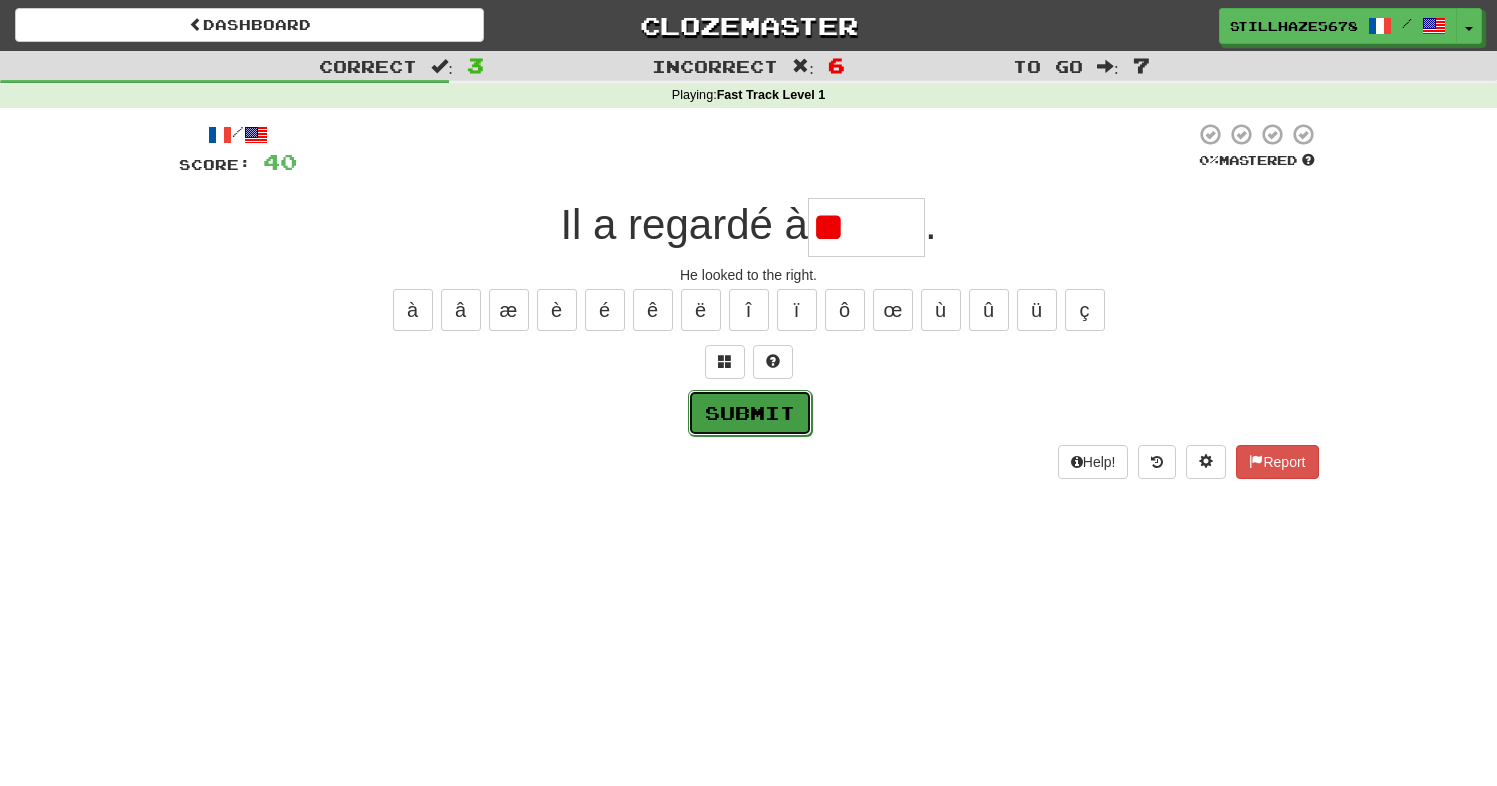 click on "Submit" at bounding box center (750, 413) 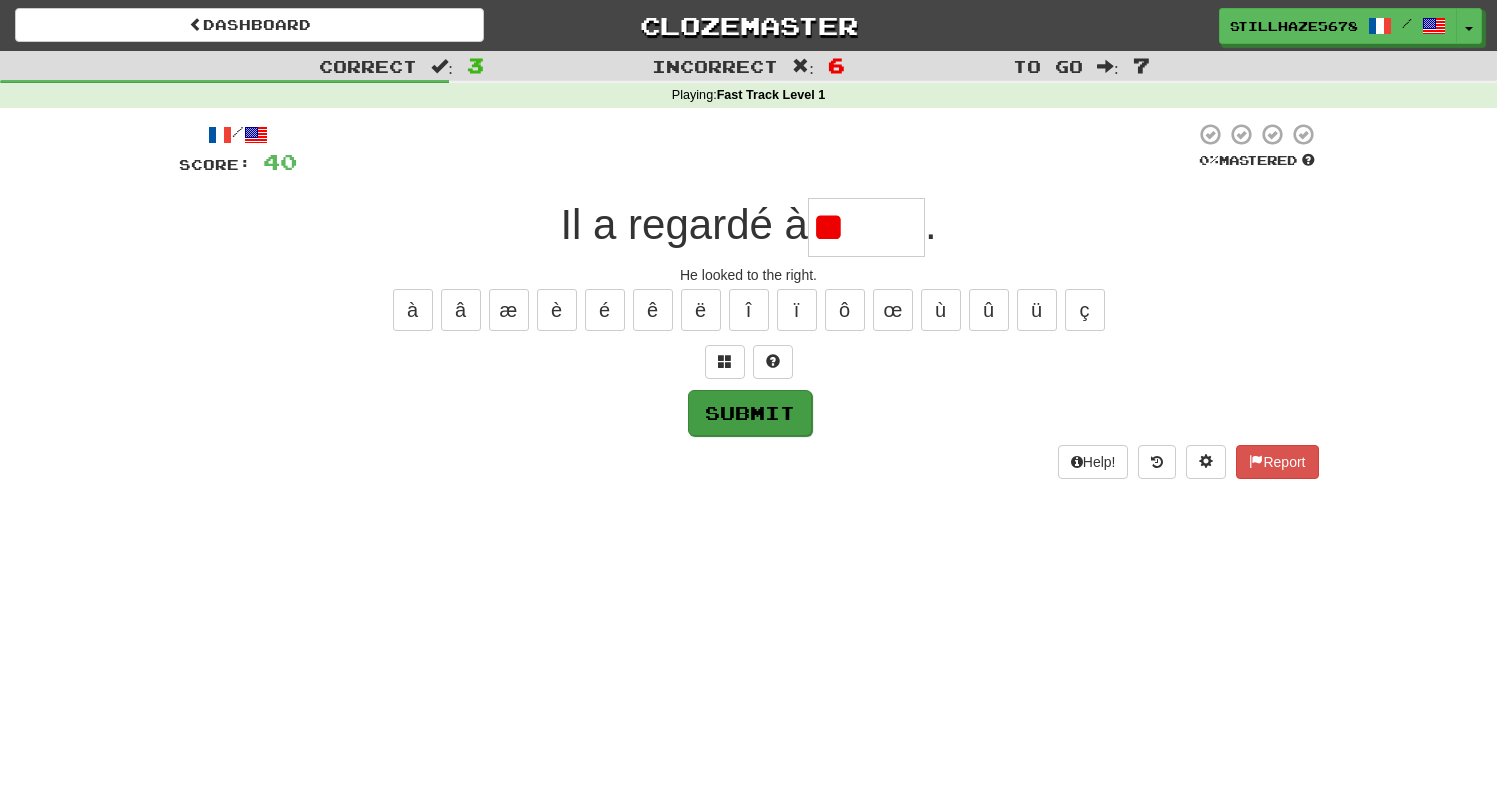 type on "******" 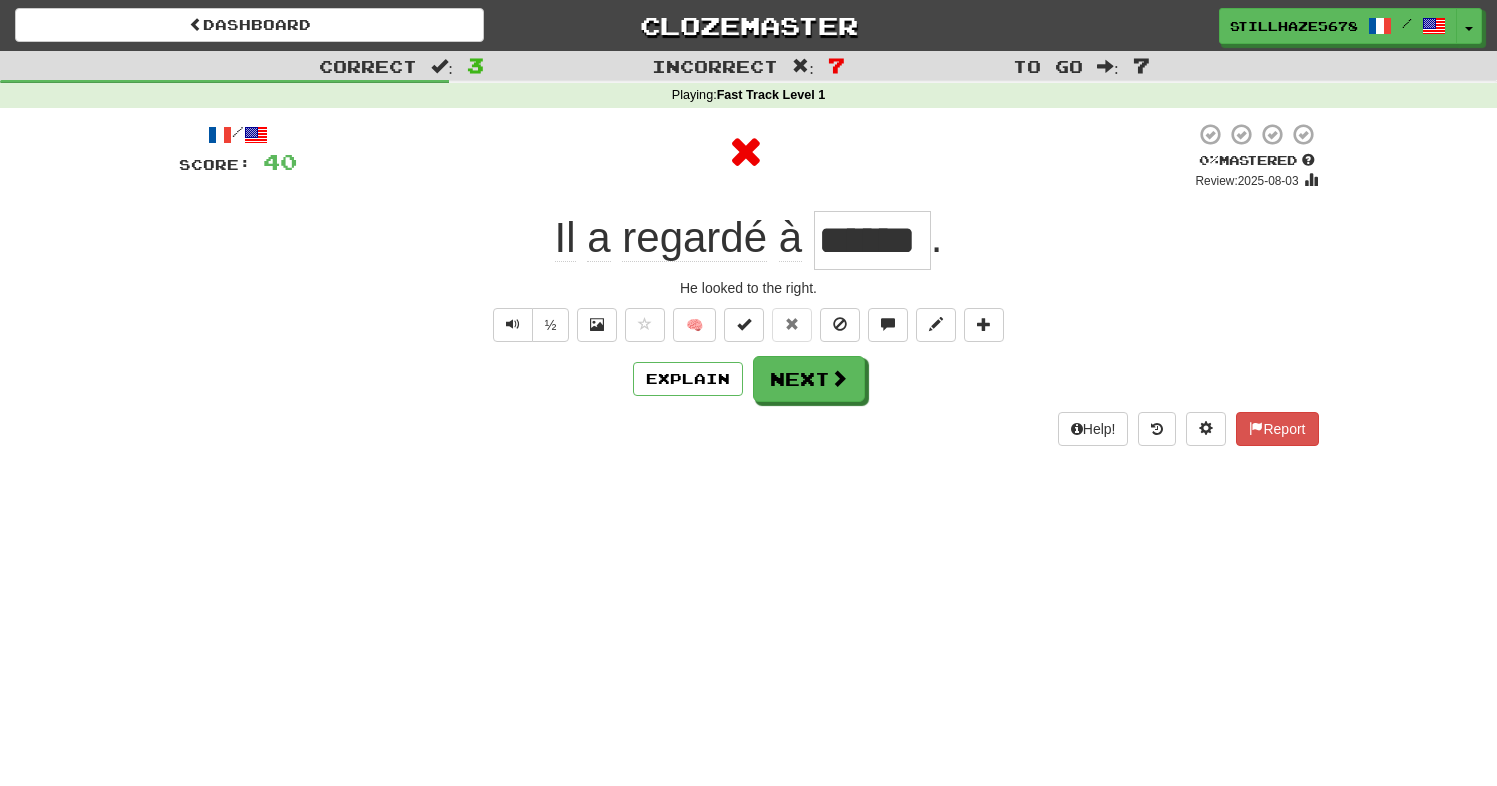 click on "/  Score:   40 0 %  Mastered Review:  [DATE] Il   a   regardé   à   ****** . He looked to the right. ½ 🧠 Explain Next  Help!  Report" at bounding box center (749, 284) 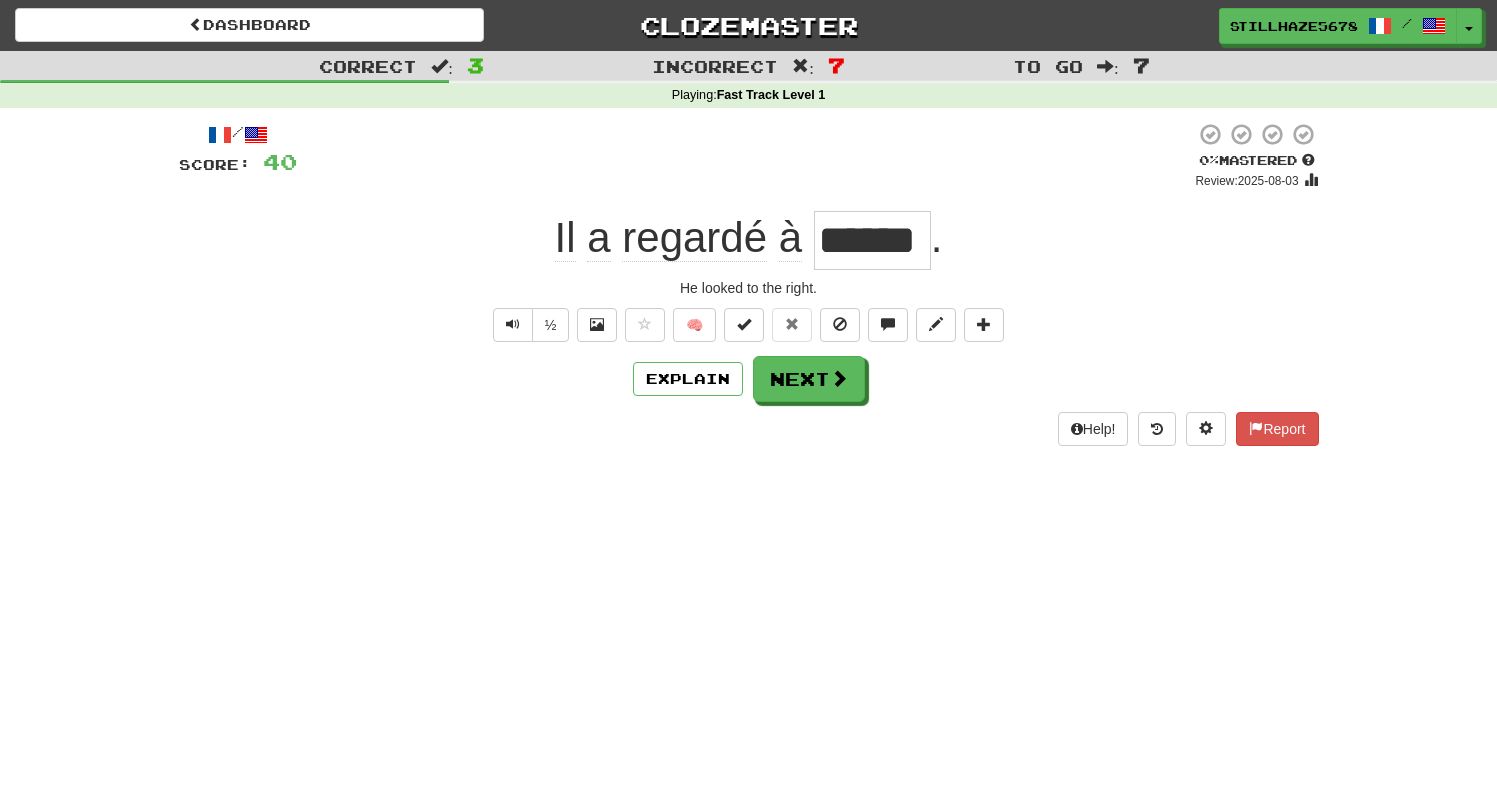 click on "Help!  Report" at bounding box center [749, 429] 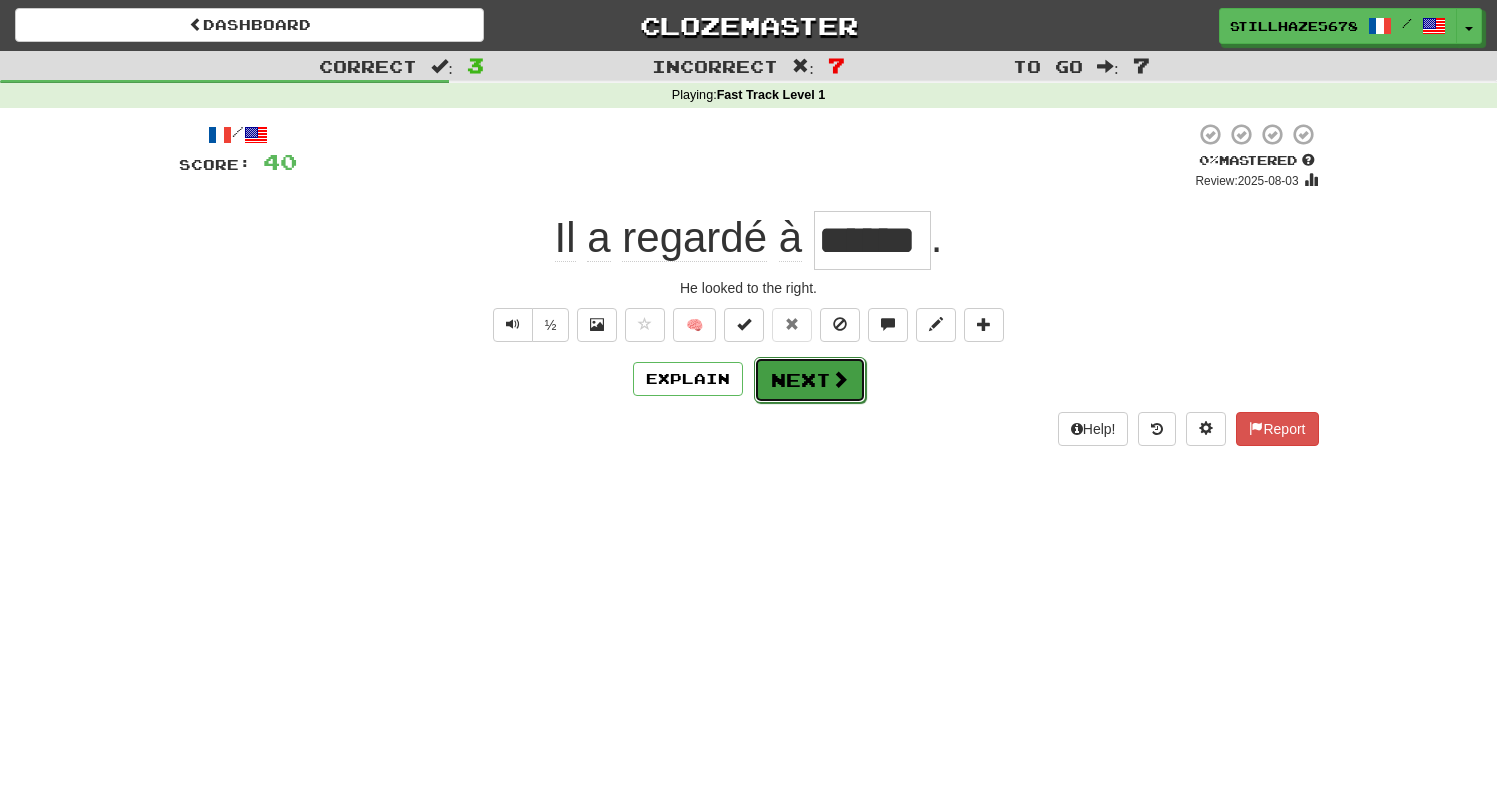 click on "Next" at bounding box center (810, 380) 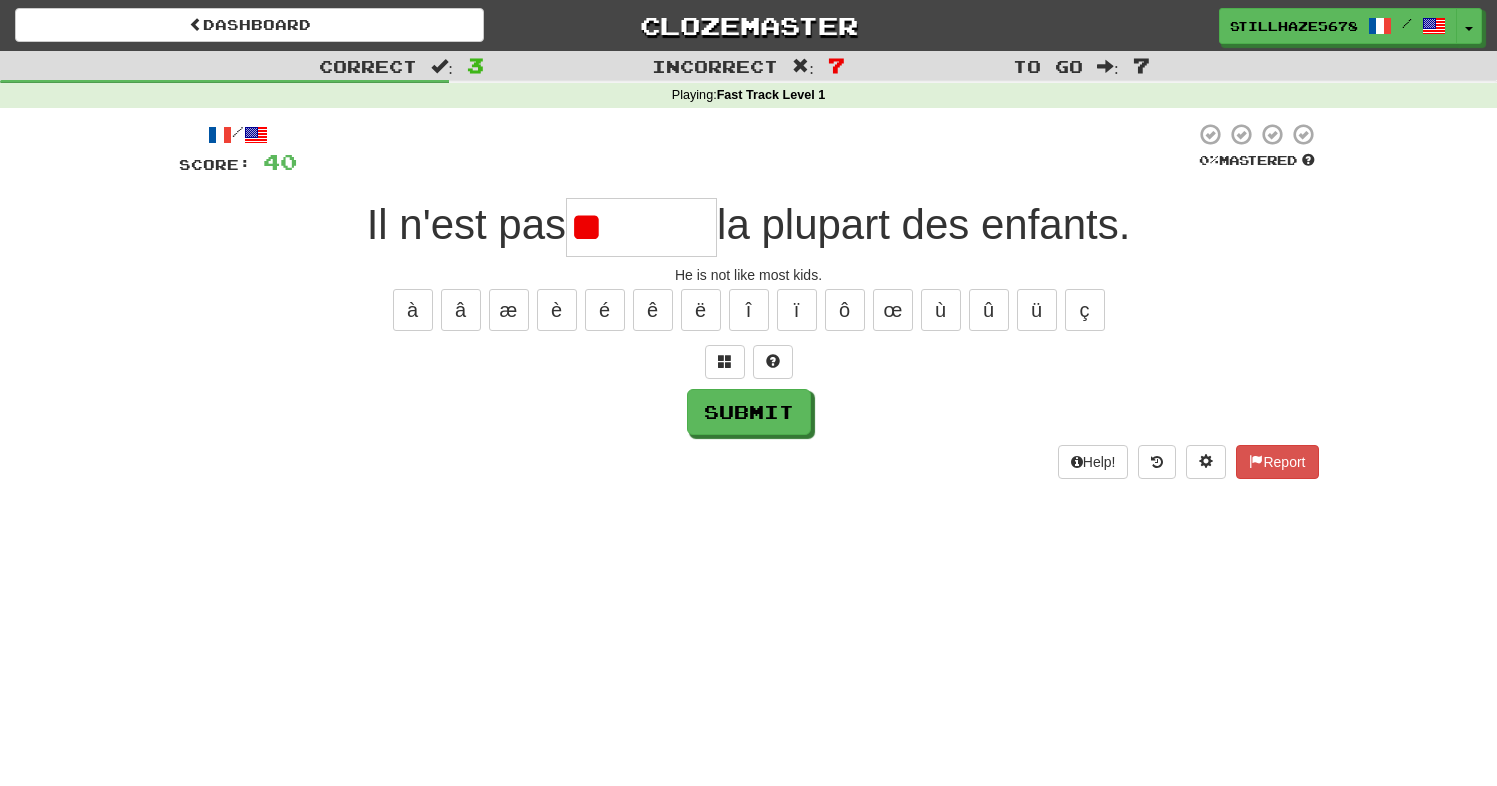 type on "*" 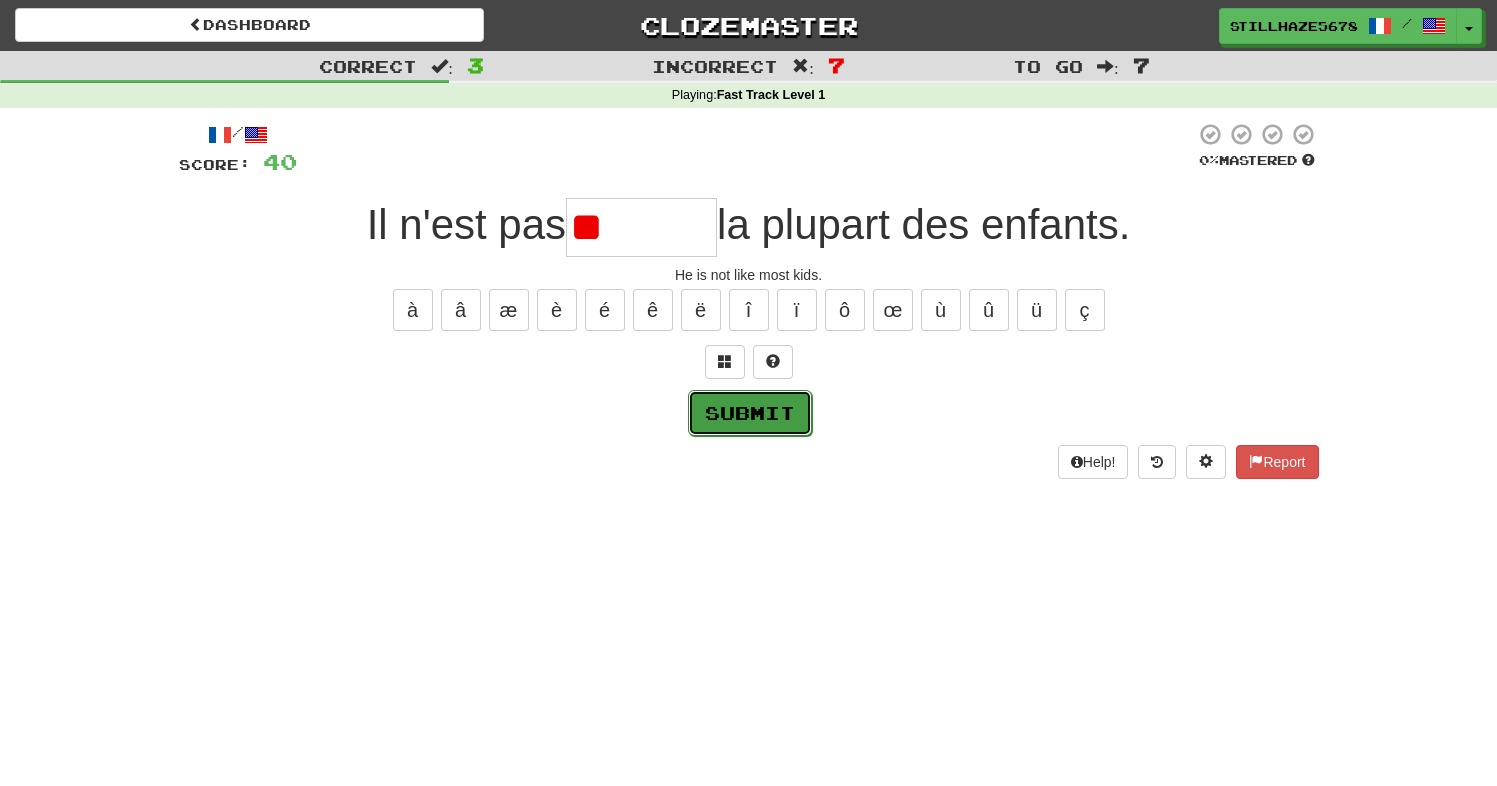click on "Submit" at bounding box center [750, 413] 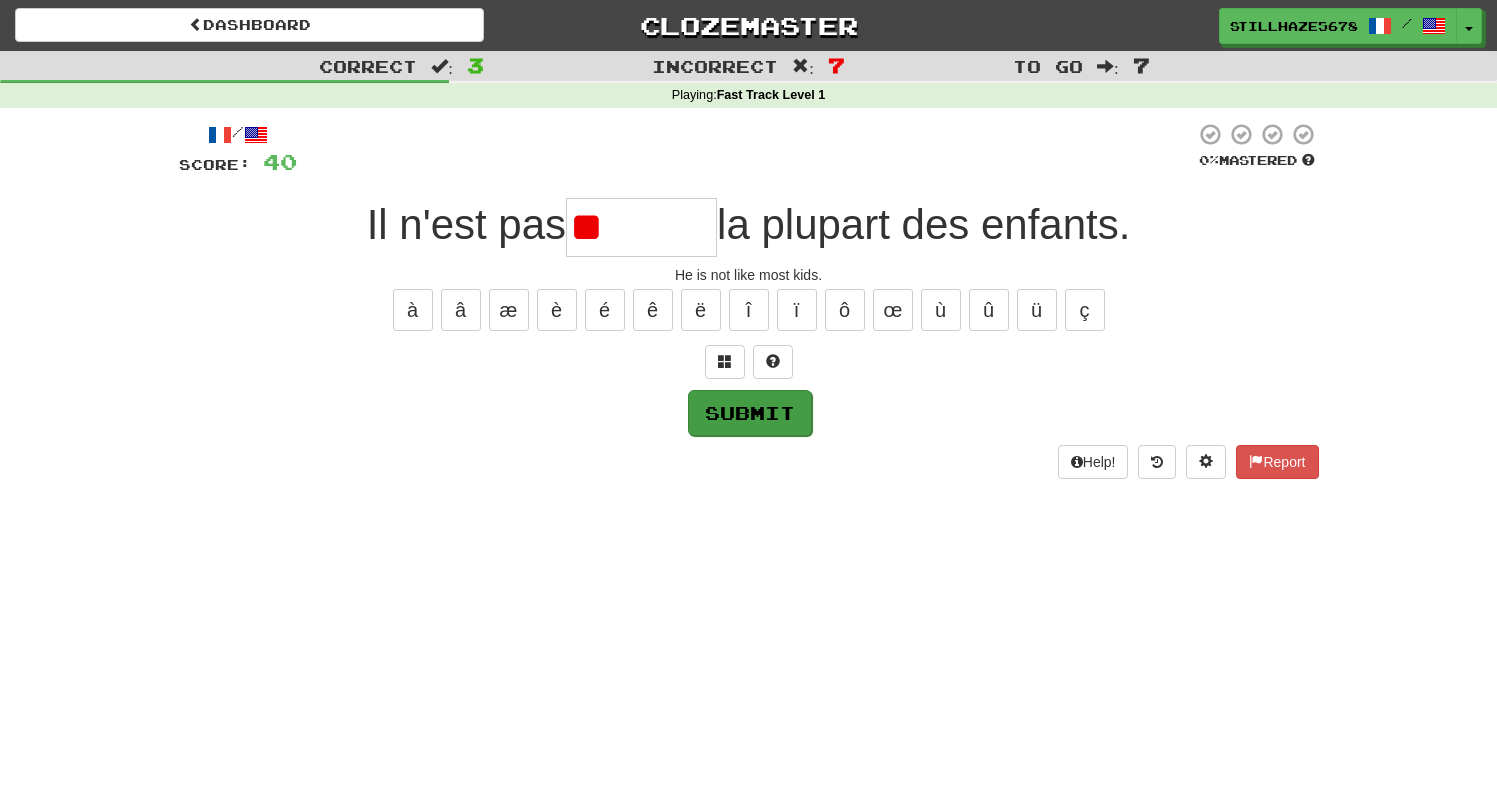 type on "*****" 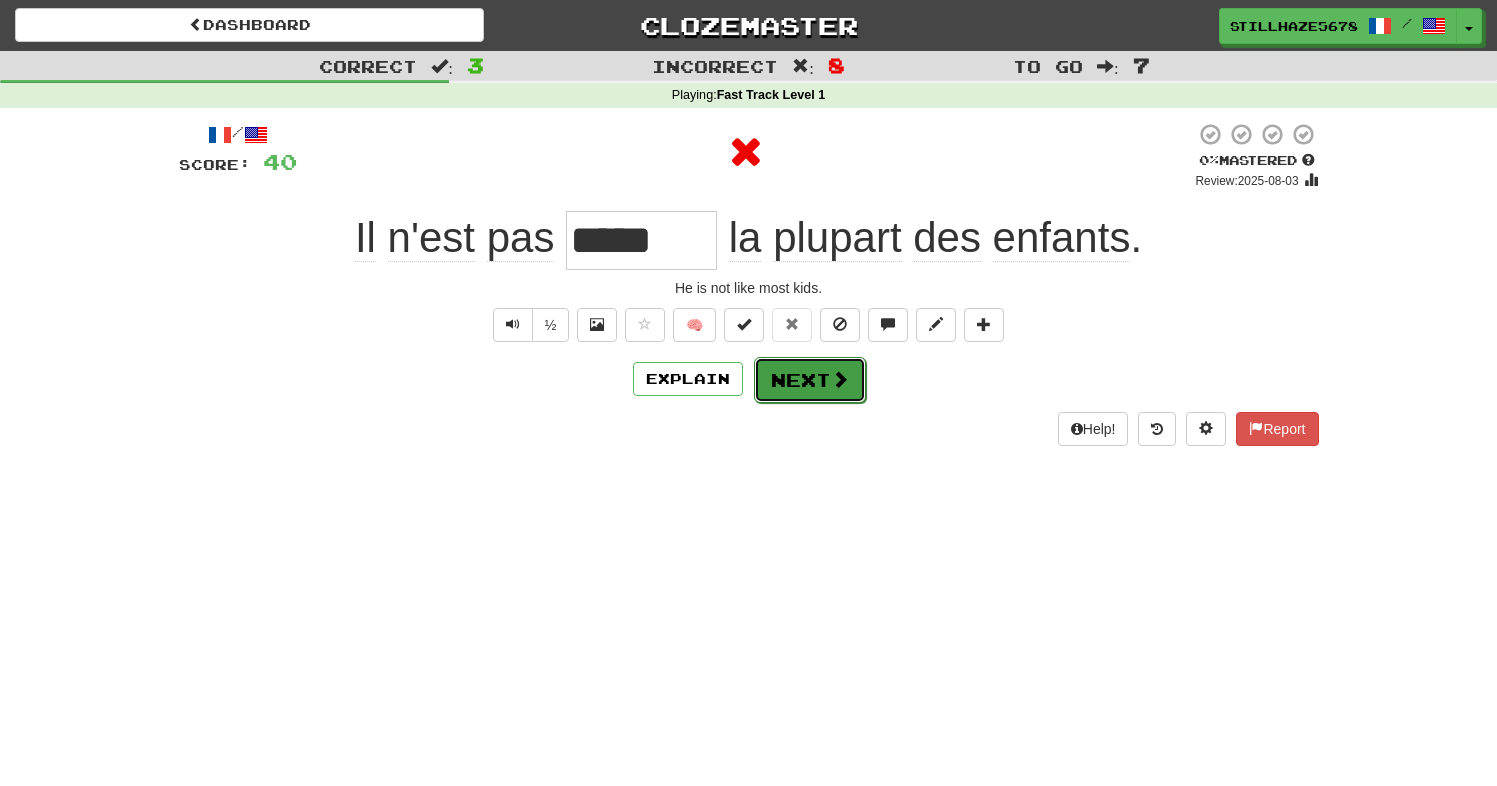 click at bounding box center (840, 379) 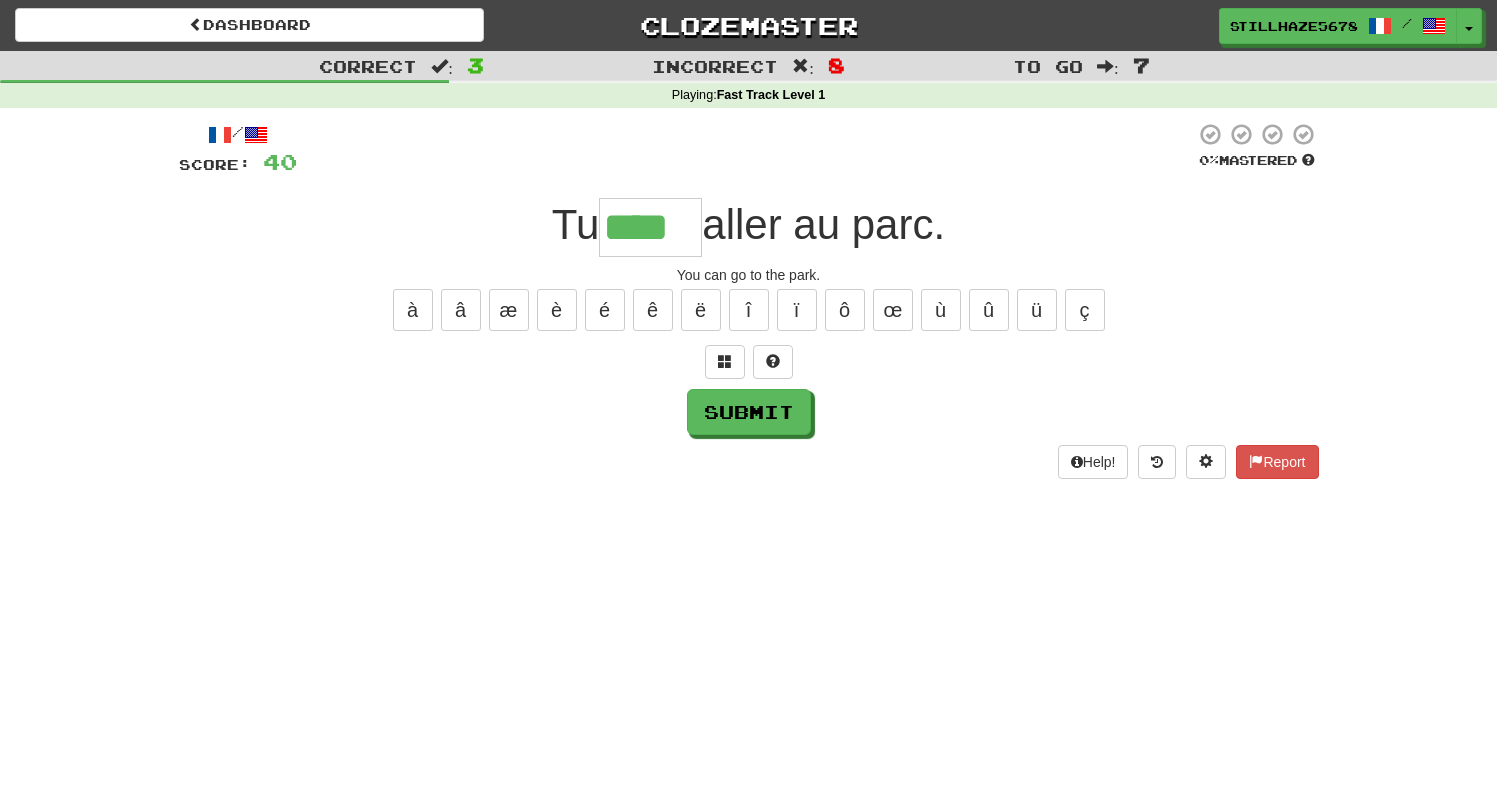 type on "****" 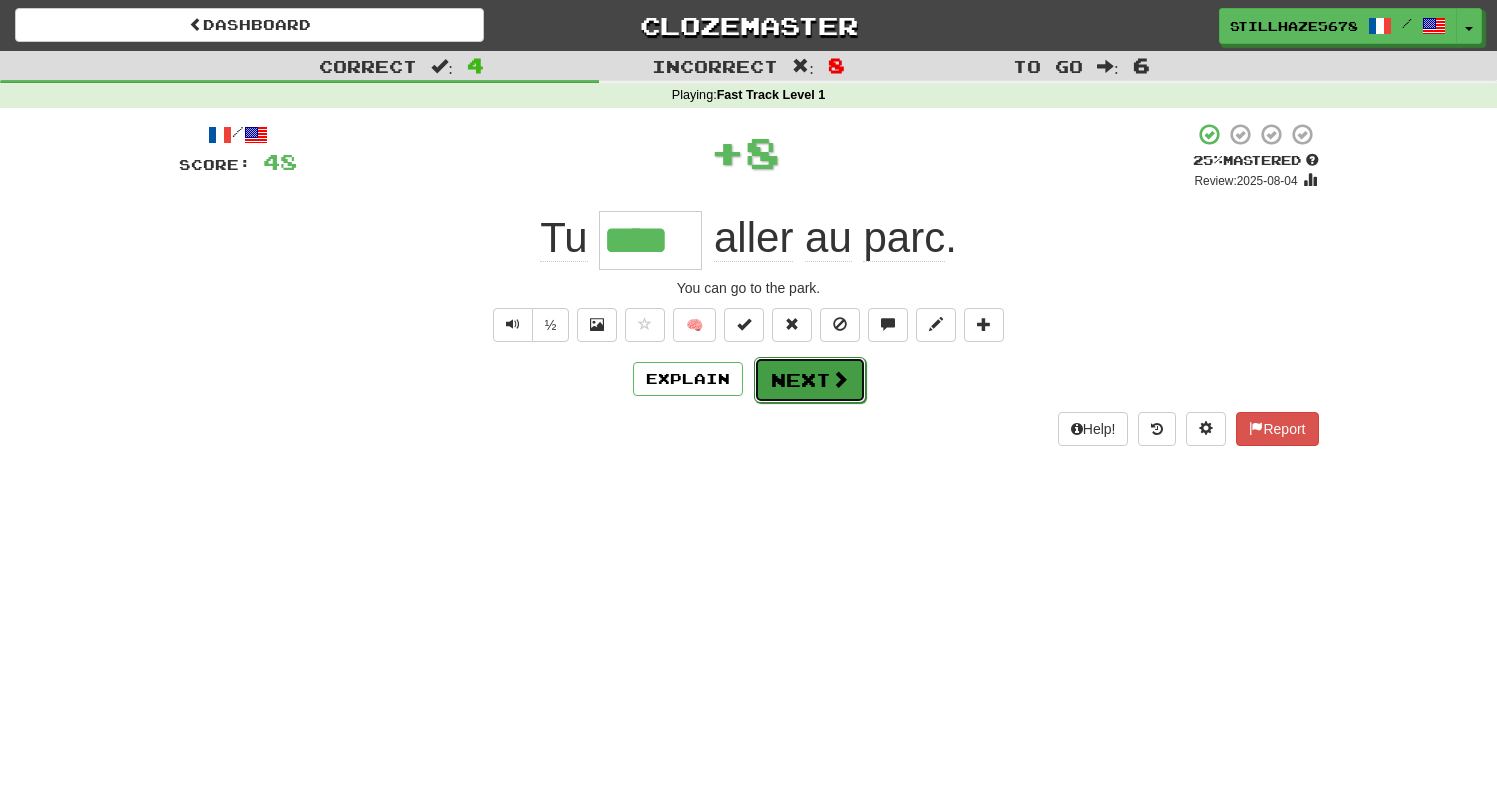 click at bounding box center [840, 379] 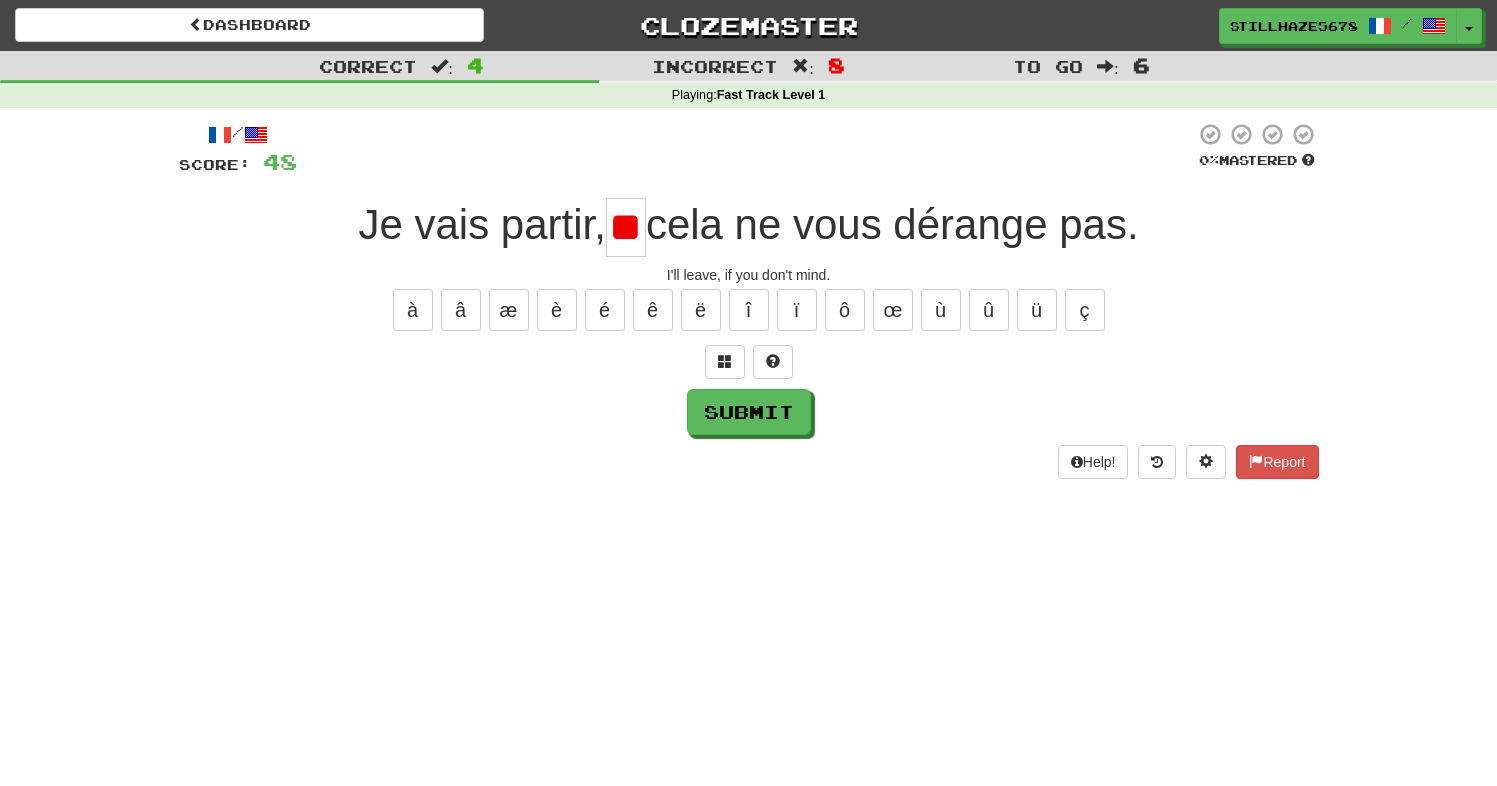 type on "*" 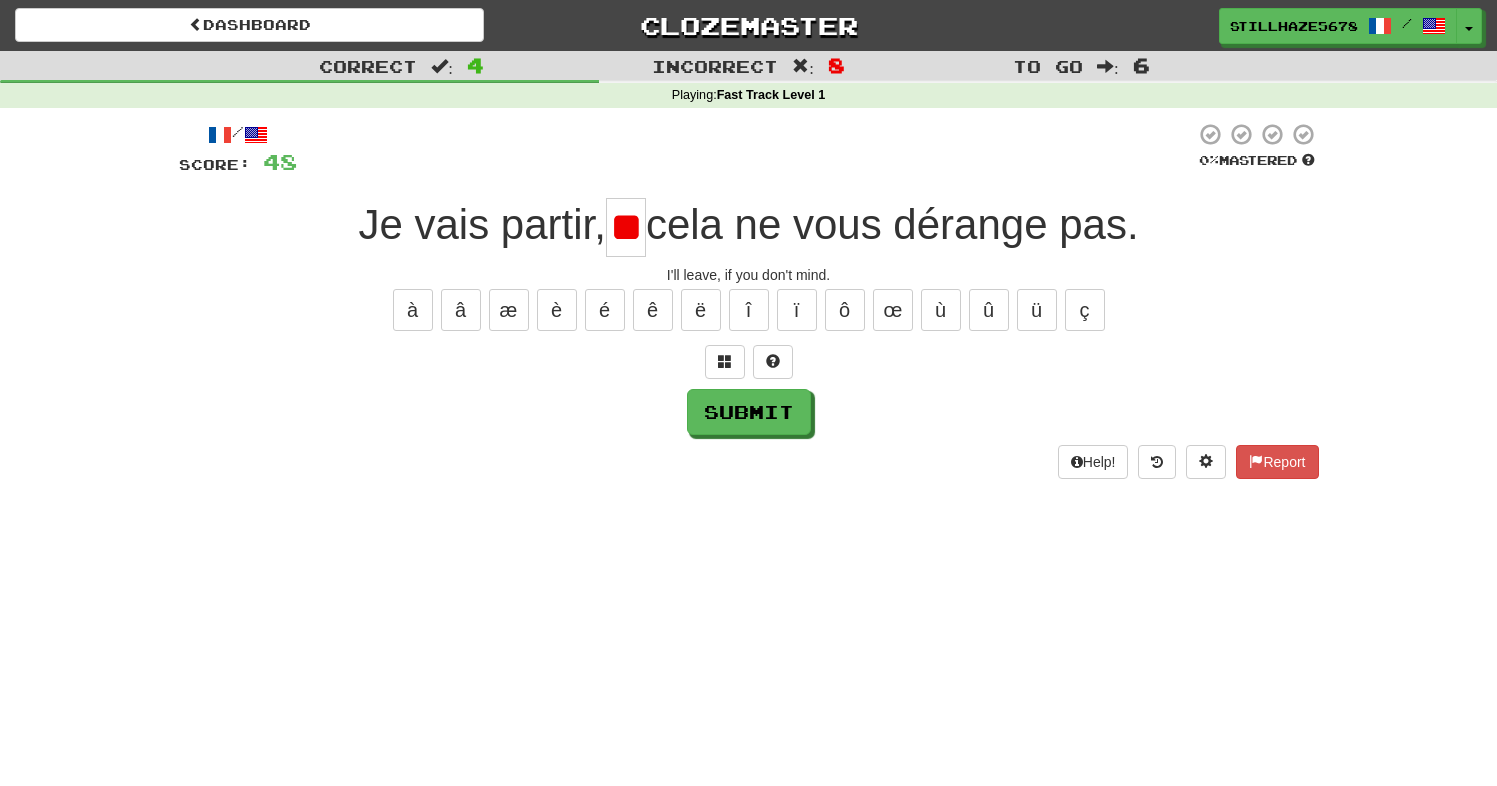 scroll, scrollTop: 0, scrollLeft: 18, axis: horizontal 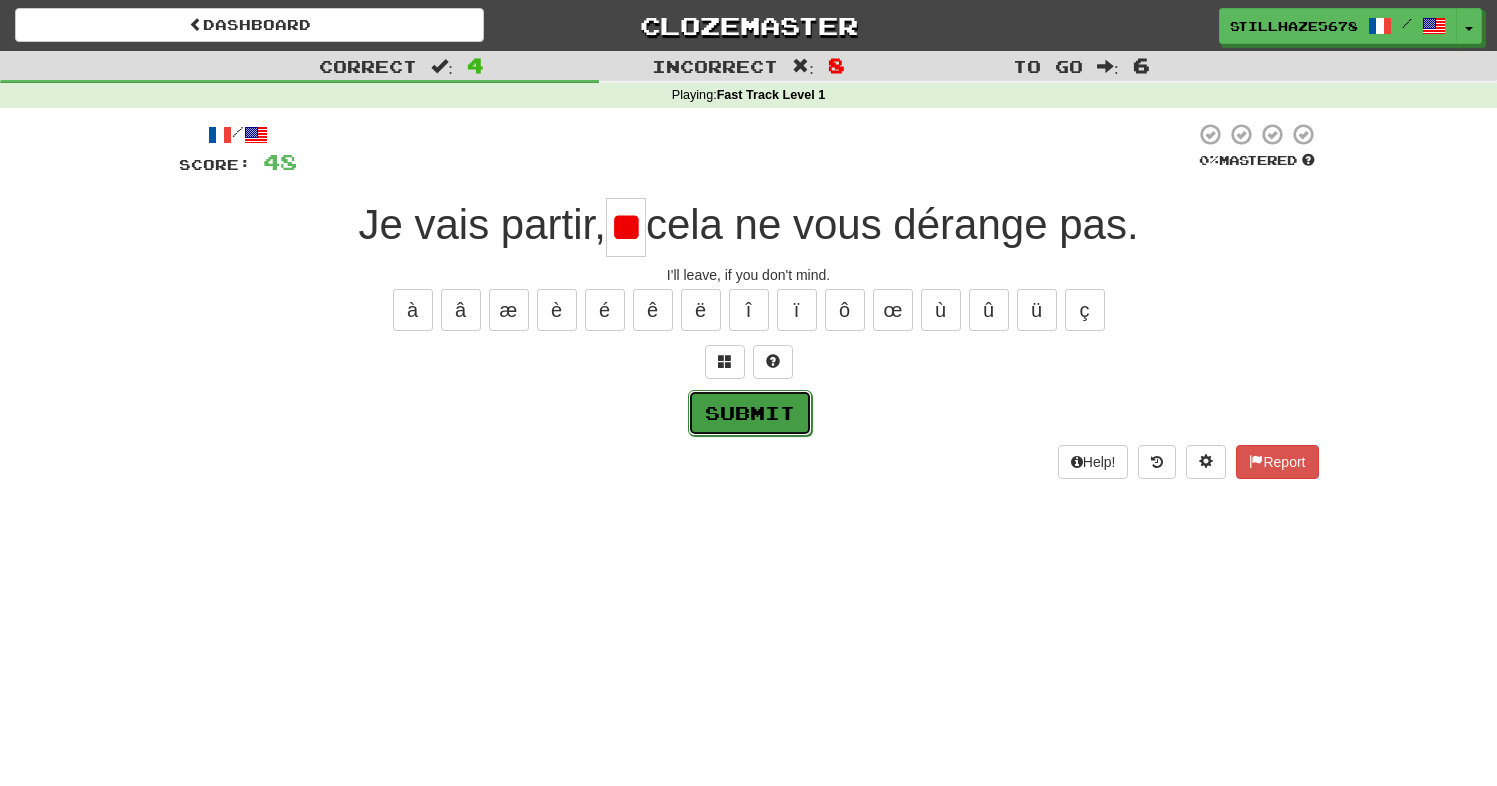 click on "Submit" at bounding box center (750, 413) 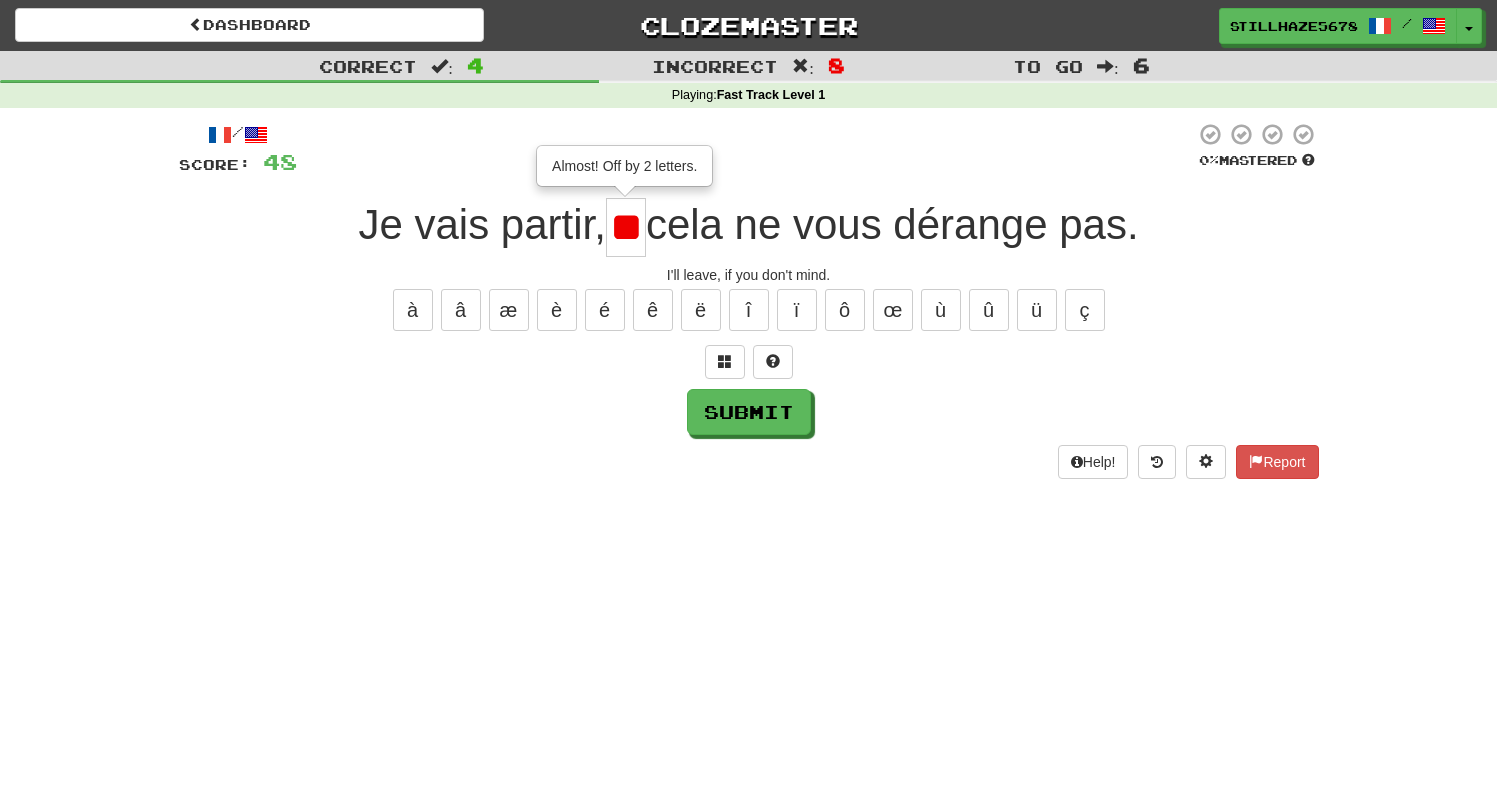click on "**" at bounding box center (626, 227) 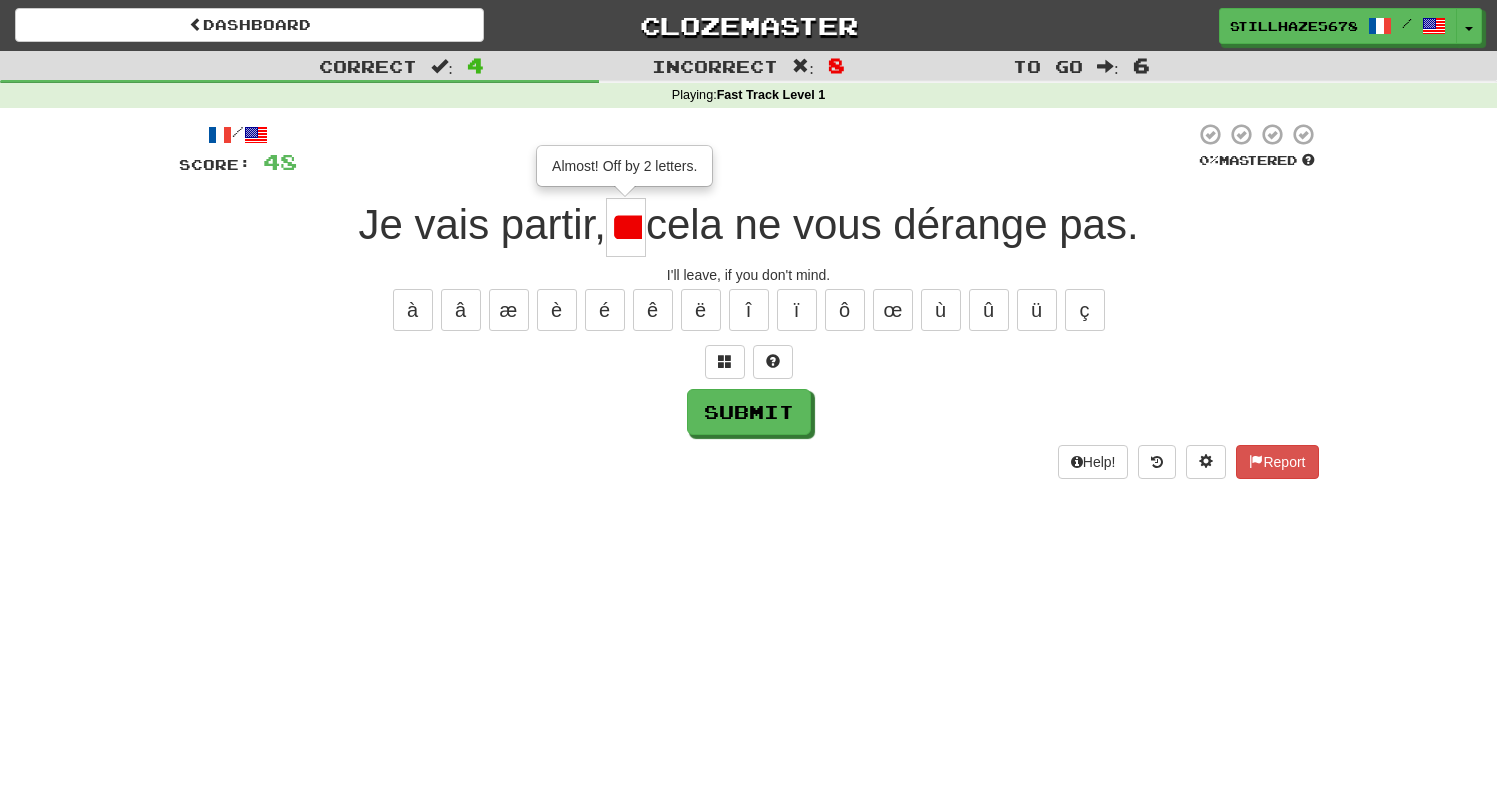 scroll, scrollTop: 0, scrollLeft: 19, axis: horizontal 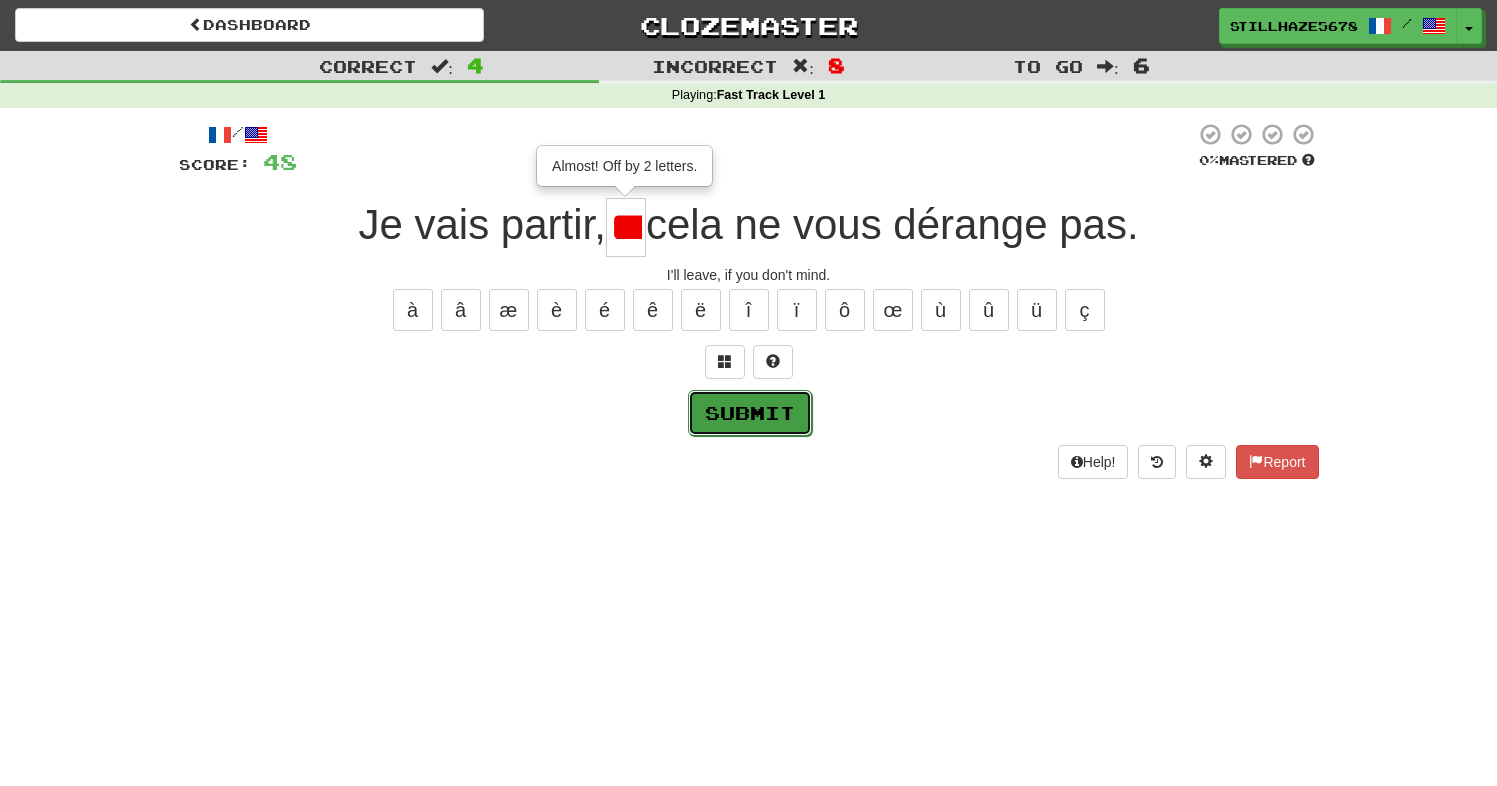 click on "Submit" at bounding box center (750, 413) 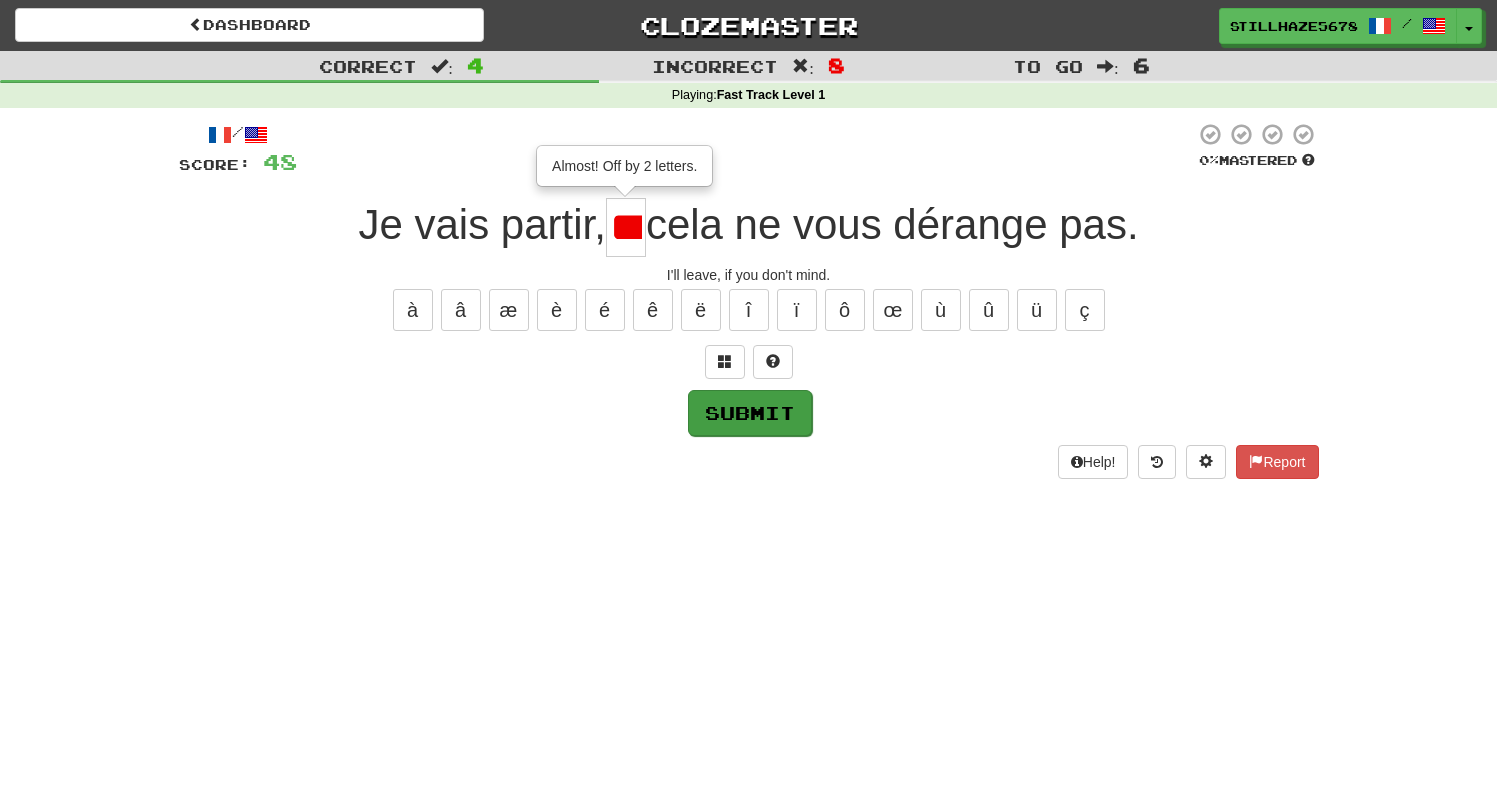 type on "**" 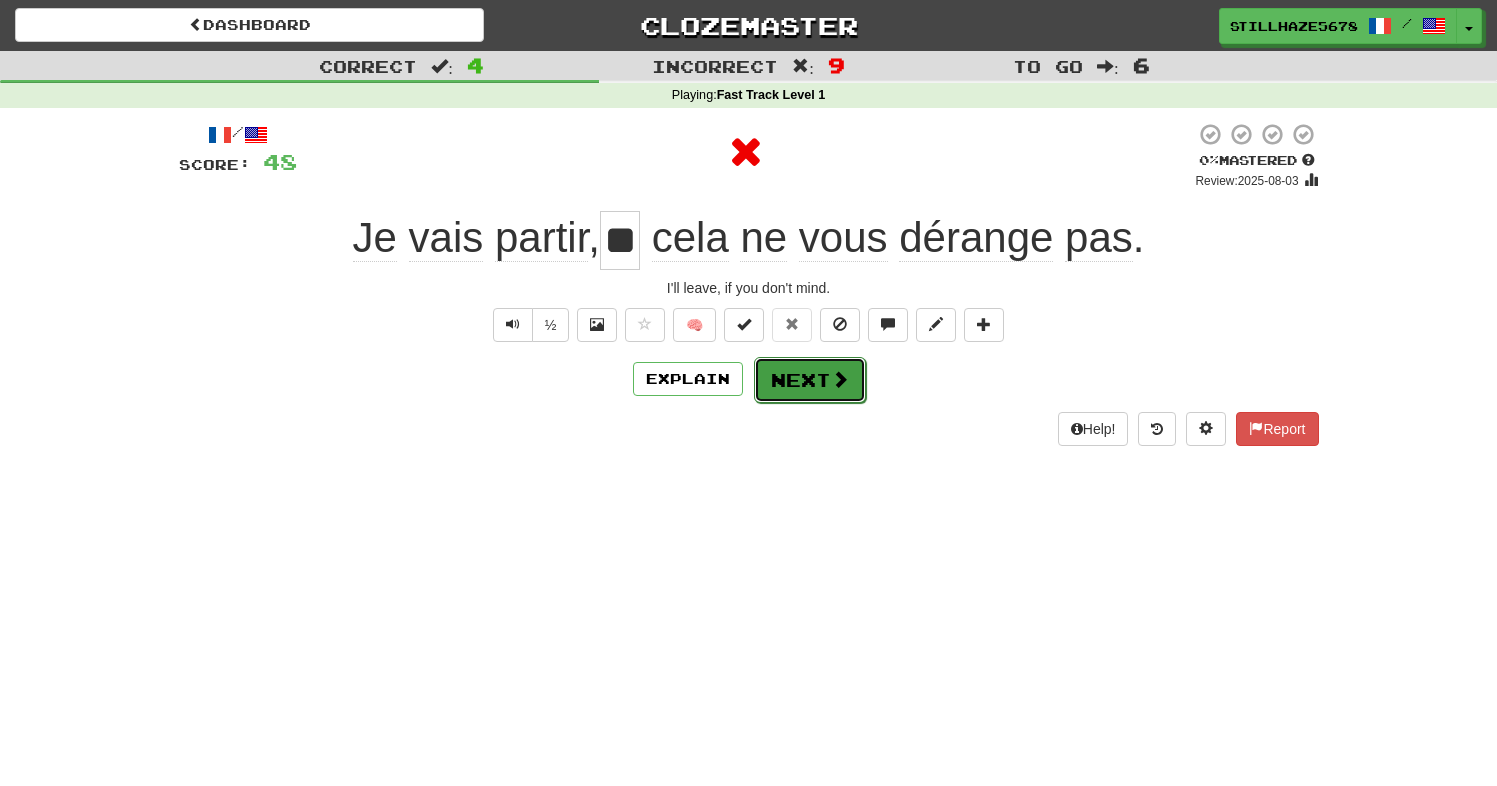 click on "Next" at bounding box center (810, 380) 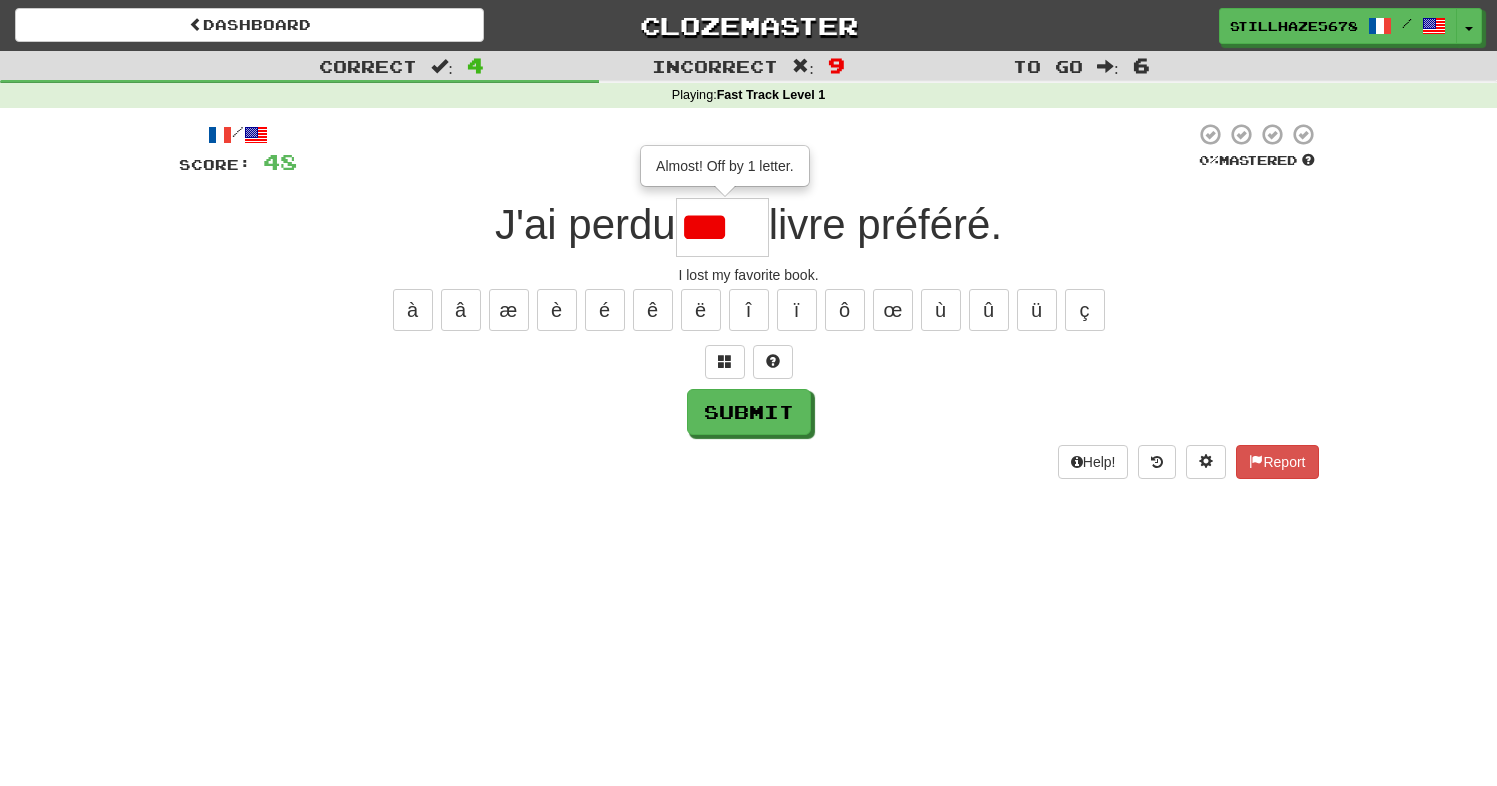 scroll, scrollTop: 0, scrollLeft: 0, axis: both 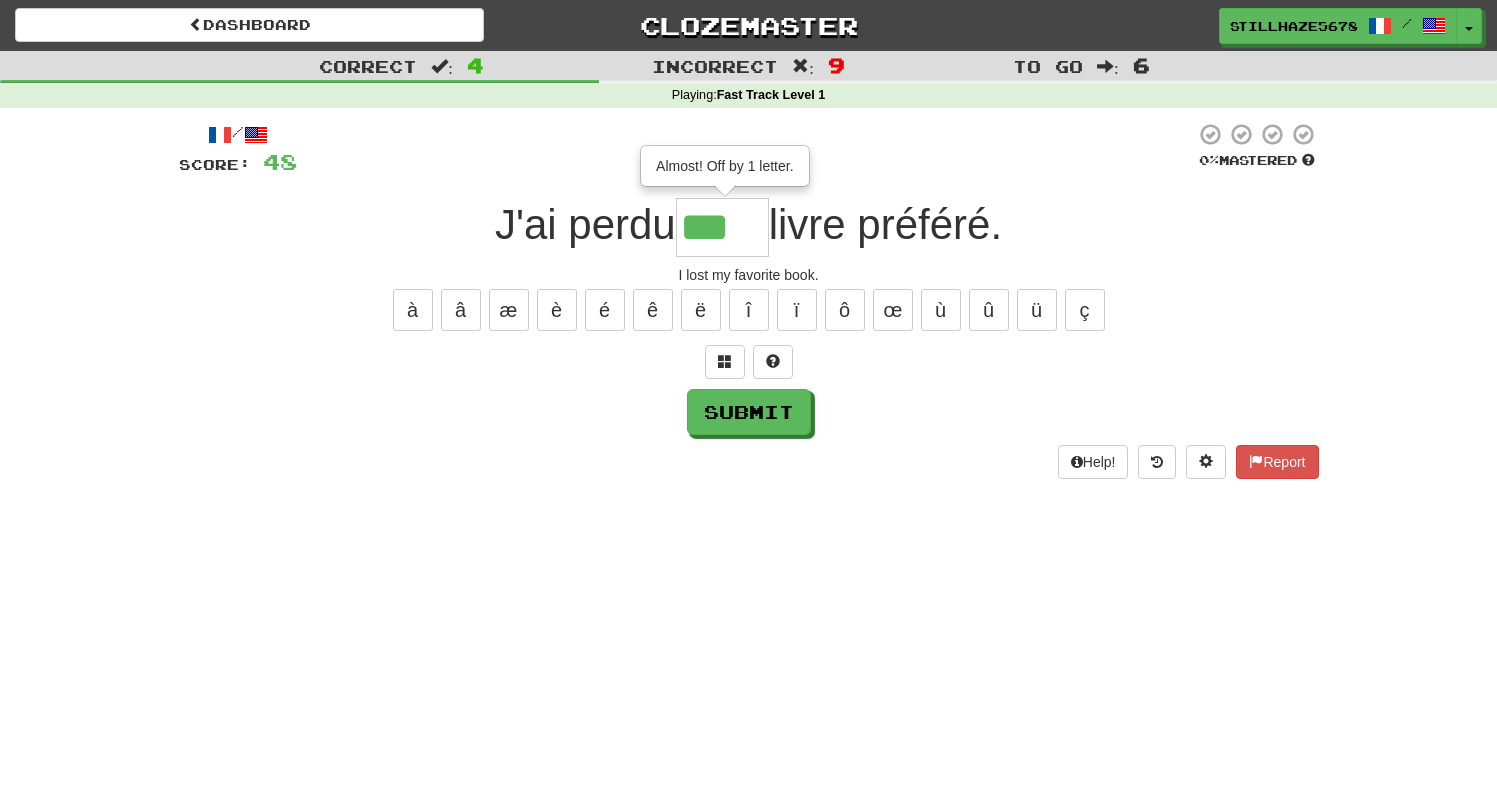 type on "***" 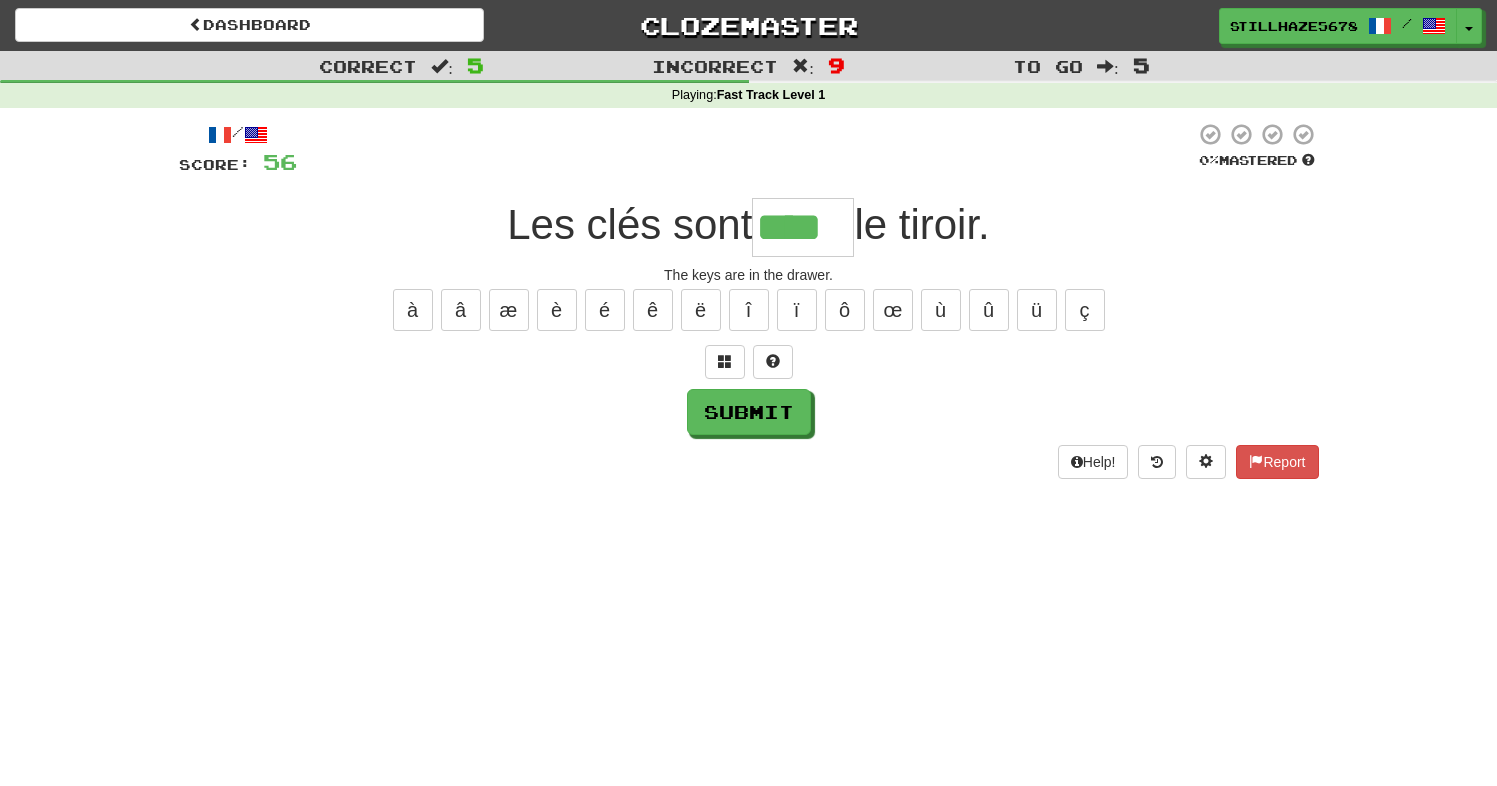 type on "****" 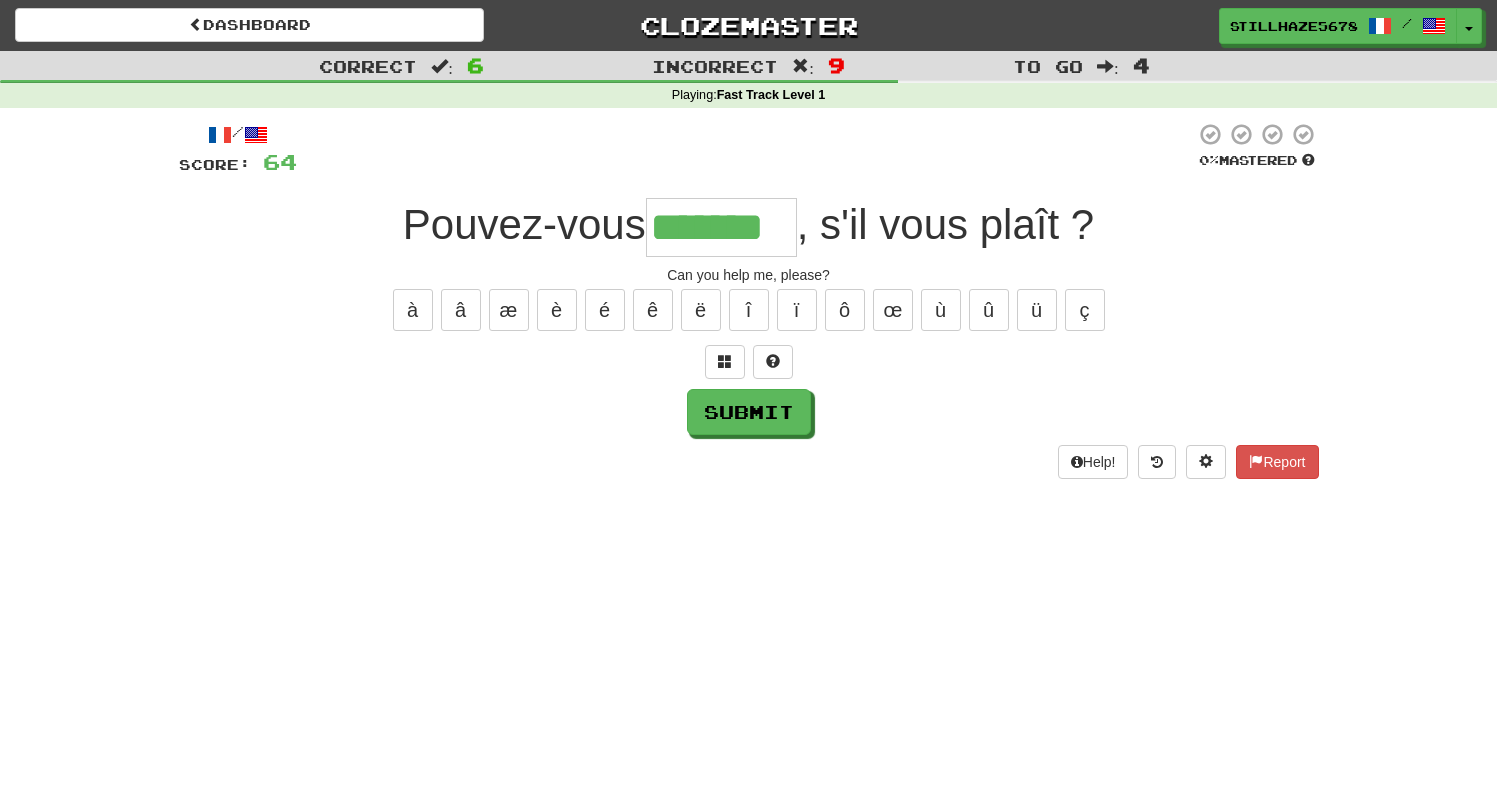 type on "*******" 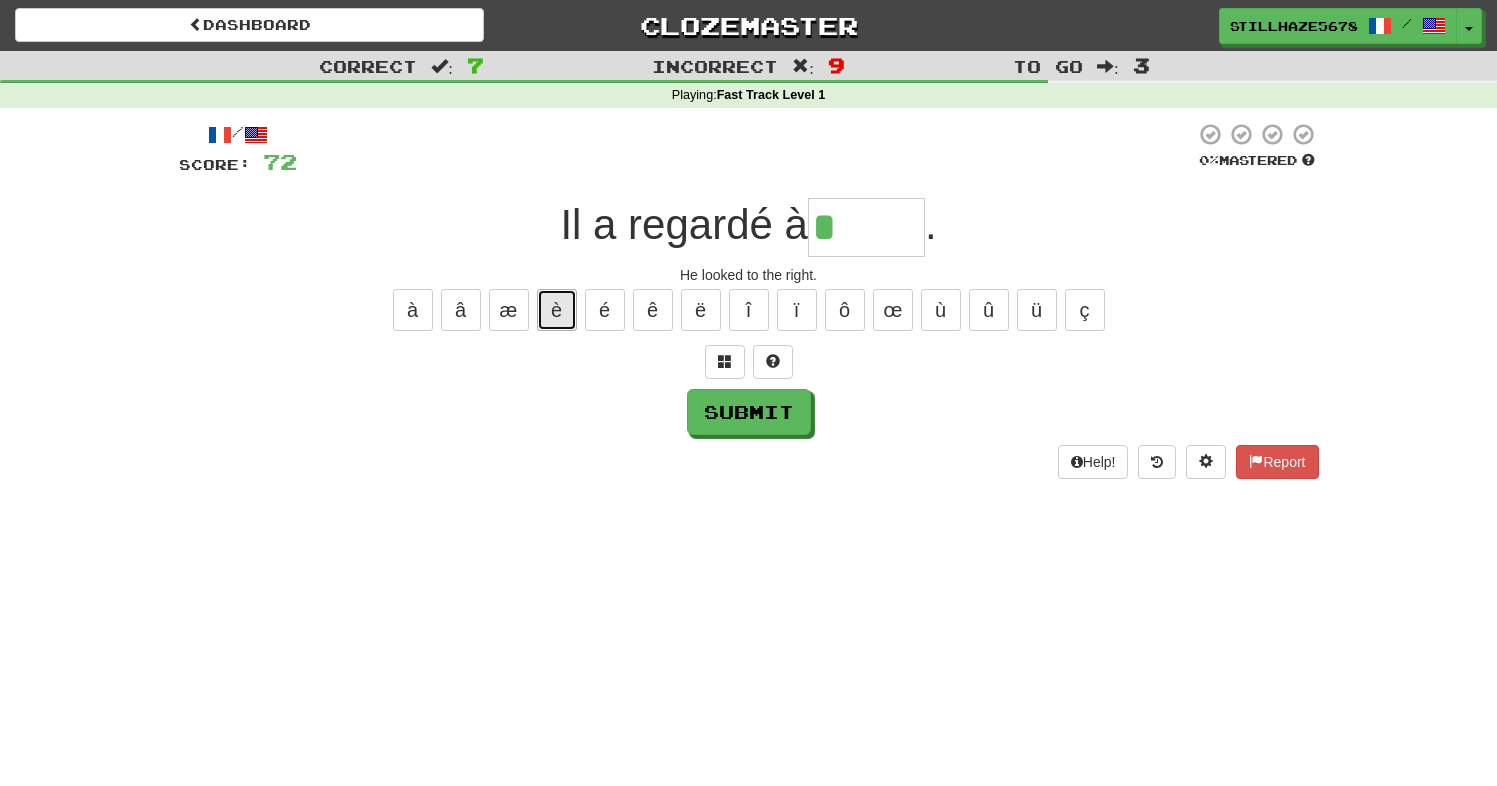 click on "è" at bounding box center [557, 310] 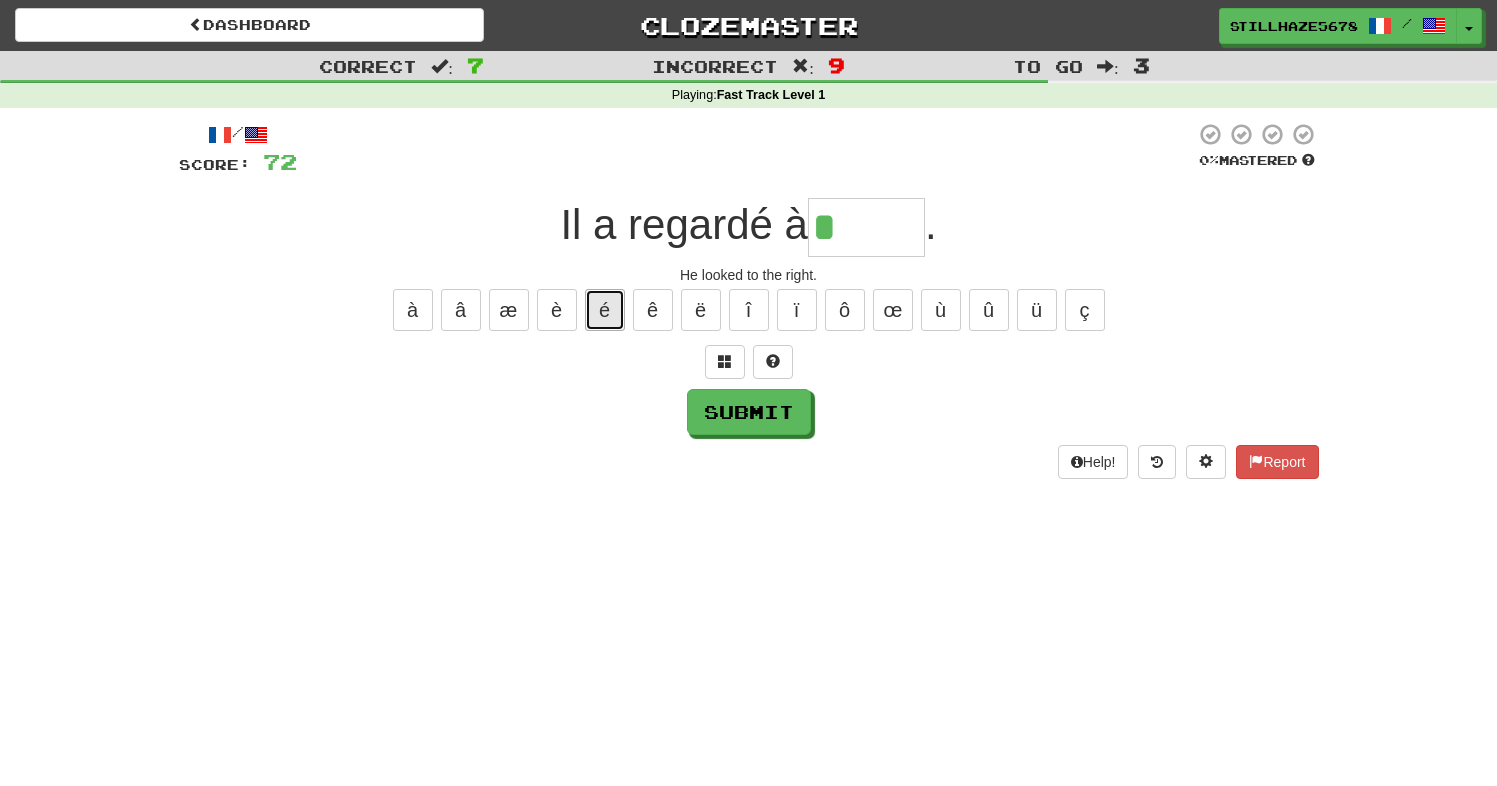 click on "é" at bounding box center [605, 310] 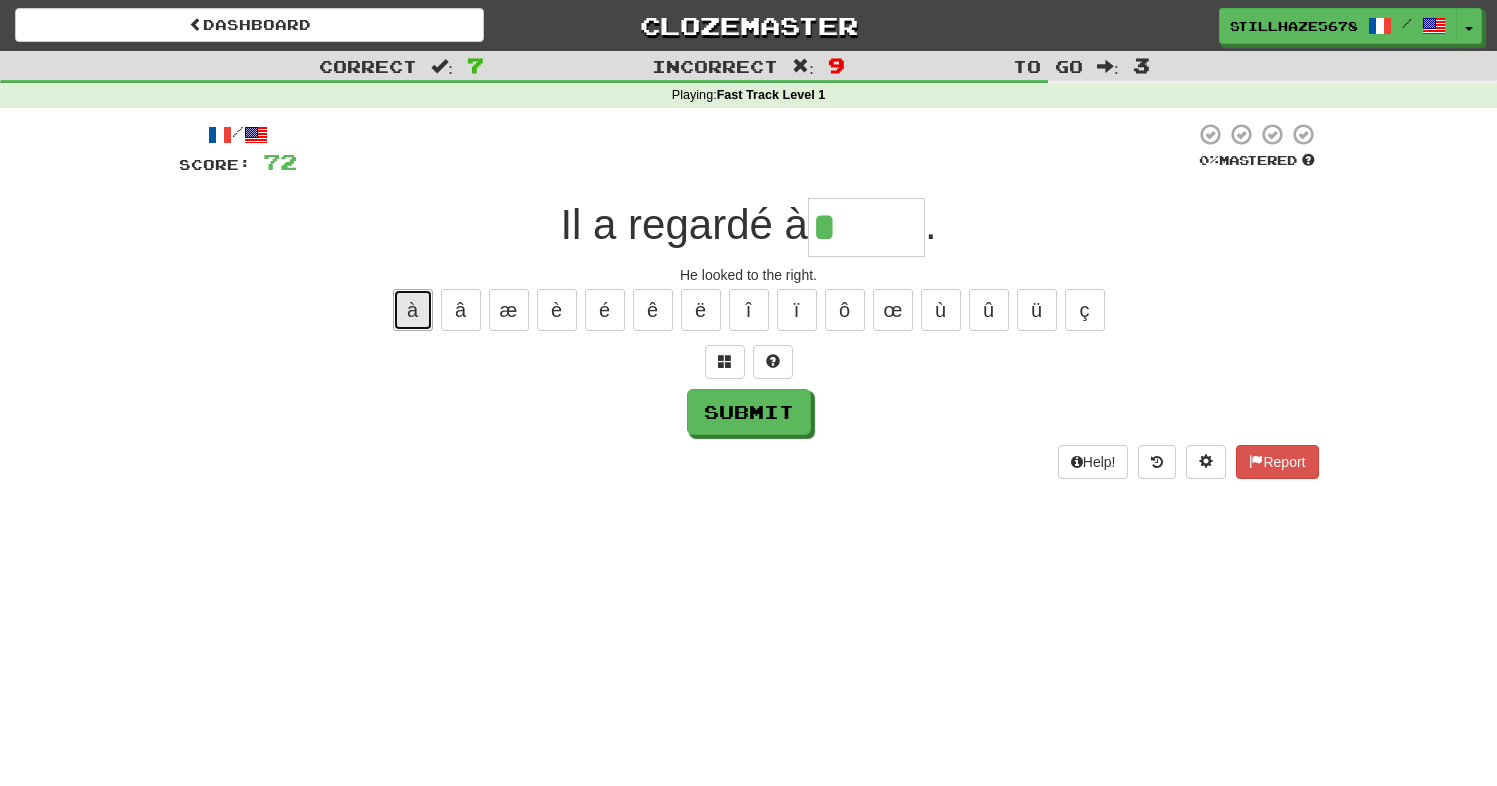 click on "à" at bounding box center [413, 310] 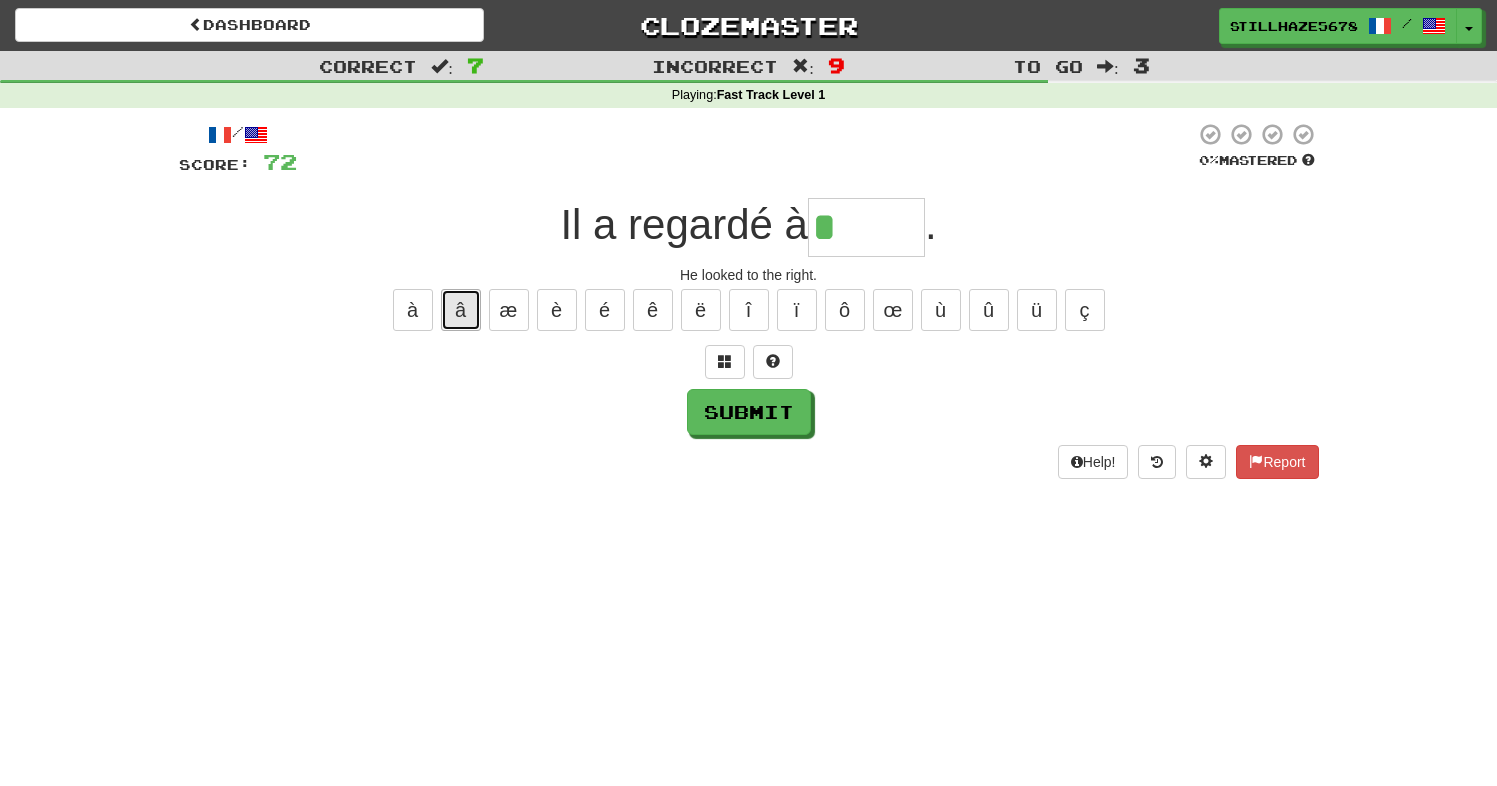 click on "â" at bounding box center [461, 310] 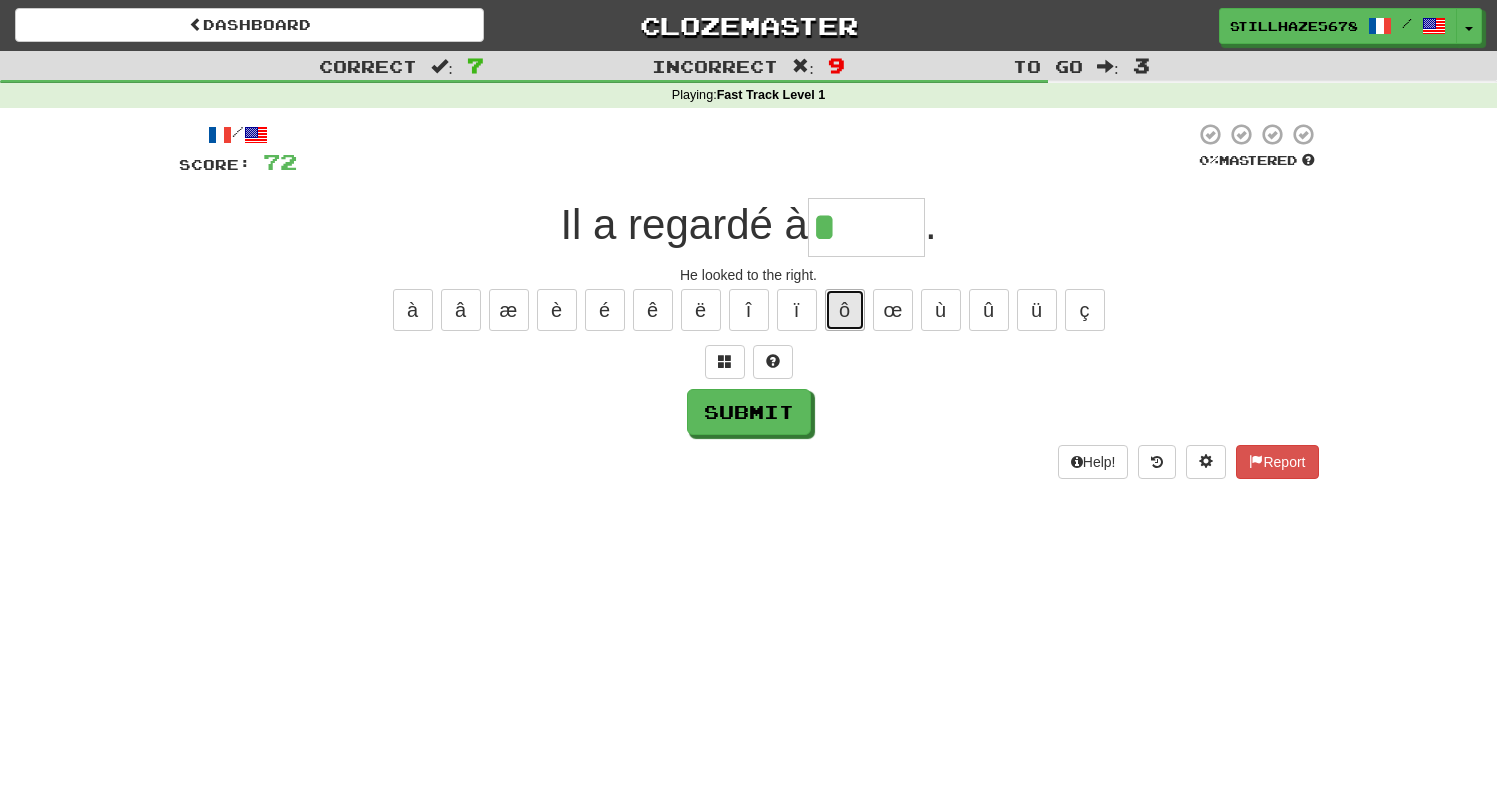 click on "ô" at bounding box center (845, 310) 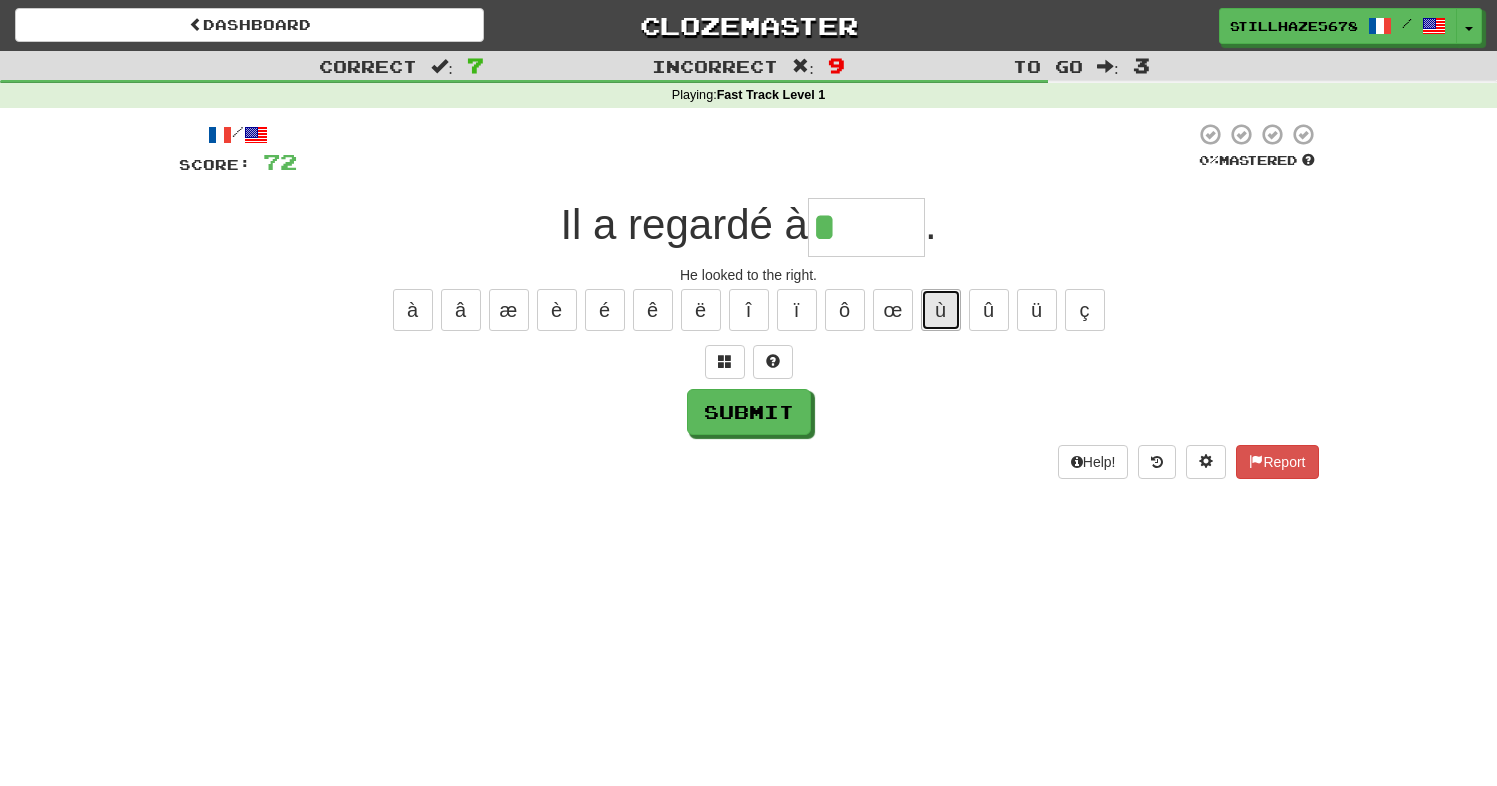 click on "ù" at bounding box center (941, 310) 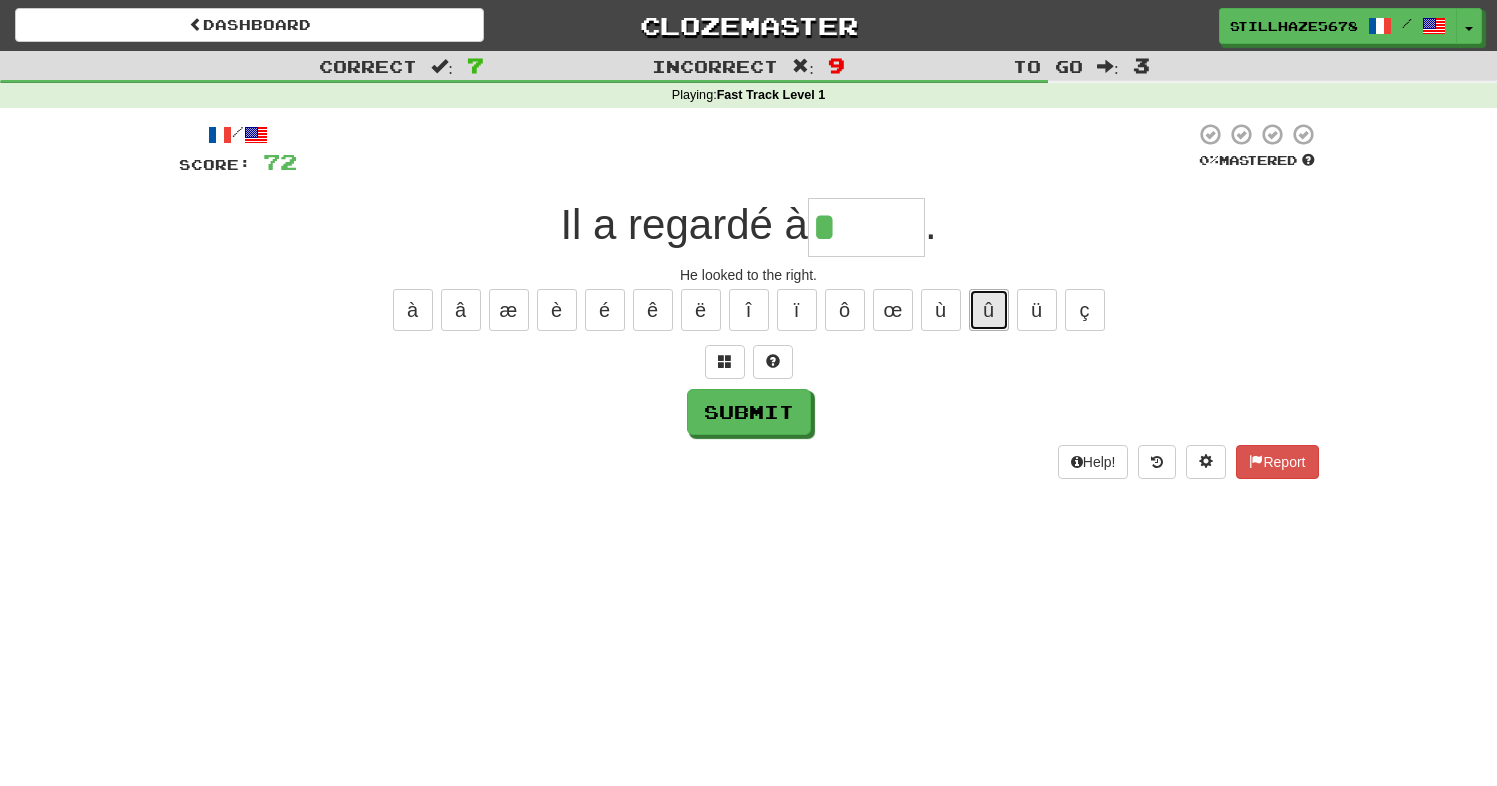 click on "û" at bounding box center [989, 310] 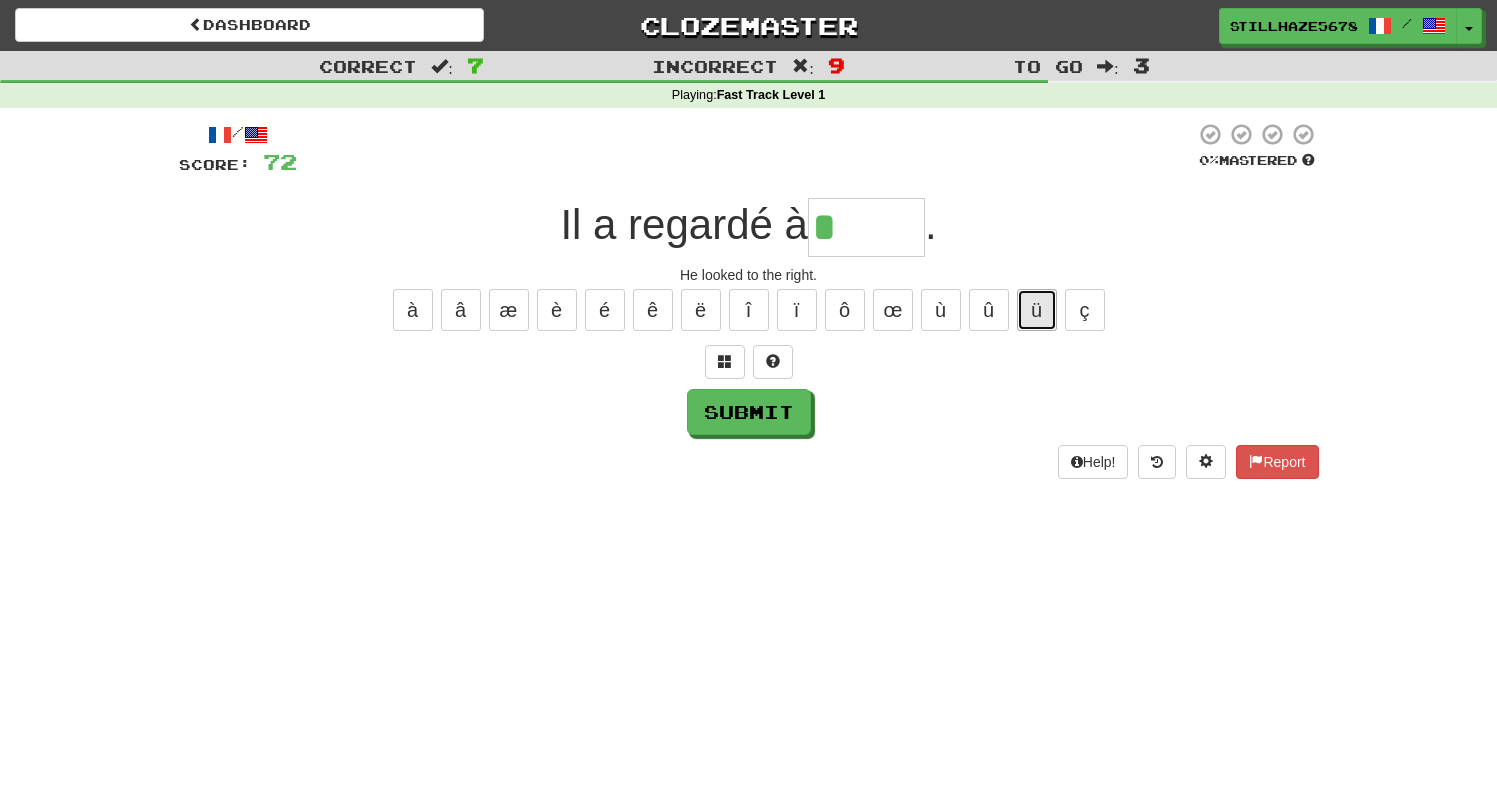 click on "ü" at bounding box center [1037, 310] 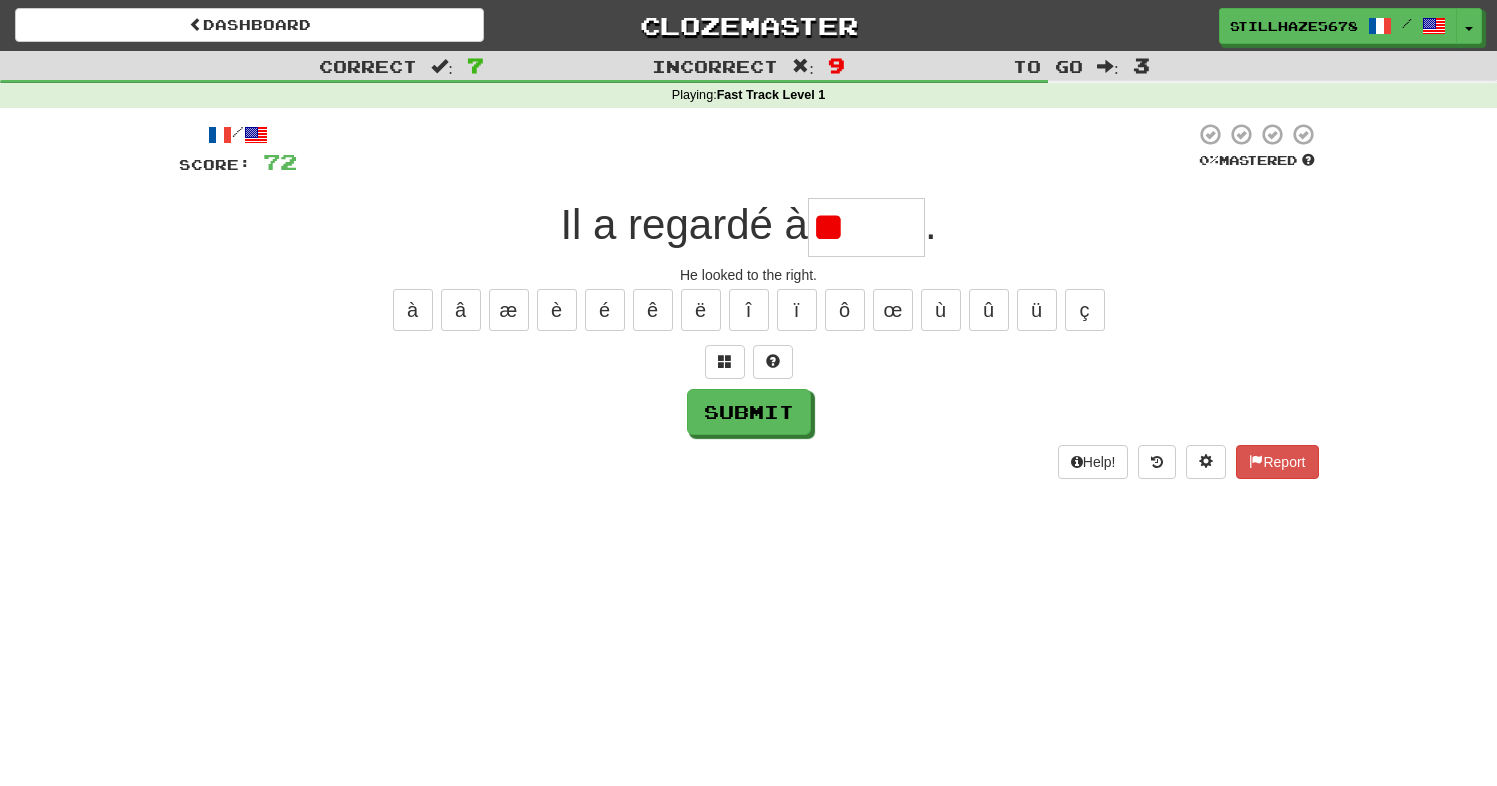 click on "/  Score:   72 0 %  Mastered Il a regardé à  ** . He looked to the right. à â æ è é ê ë î ï ô œ ù û ü ç Submit  Help!  Report" at bounding box center (749, 300) 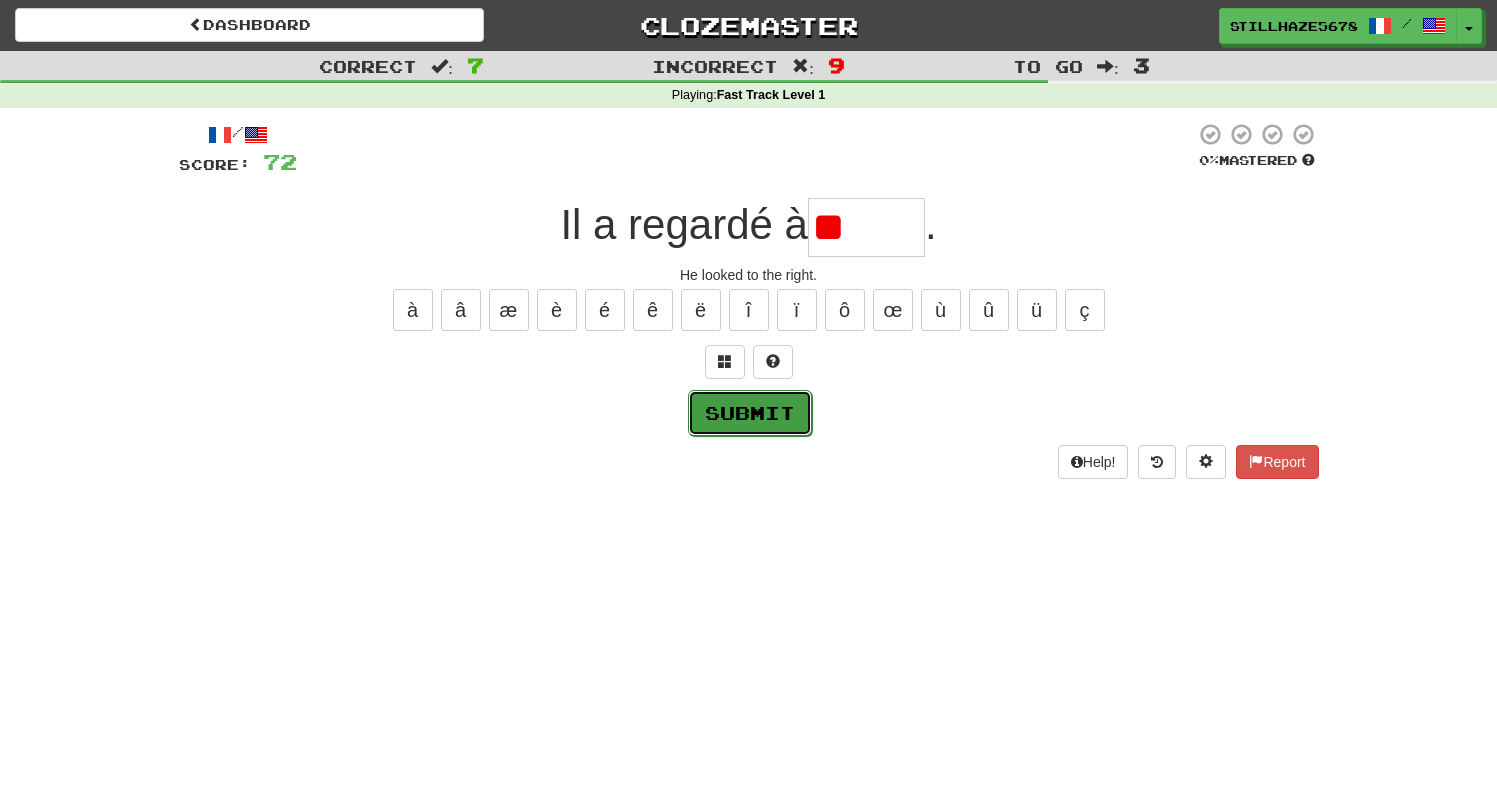 click on "Submit" at bounding box center (750, 413) 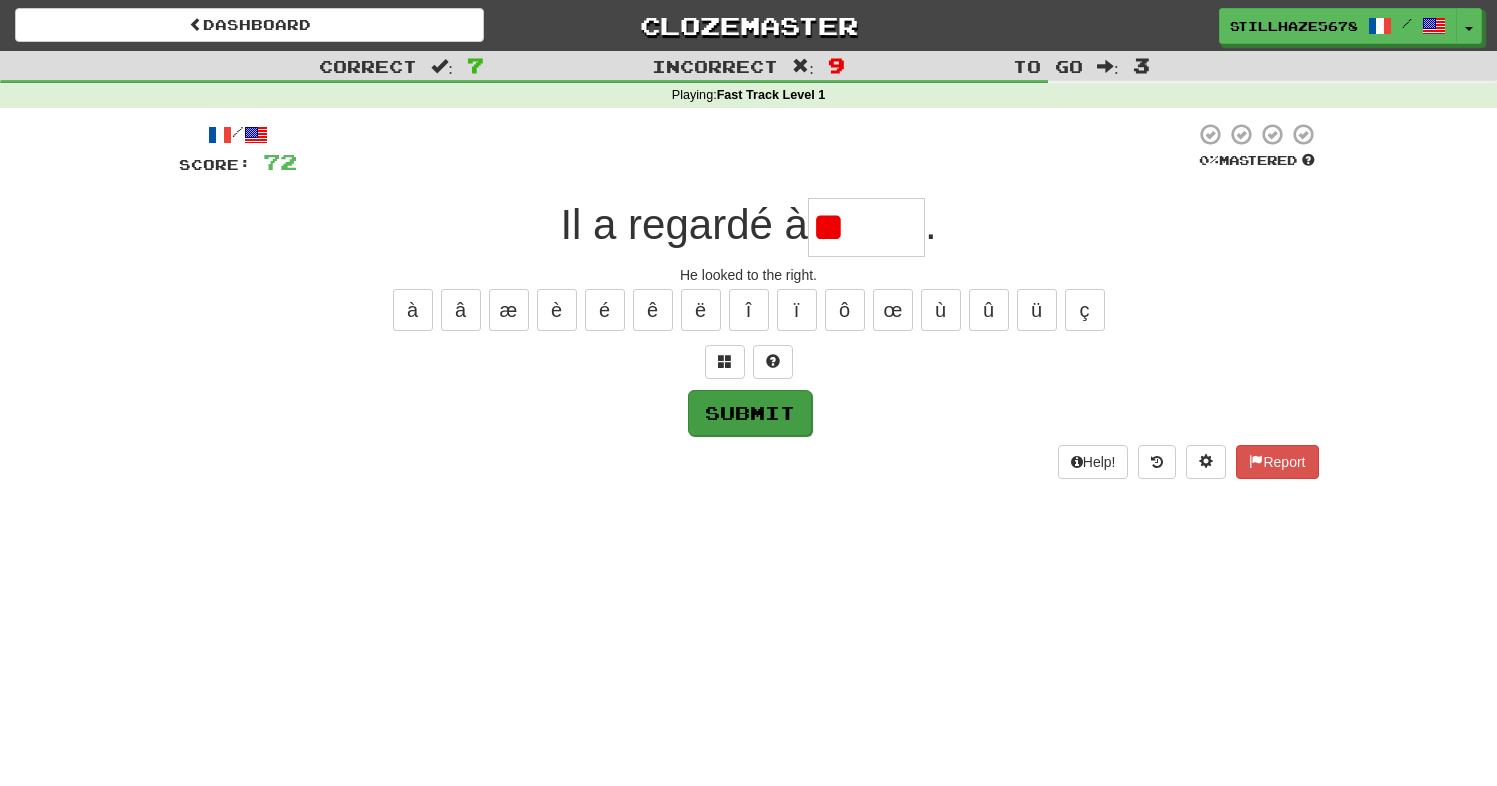type on "******" 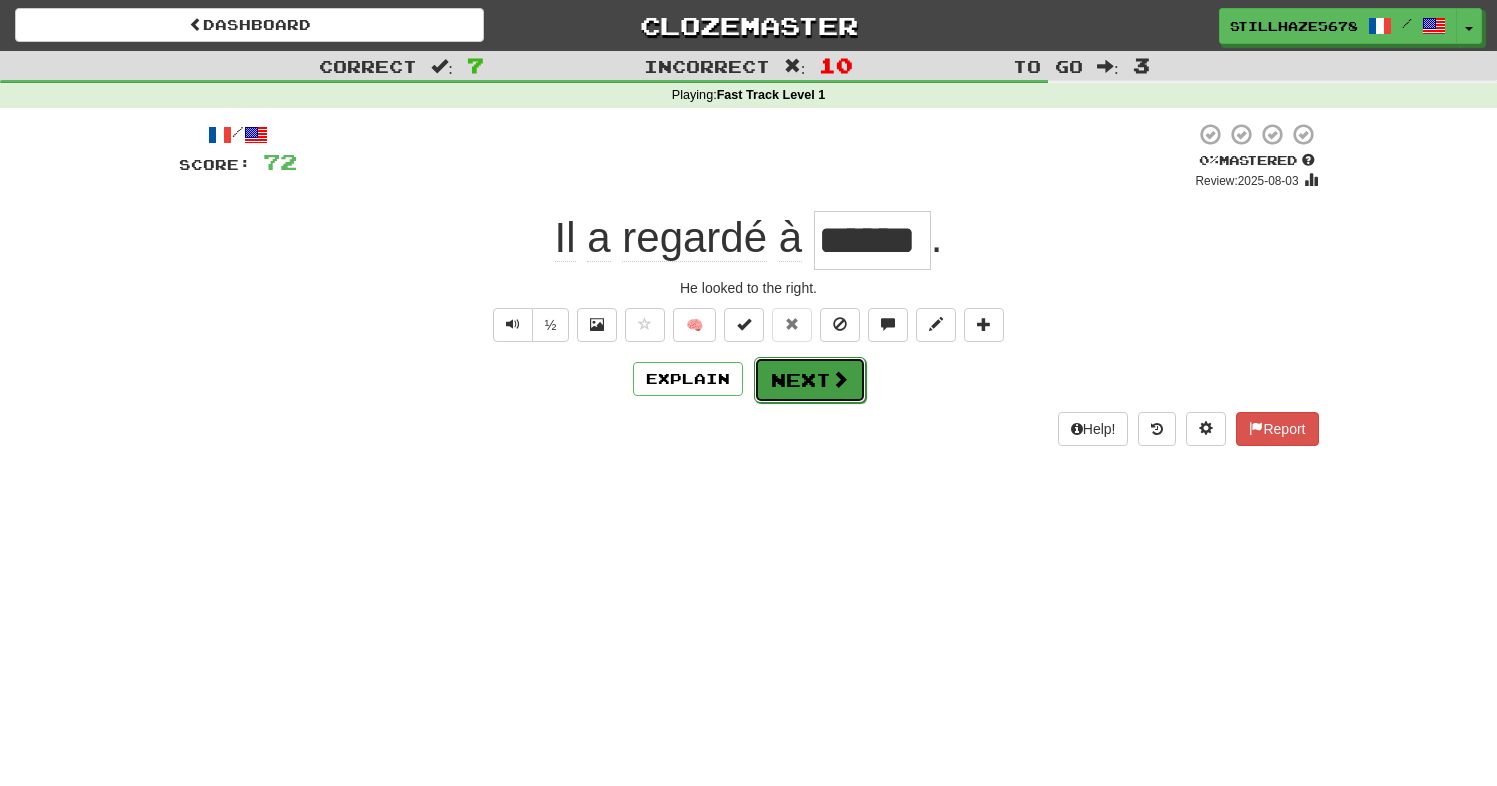 click on "Next" at bounding box center [810, 380] 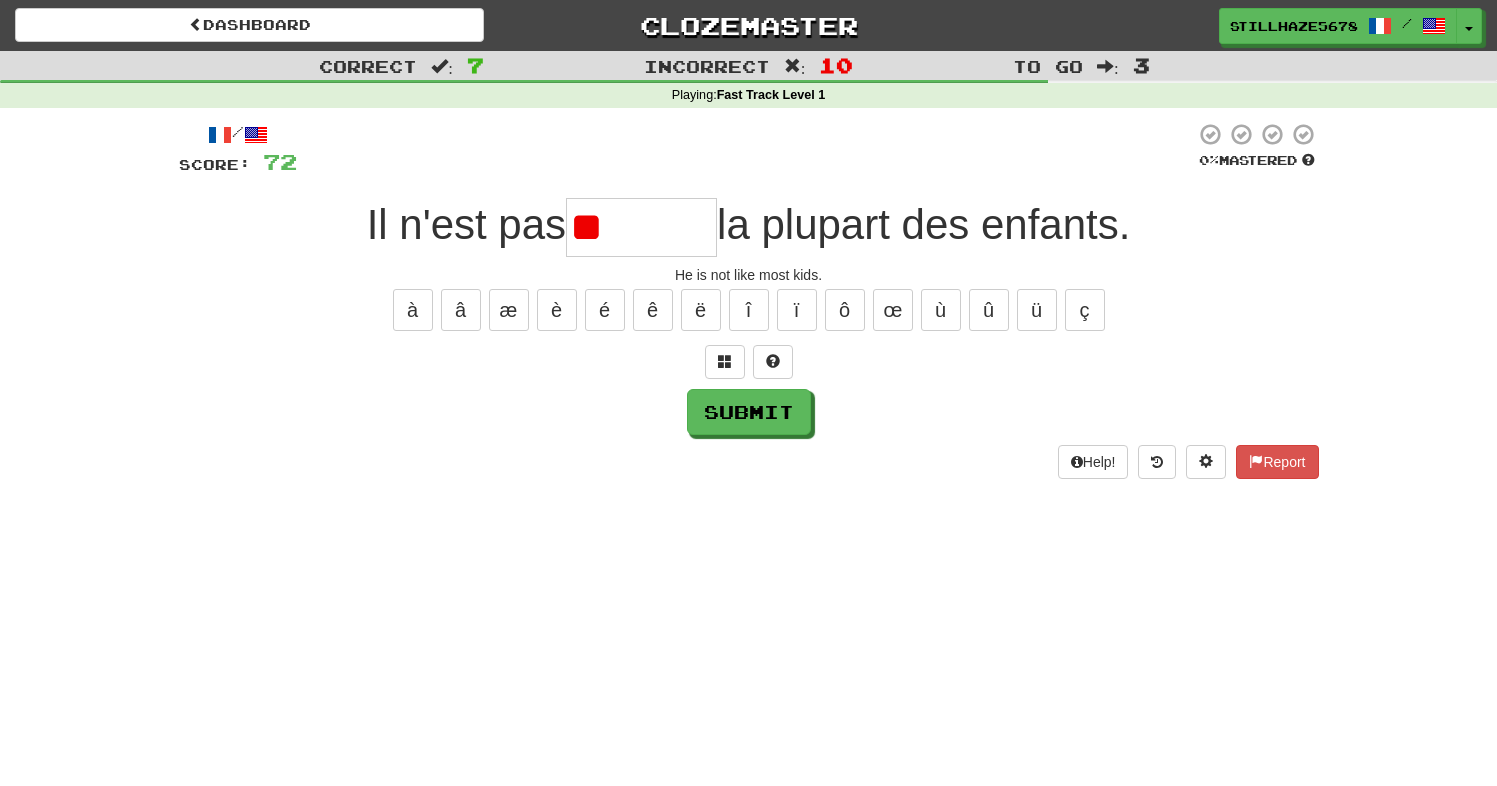 type on "*" 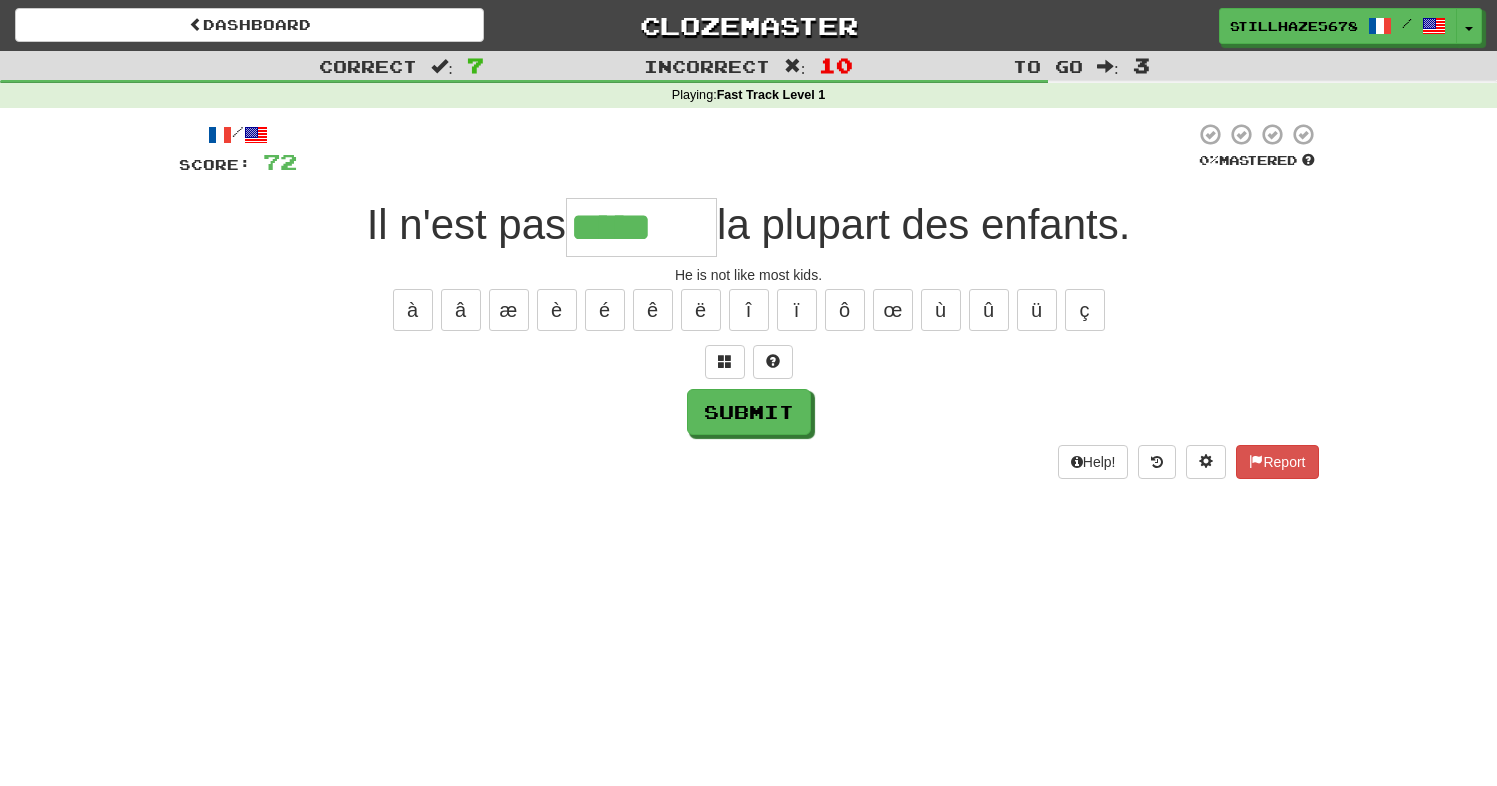 type on "*****" 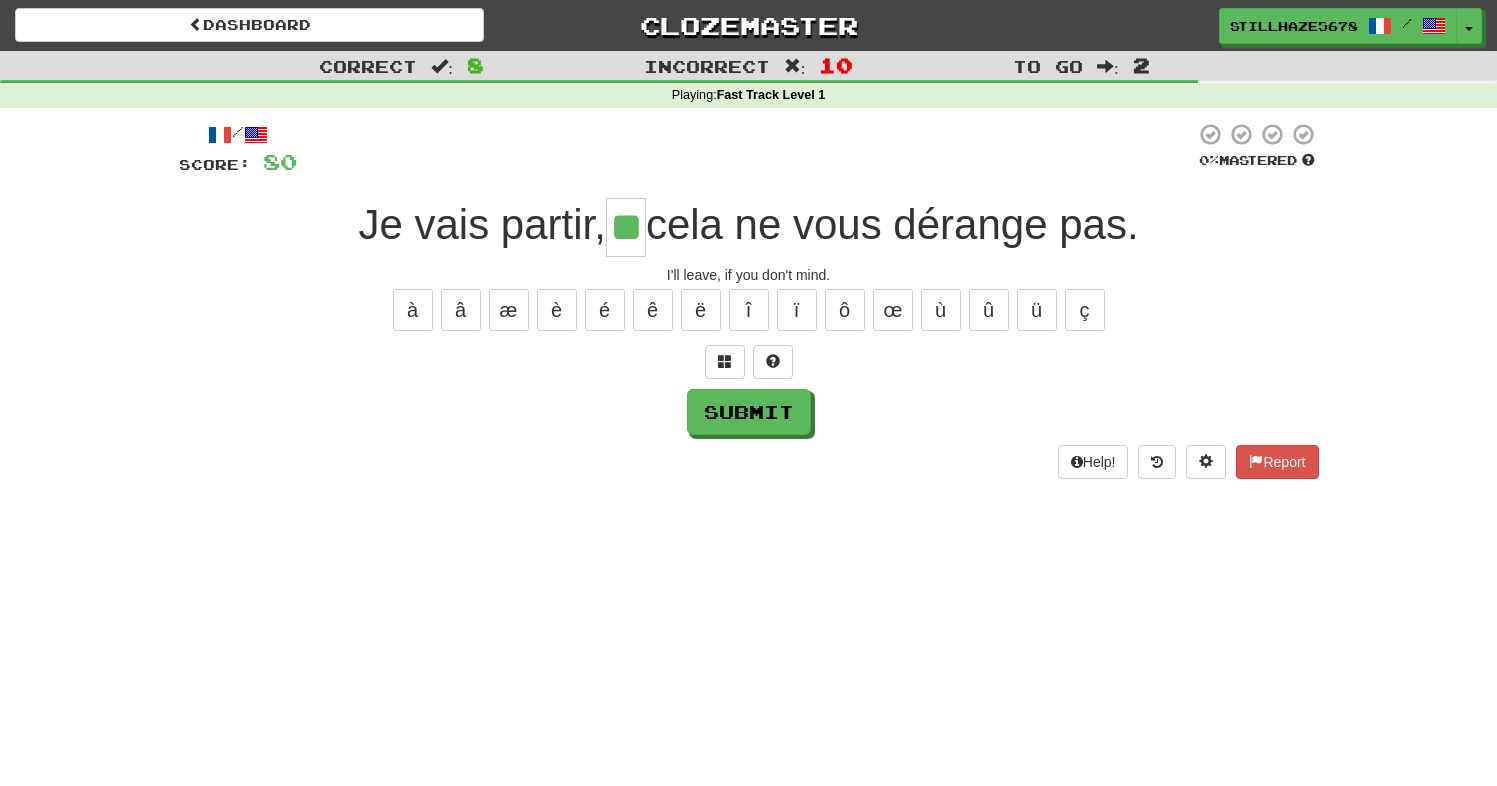 type on "**" 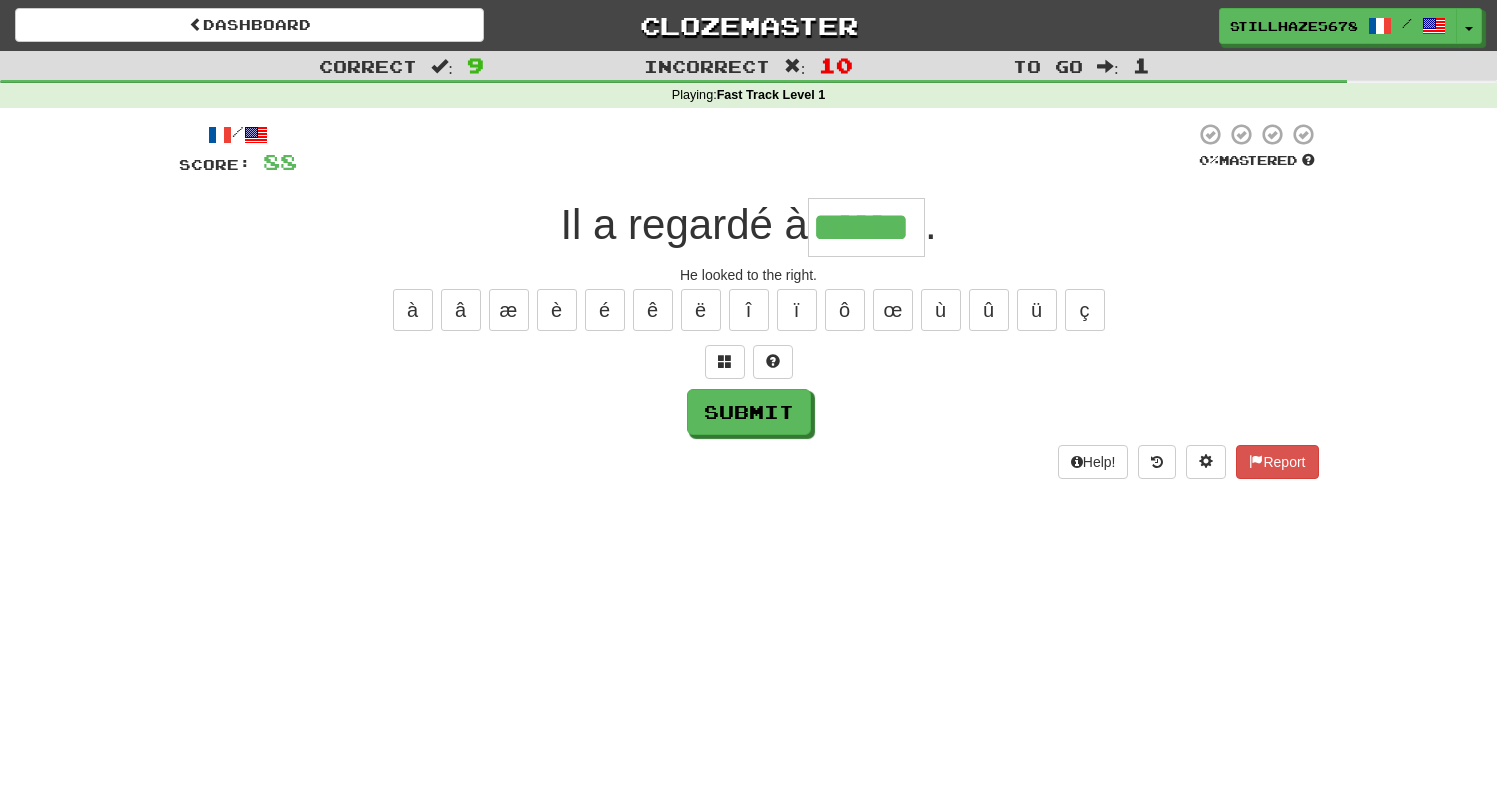 type on "******" 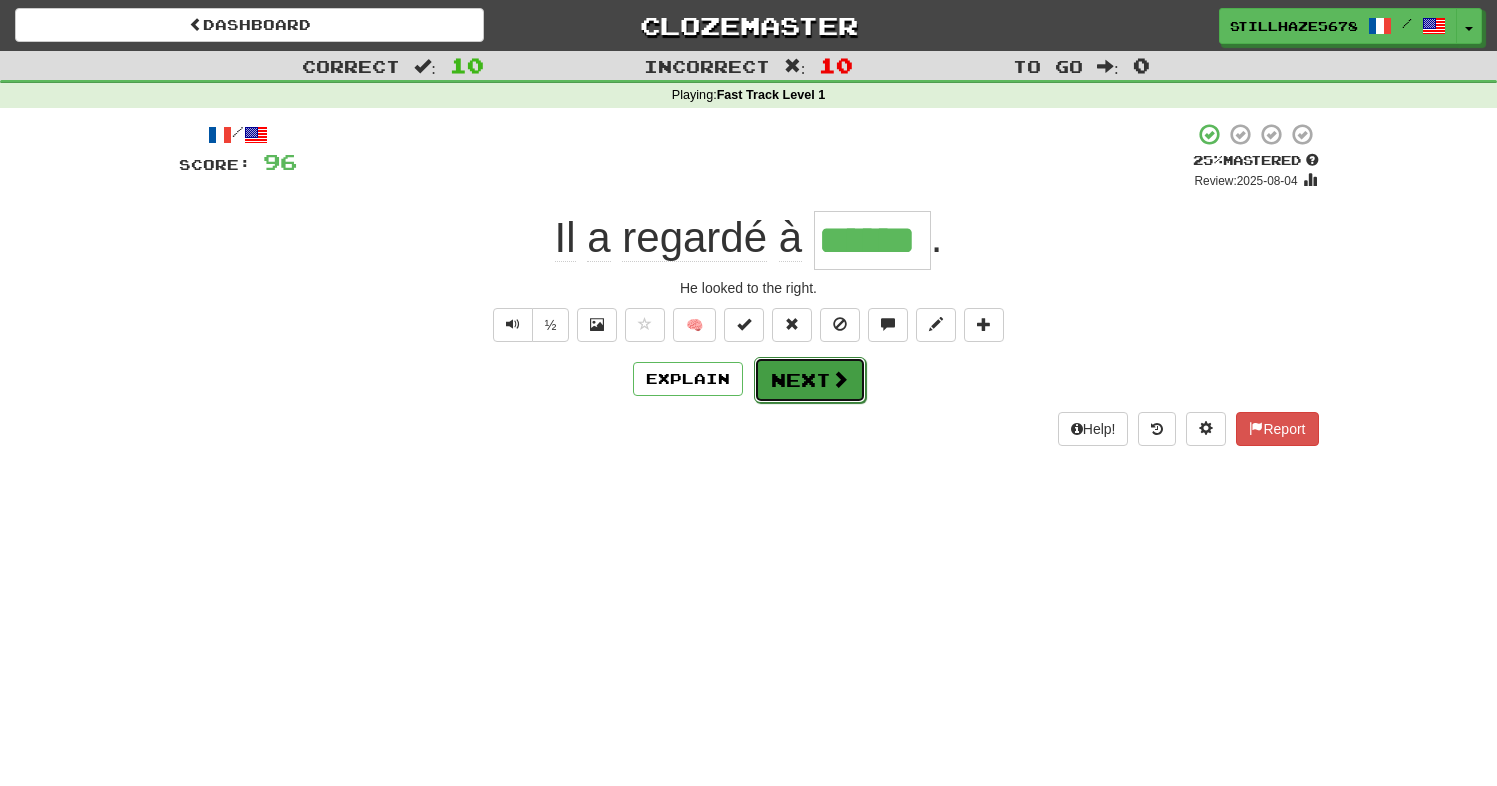 click on "Next" at bounding box center (810, 380) 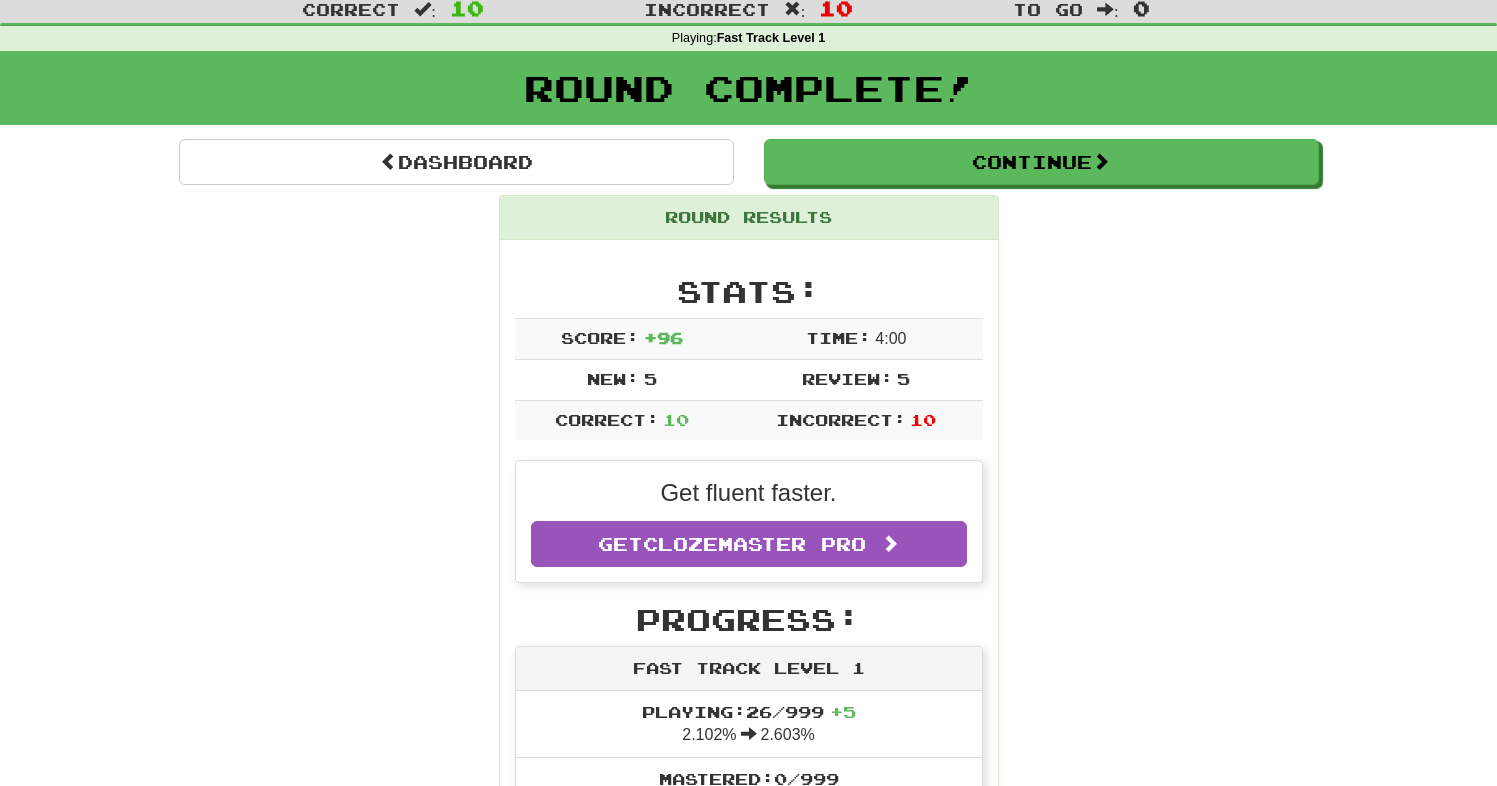 scroll, scrollTop: 70, scrollLeft: 0, axis: vertical 